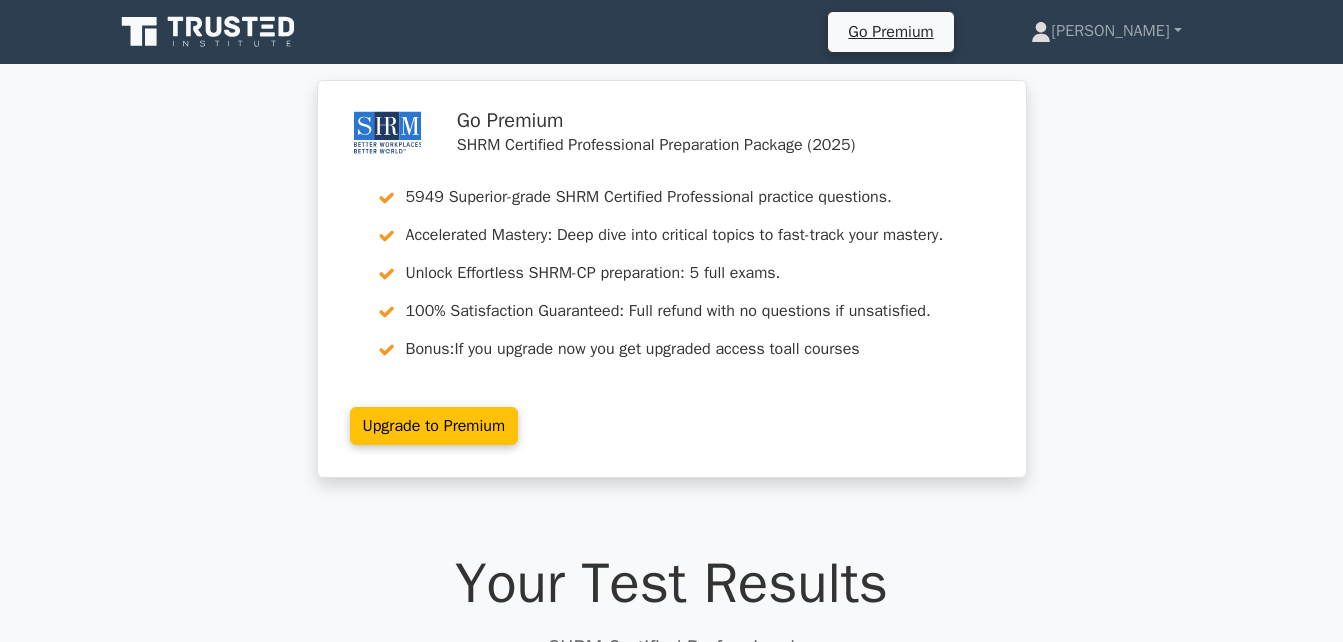 scroll, scrollTop: 8320, scrollLeft: 0, axis: vertical 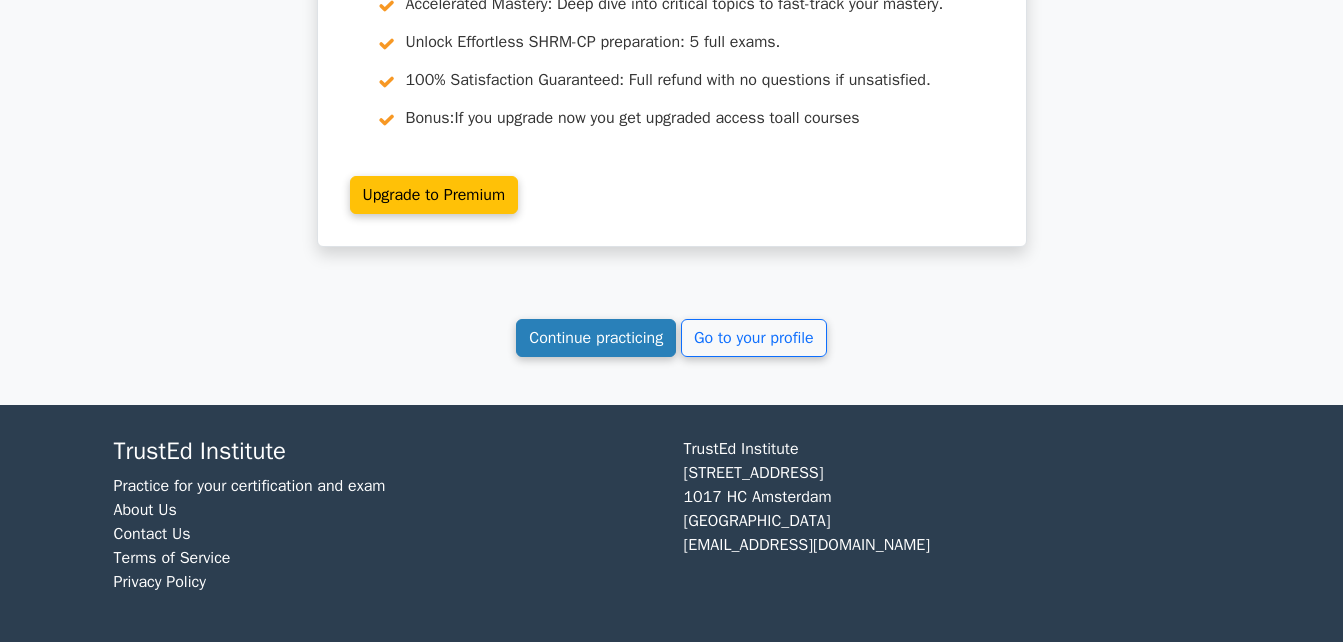 click on "Continue practicing" at bounding box center (596, 338) 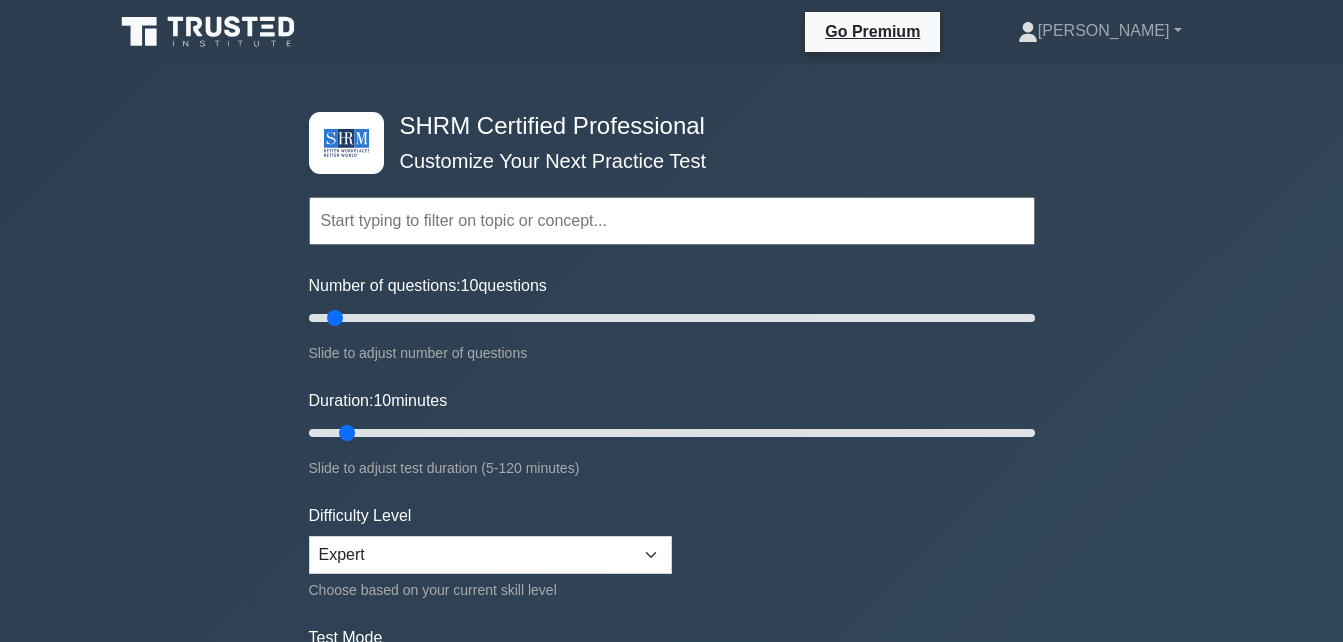 scroll, scrollTop: 0, scrollLeft: 0, axis: both 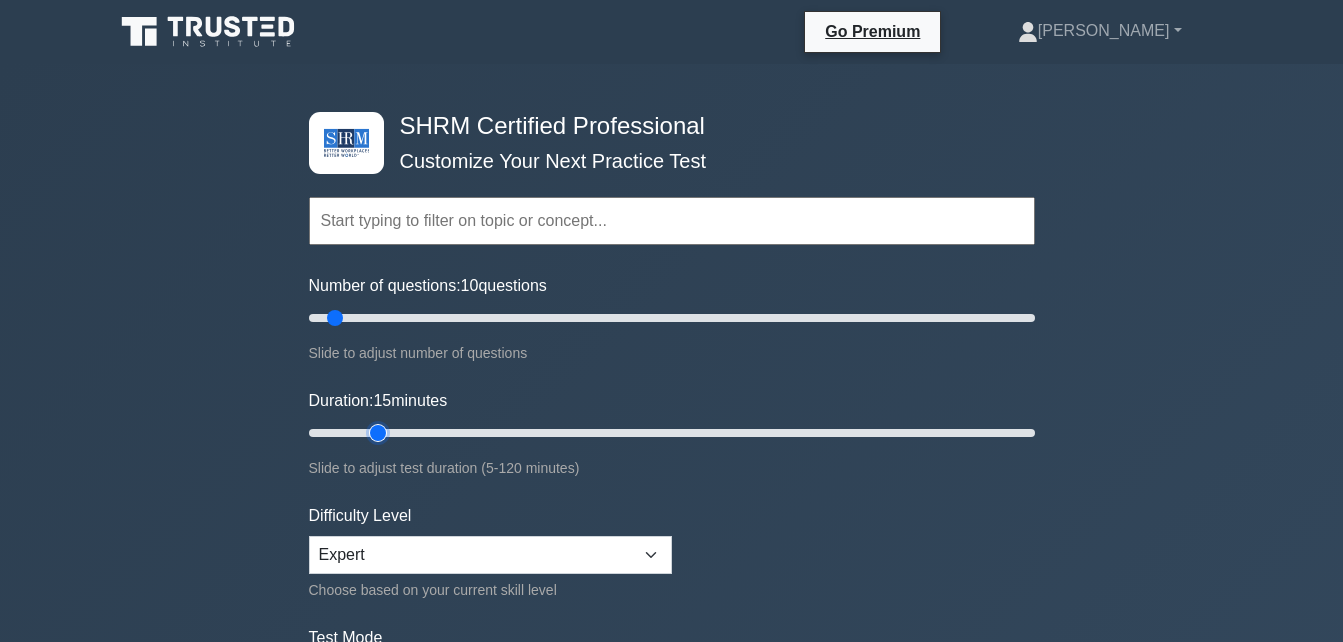type on "15" 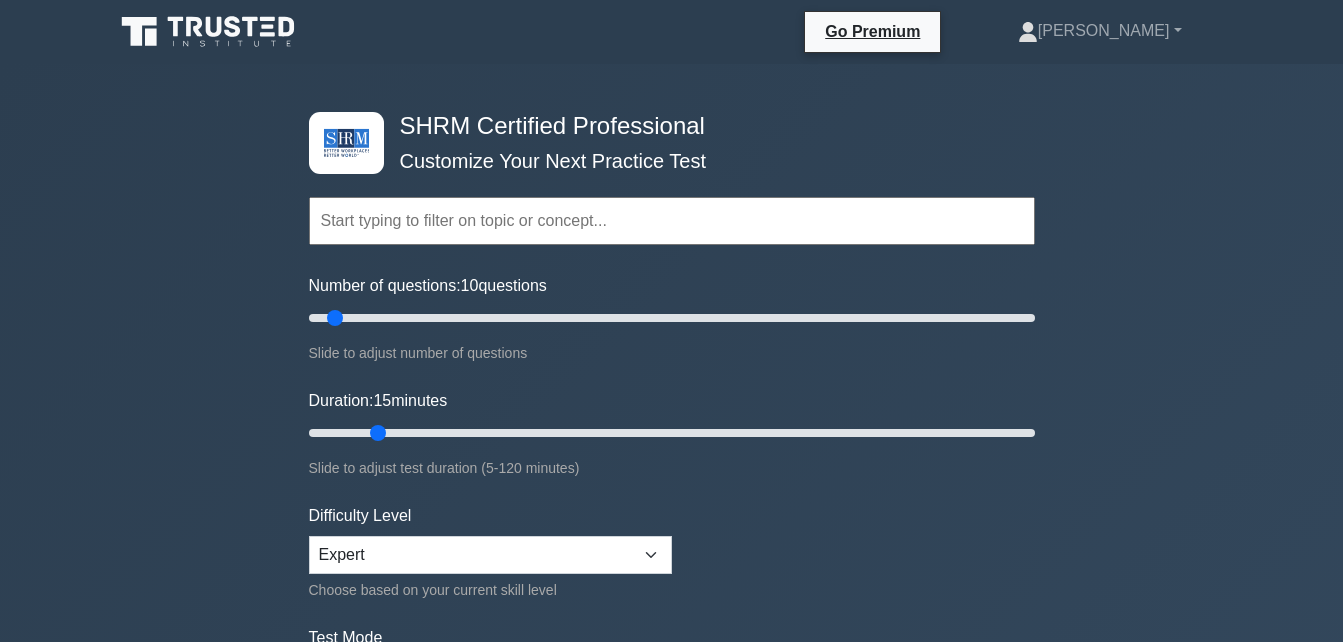 click on "Topics
Change Management
Compensation and Benefits
Employee and Labor Relations
Employment Law
Globalization
HR Career Planning
Human Resource Information Systems (HRIS)
Job Analysis and Job Design
Metrics and Measurement of HR" at bounding box center [672, 445] 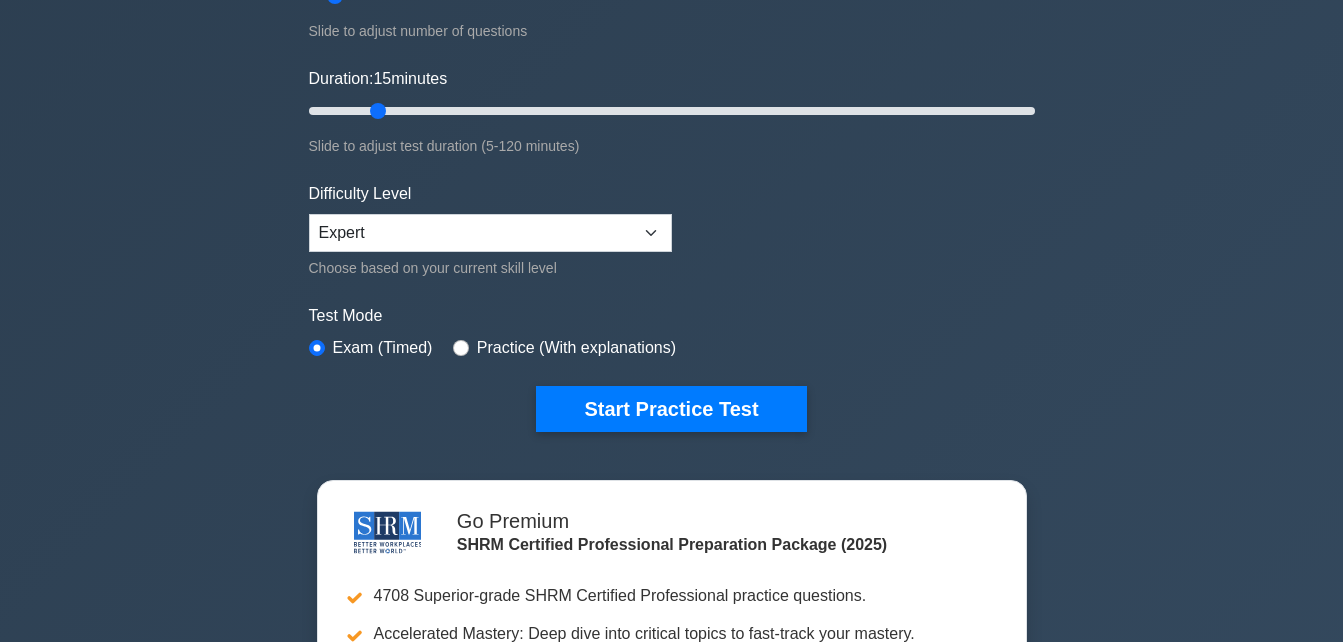 scroll, scrollTop: 280, scrollLeft: 0, axis: vertical 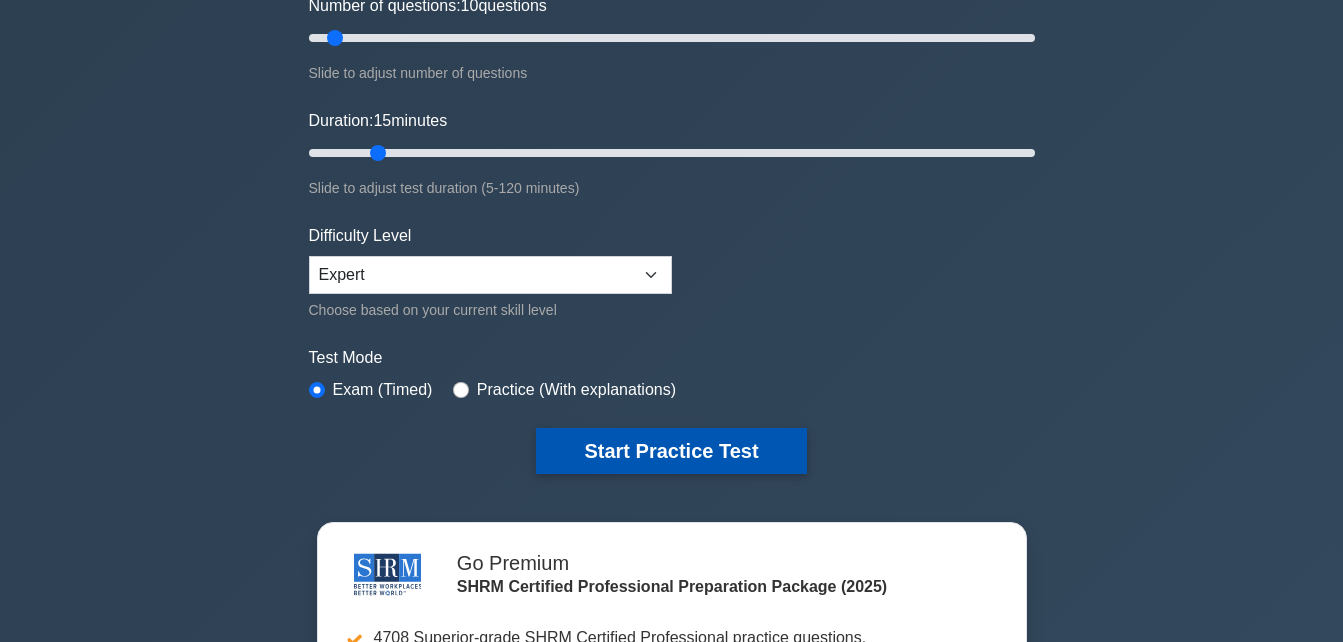 click on "Start Practice Test" at bounding box center (671, 451) 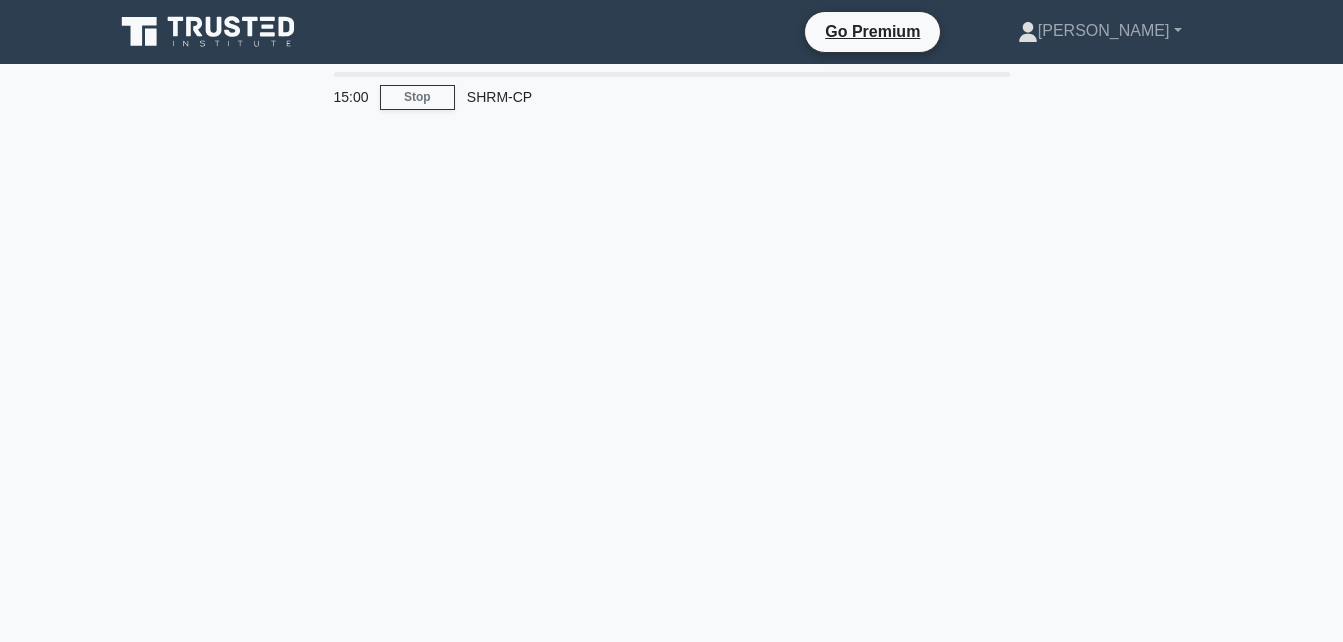 scroll, scrollTop: 0, scrollLeft: 0, axis: both 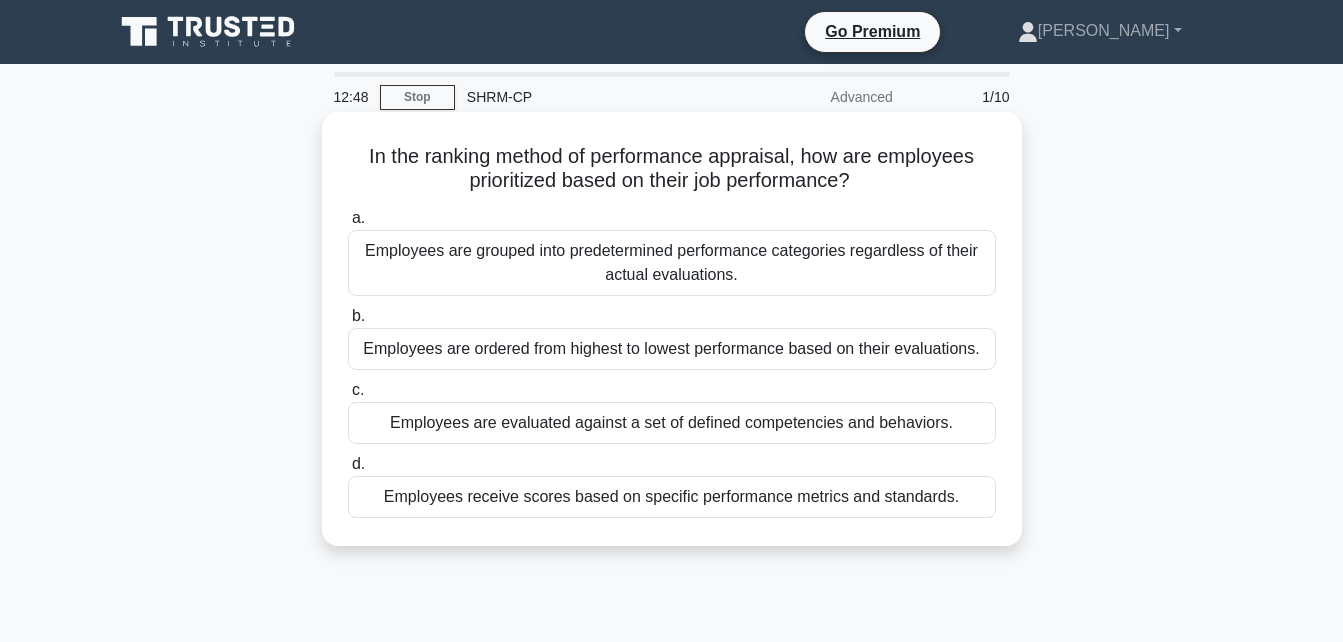click on "Employees are ordered from highest to lowest performance based on their evaluations." at bounding box center (672, 349) 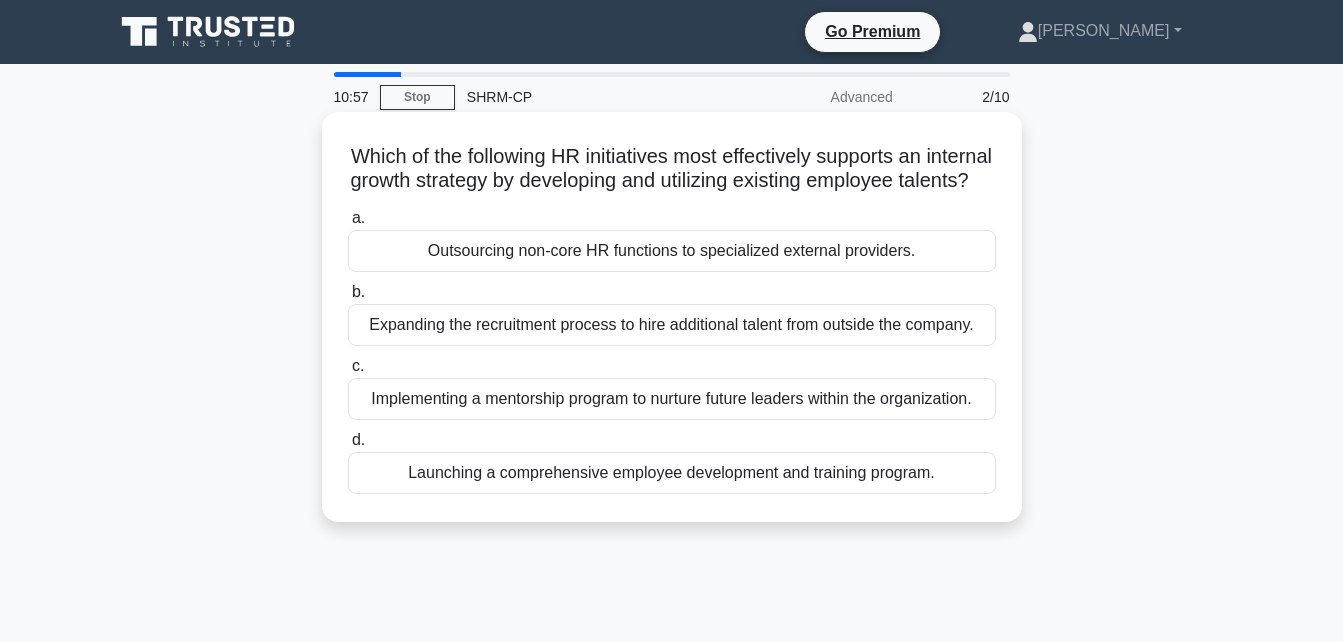 click on "Launching a comprehensive employee development and training program." at bounding box center [672, 473] 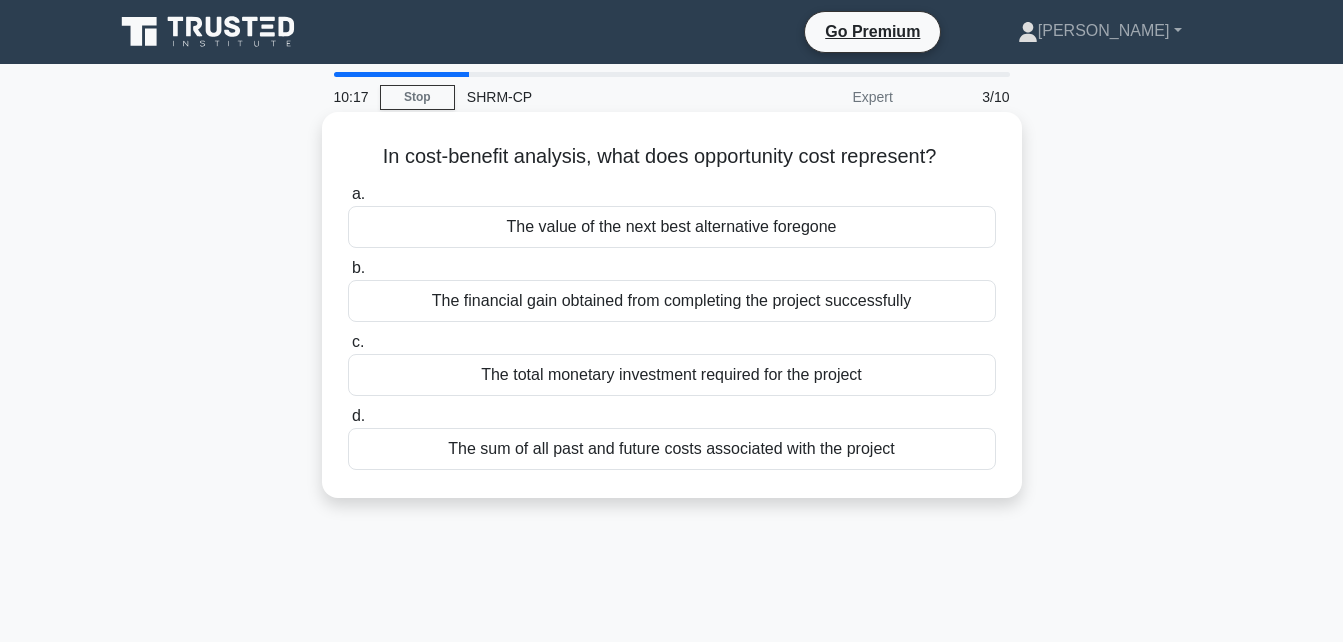 click on "The value of the next best alternative foregone" at bounding box center (672, 227) 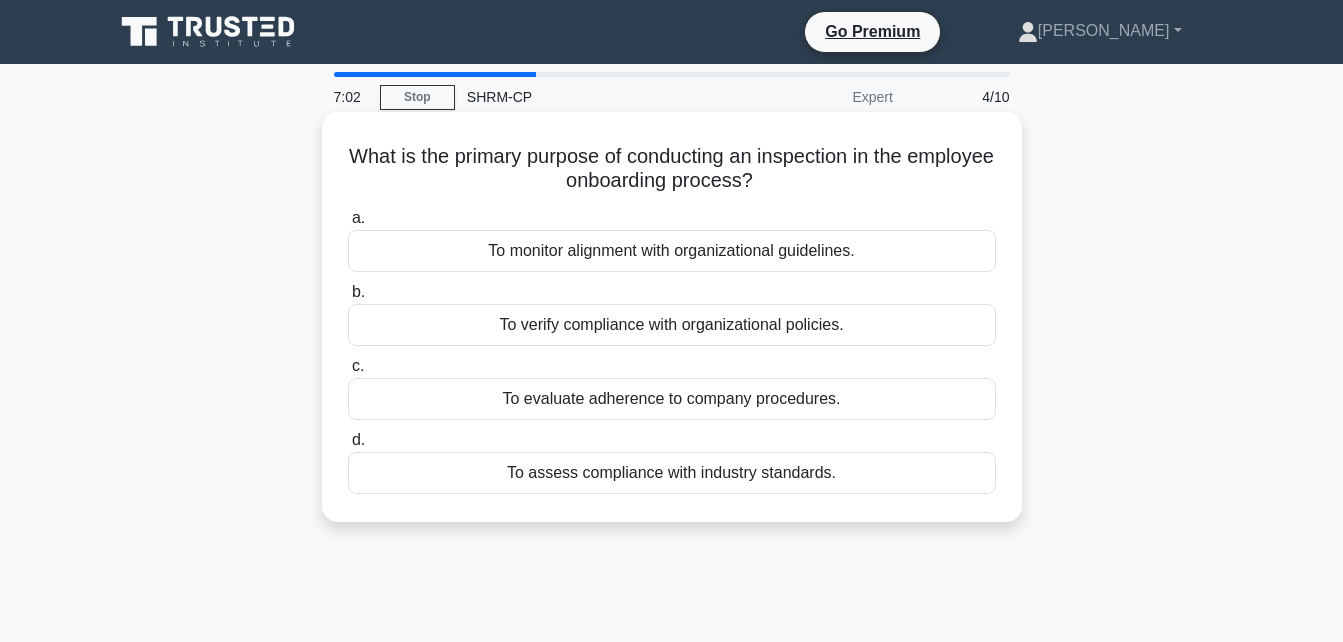 click on "To monitor alignment with organizational guidelines." at bounding box center [672, 251] 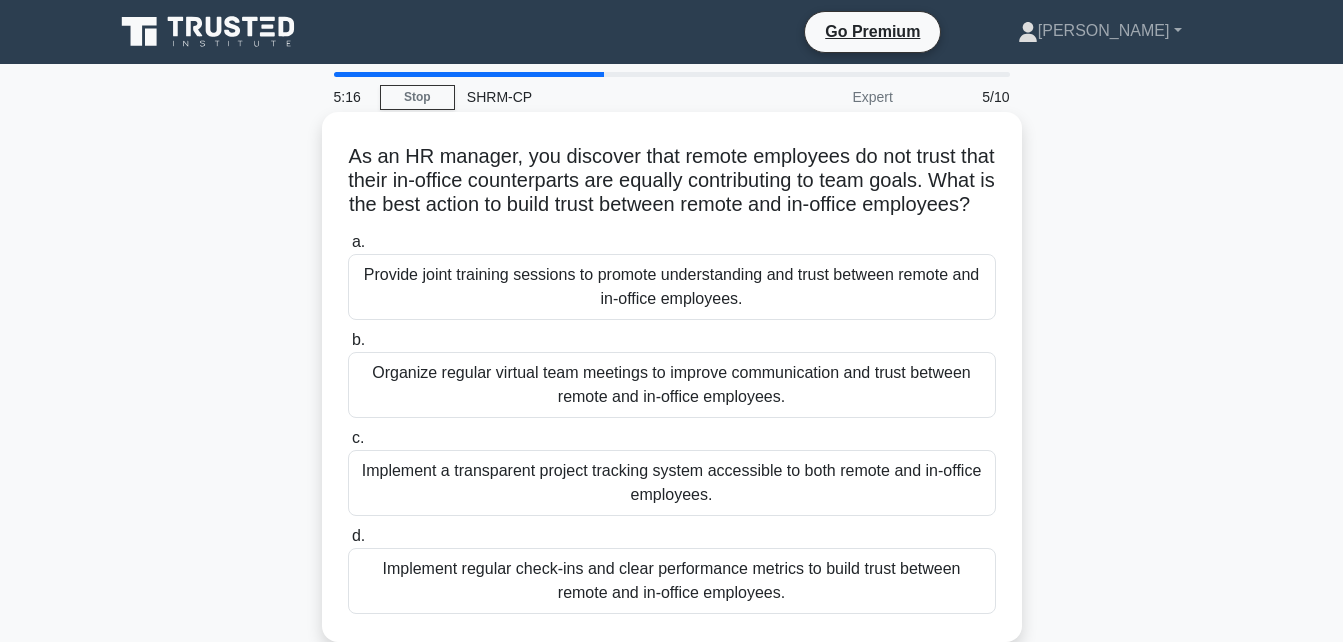click on "Organize regular virtual team meetings to improve communication and trust between remote and in-office employees." at bounding box center (672, 385) 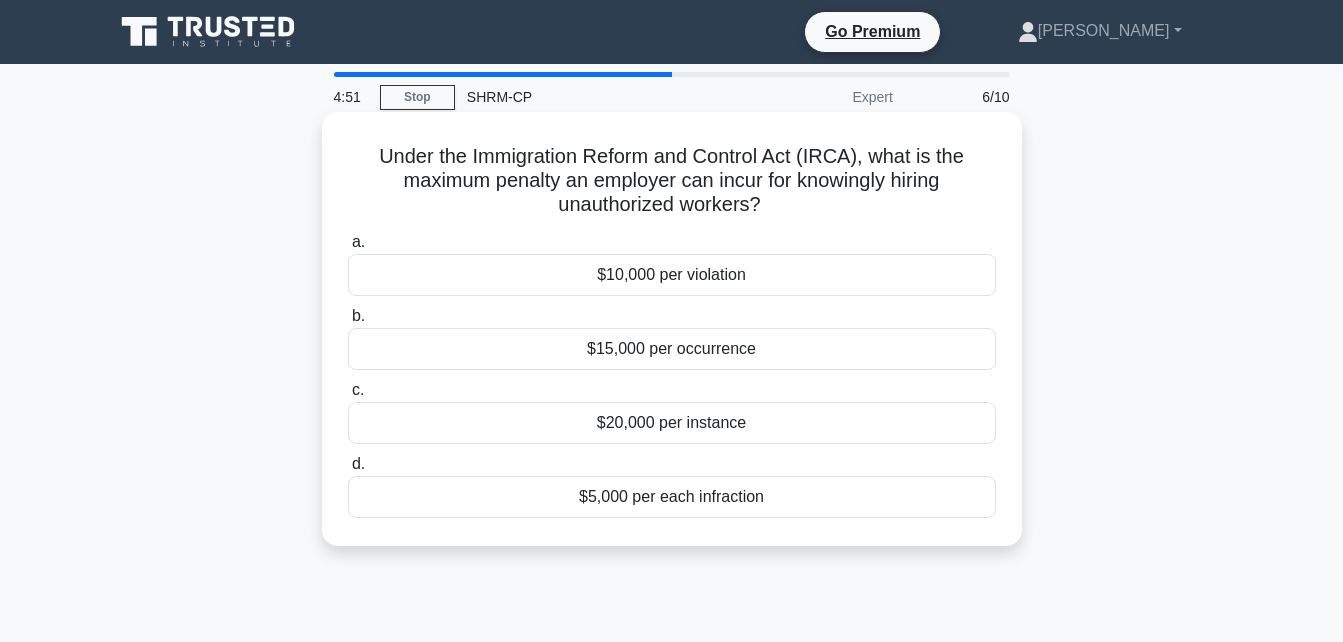 click on "$10,000 per violation" at bounding box center (672, 275) 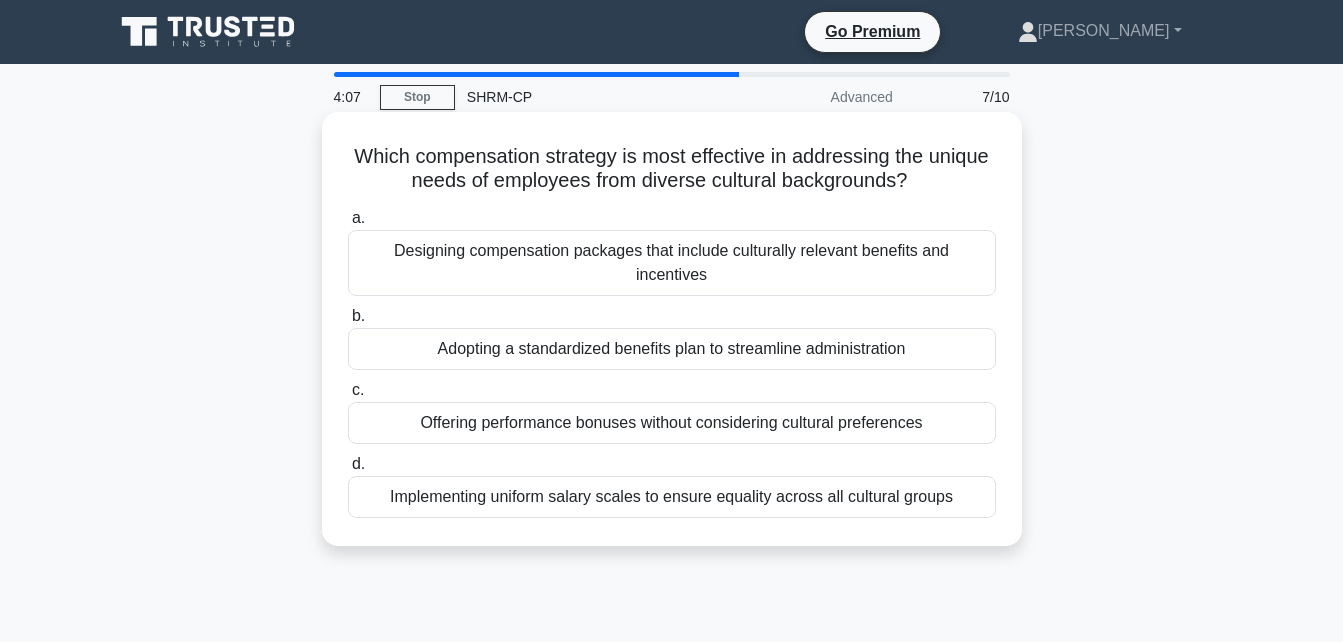 click on "Implementing uniform salary scales to ensure equality across all cultural groups" at bounding box center [672, 497] 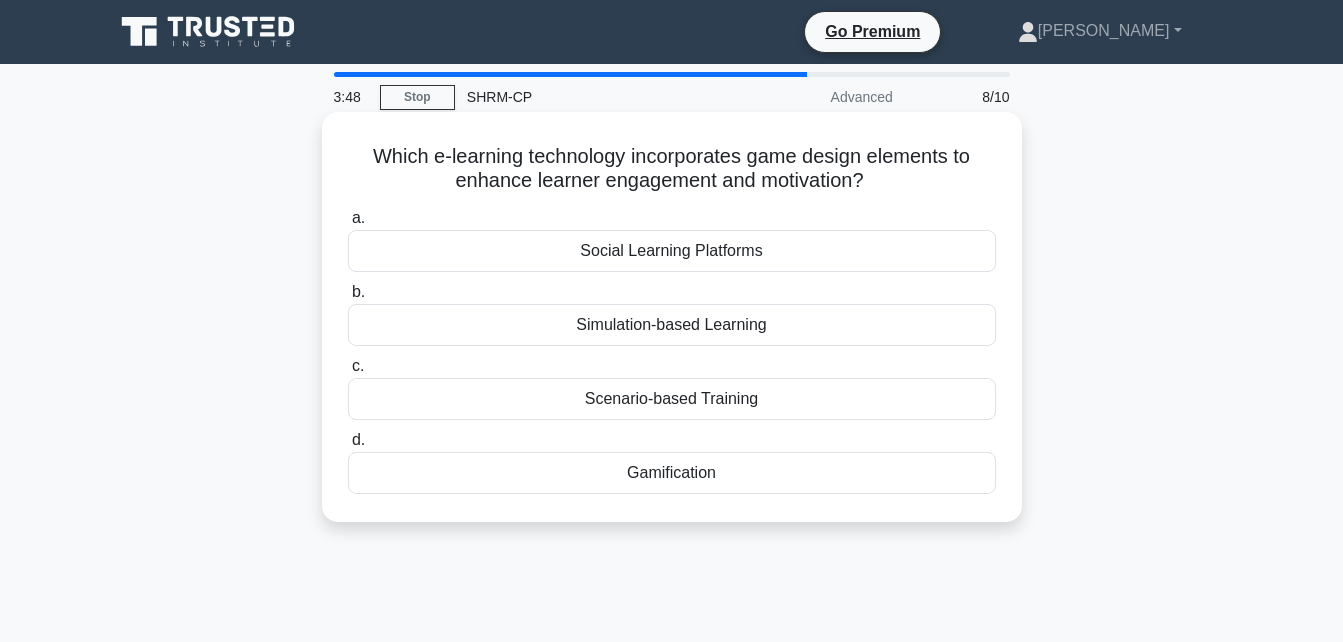click on "Simulation-based Learning" at bounding box center [672, 325] 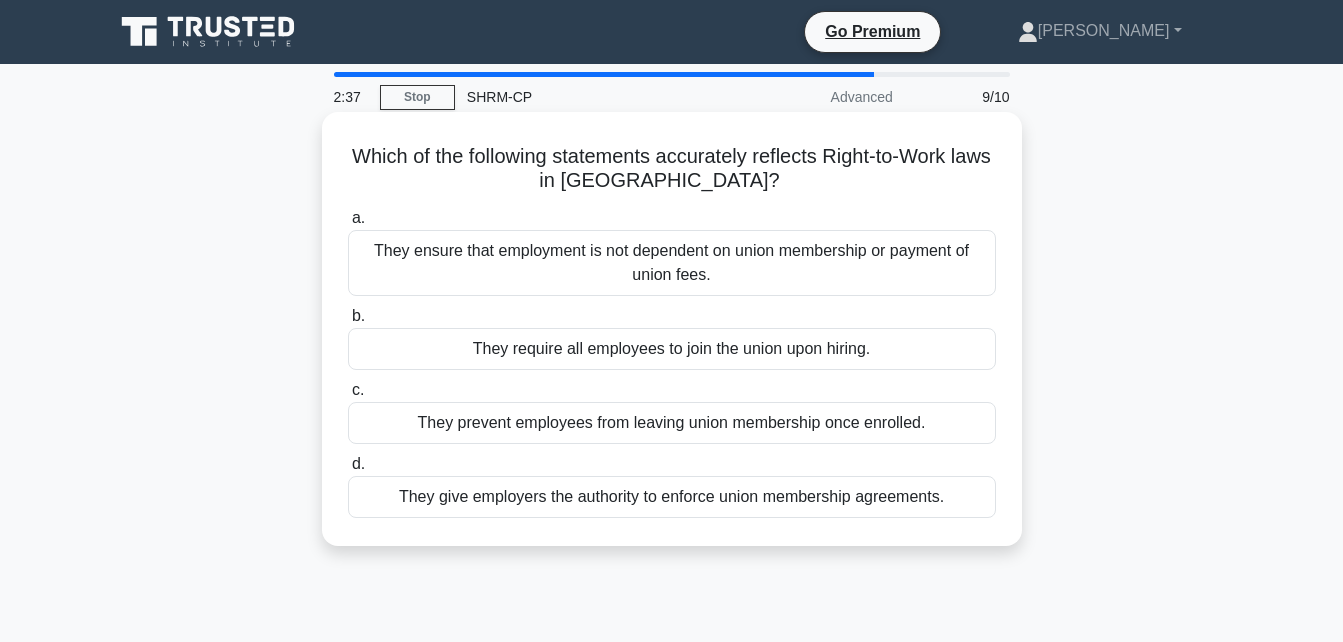 click on "They ensure that employment is not dependent on union membership or payment of union fees." at bounding box center (672, 263) 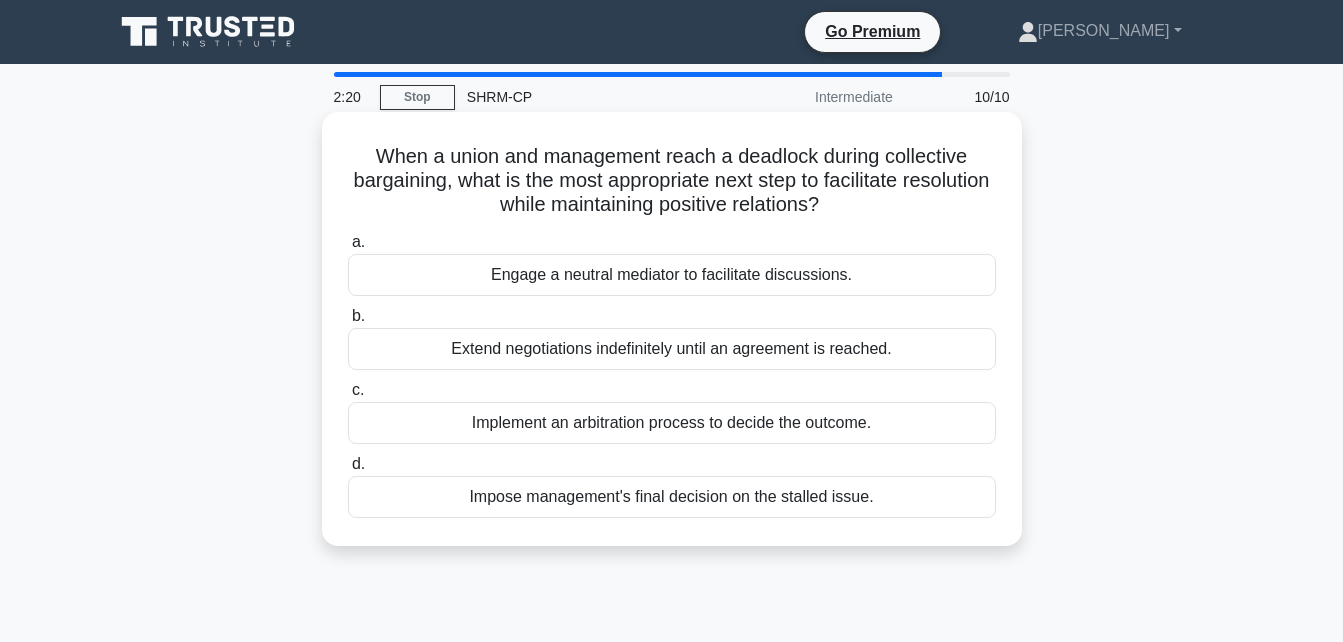 click on "Engage a neutral mediator to facilitate discussions." at bounding box center [672, 275] 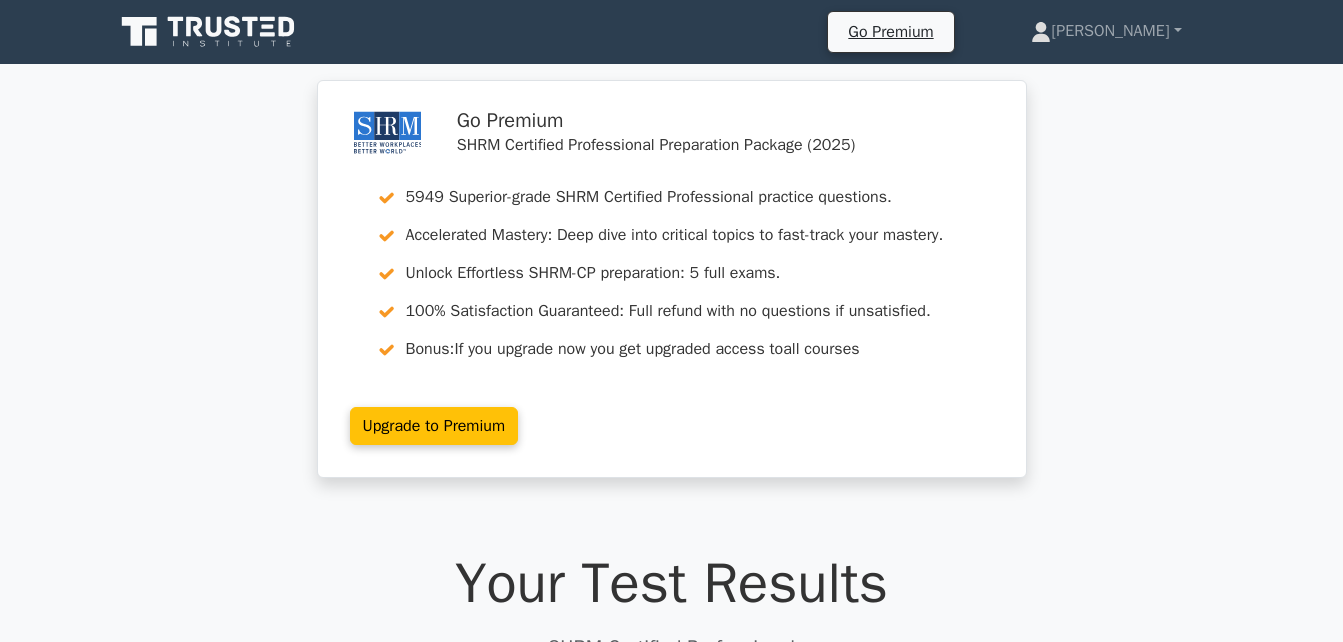 scroll, scrollTop: 0, scrollLeft: 0, axis: both 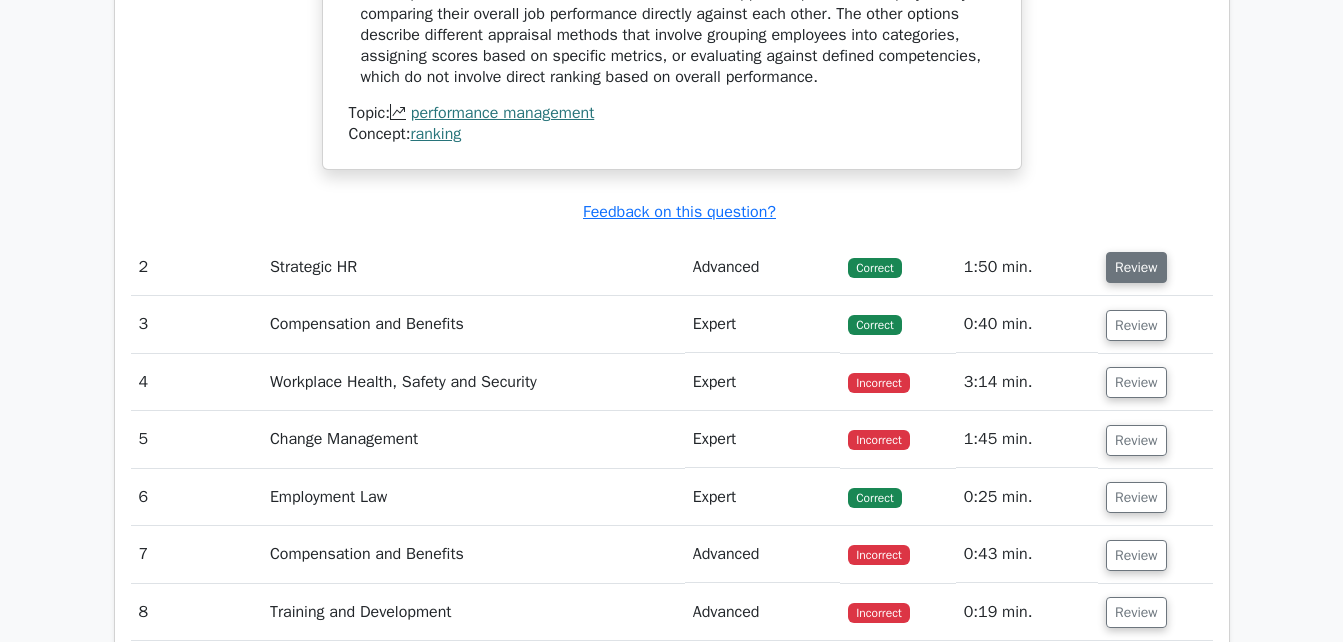 click on "Review" at bounding box center (1136, 267) 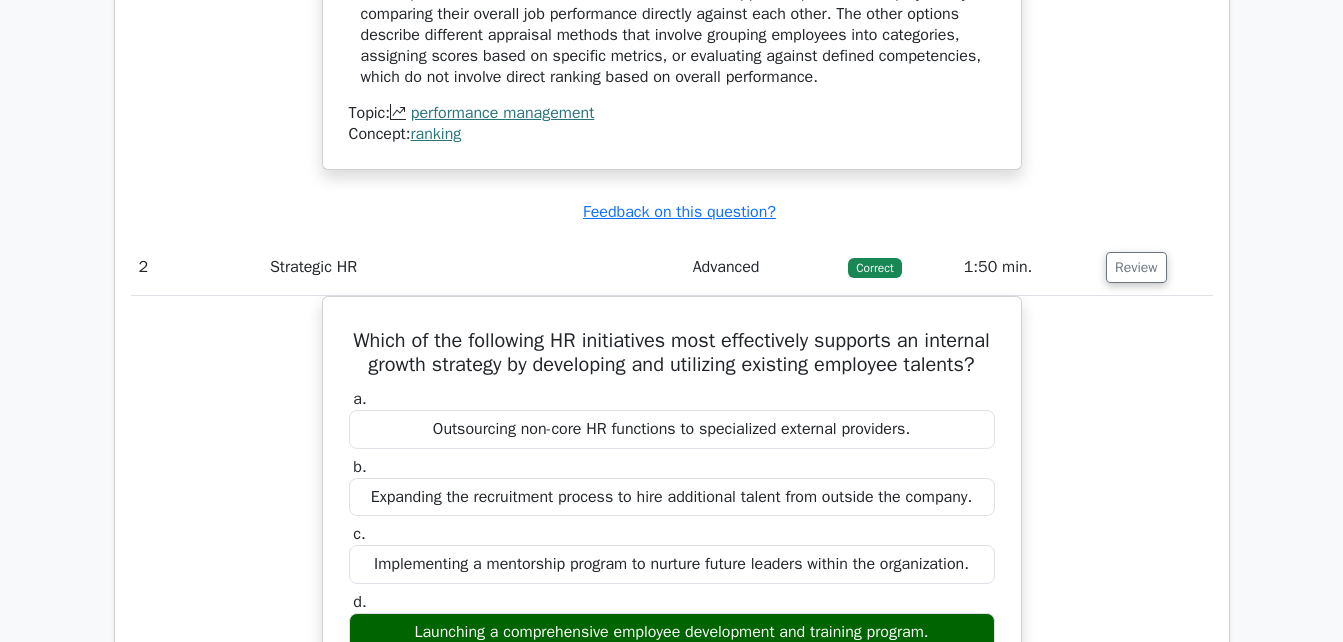 click on "Question Analysis
Question  #
Topic
Difficulty
Result
Time Spent
Action
1
Performance Management
Advanced
Correct
a. b. c." at bounding box center (672, 440) 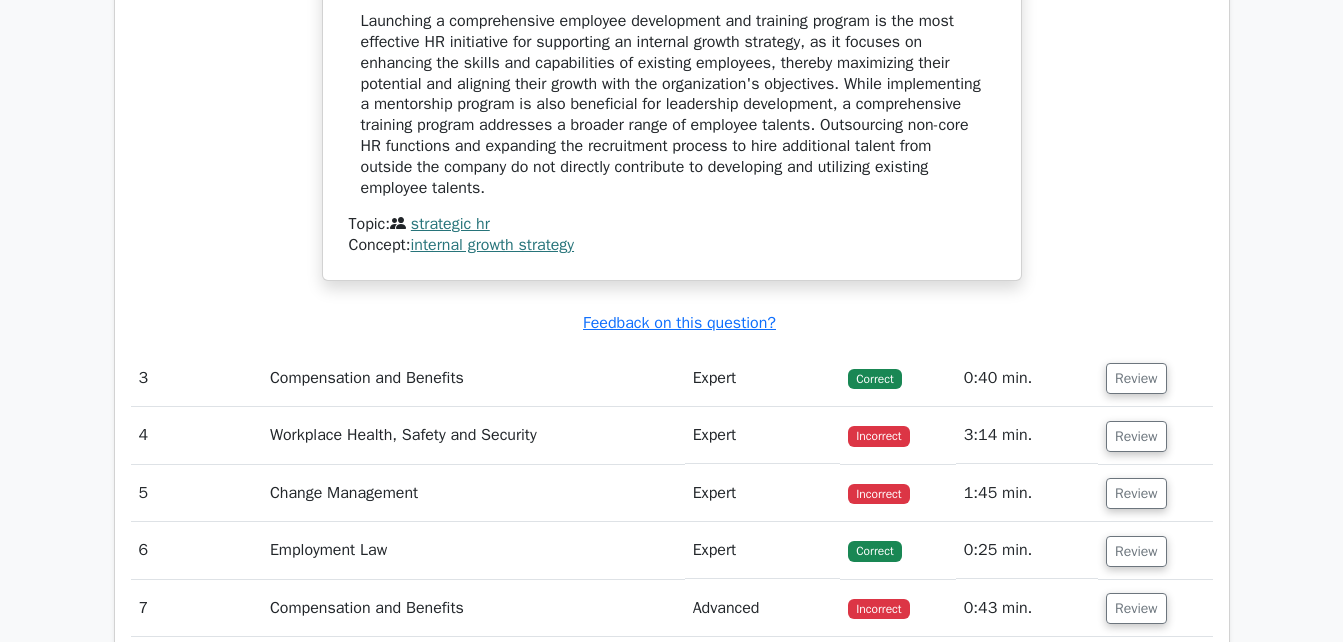 scroll, scrollTop: 2920, scrollLeft: 0, axis: vertical 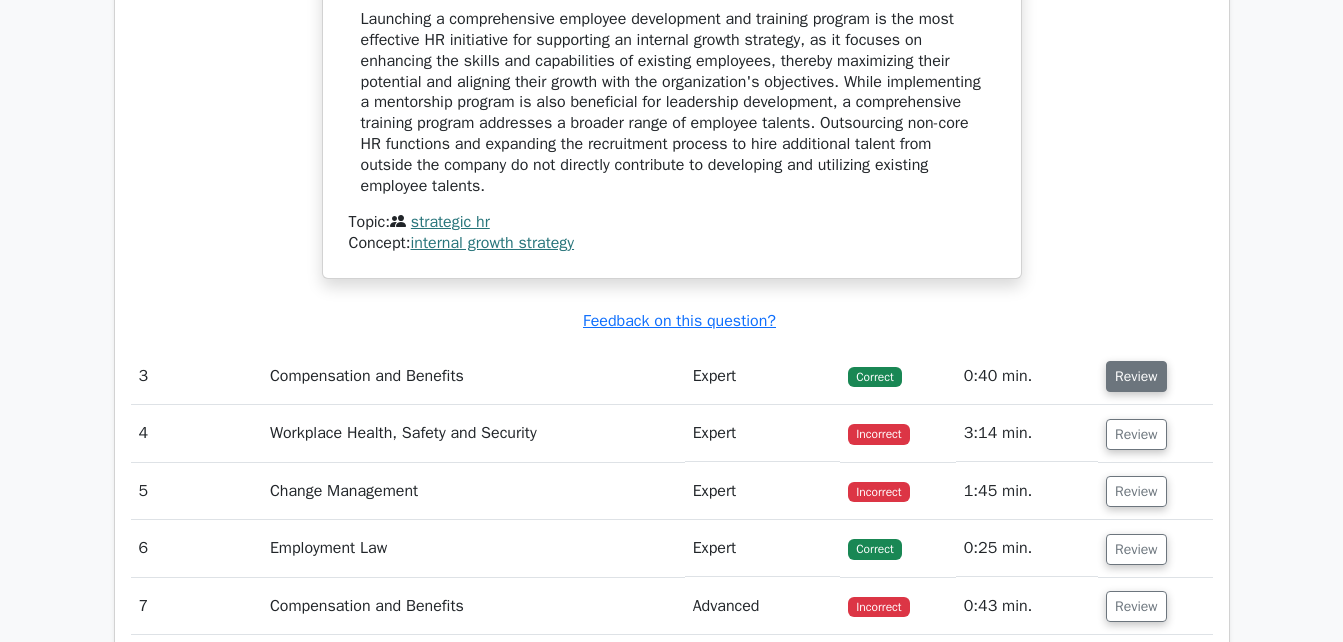 click on "Review" at bounding box center (1136, 376) 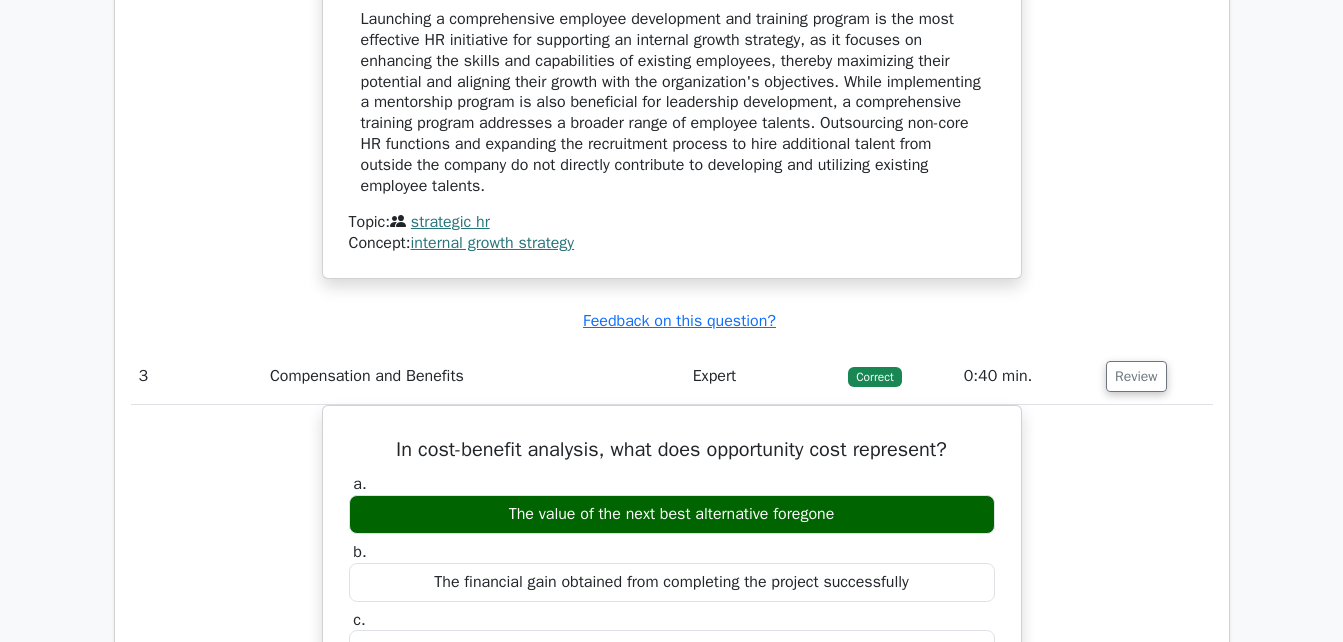 click on "Which of the following HR initiatives most effectively supports an internal growth strategy by developing and utilizing existing employee talents?
a.
Outsourcing non-core HR functions to specialized external providers.
b." at bounding box center [672, -61] 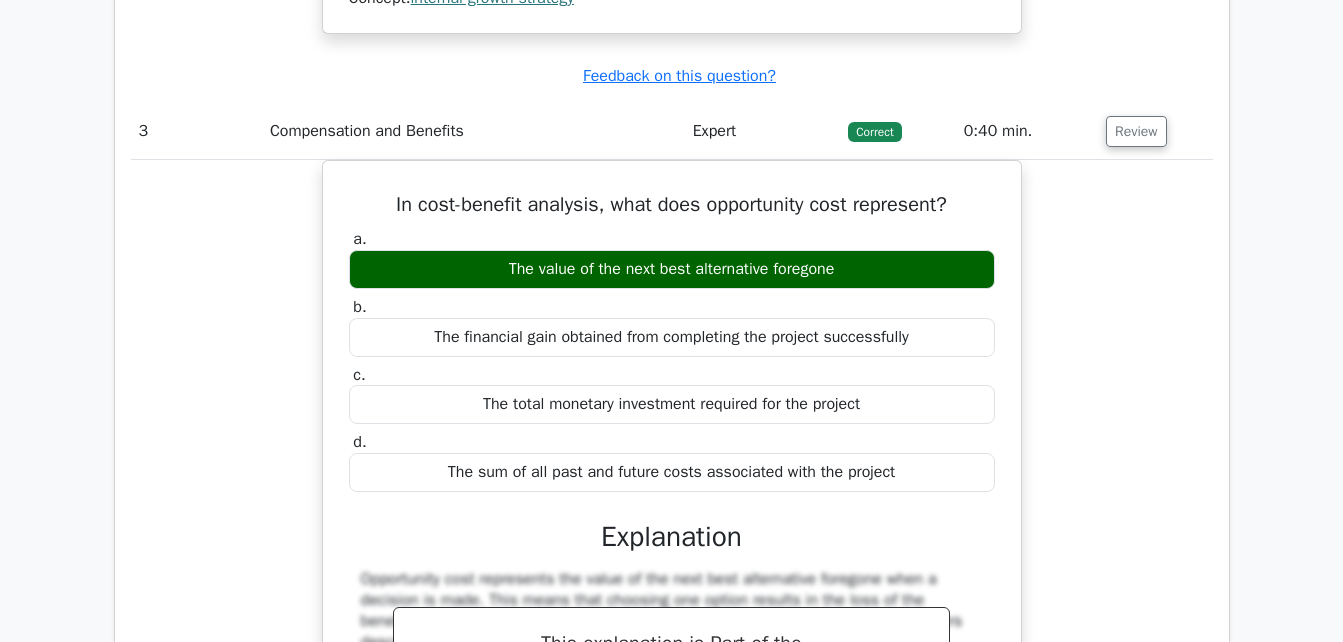 scroll, scrollTop: 3200, scrollLeft: 0, axis: vertical 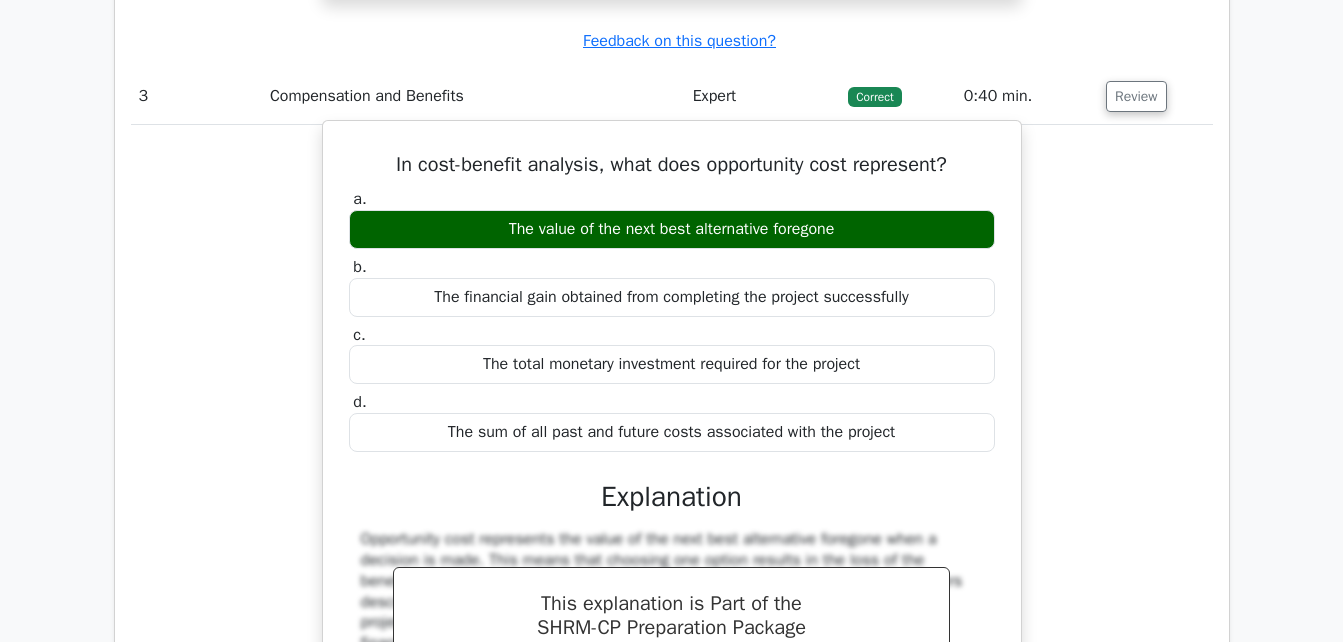 drag, startPoint x: 387, startPoint y: 208, endPoint x: 895, endPoint y: 479, distance: 575.7647 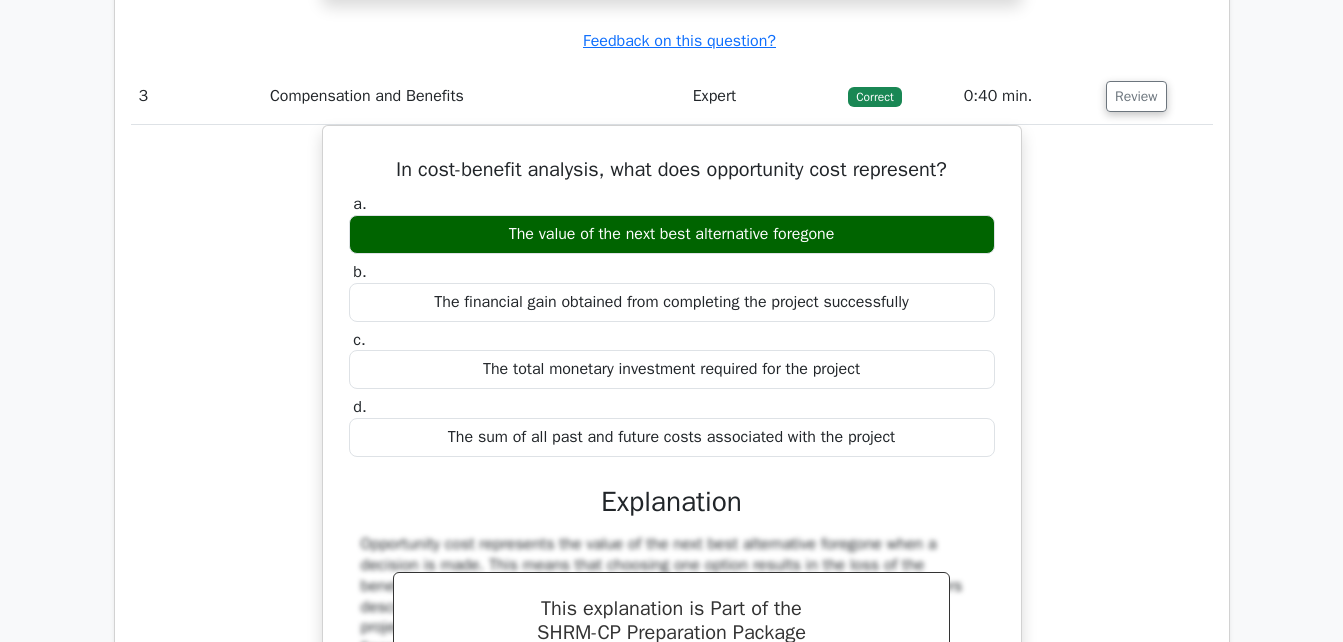 click on "In cost-benefit analysis, what does opportunity cost represent?
a.
The value of the next best alternative foregone
b." at bounding box center [672, 494] 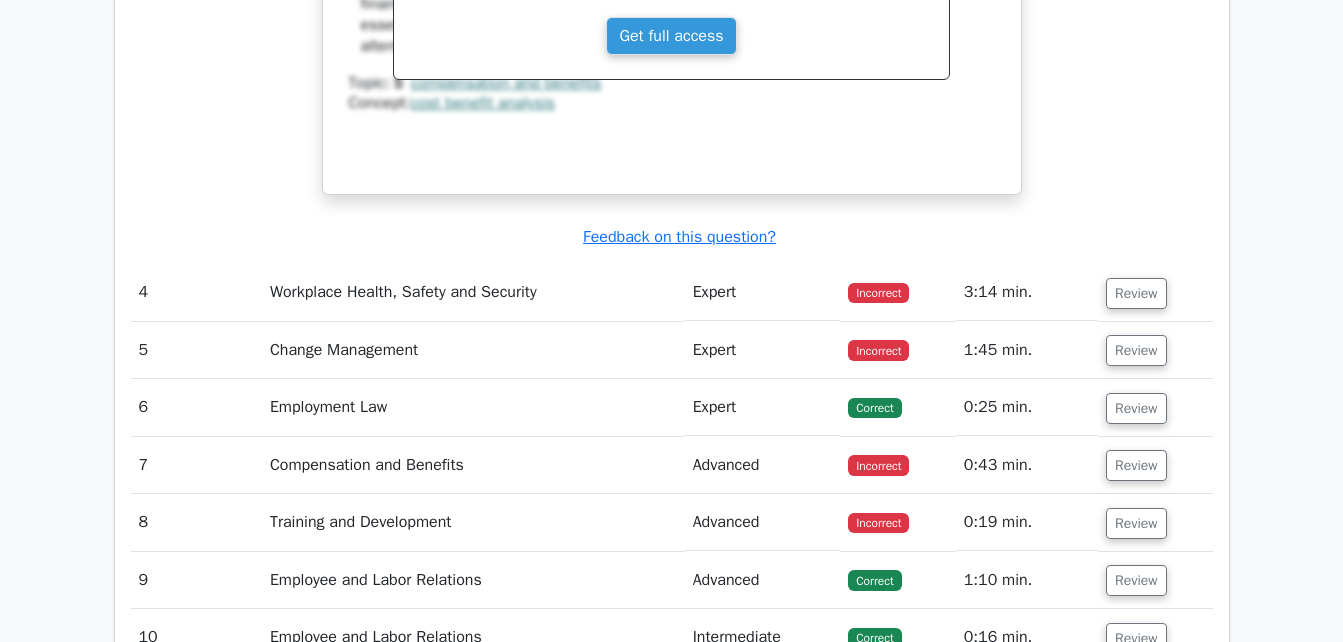 scroll, scrollTop: 3960, scrollLeft: 0, axis: vertical 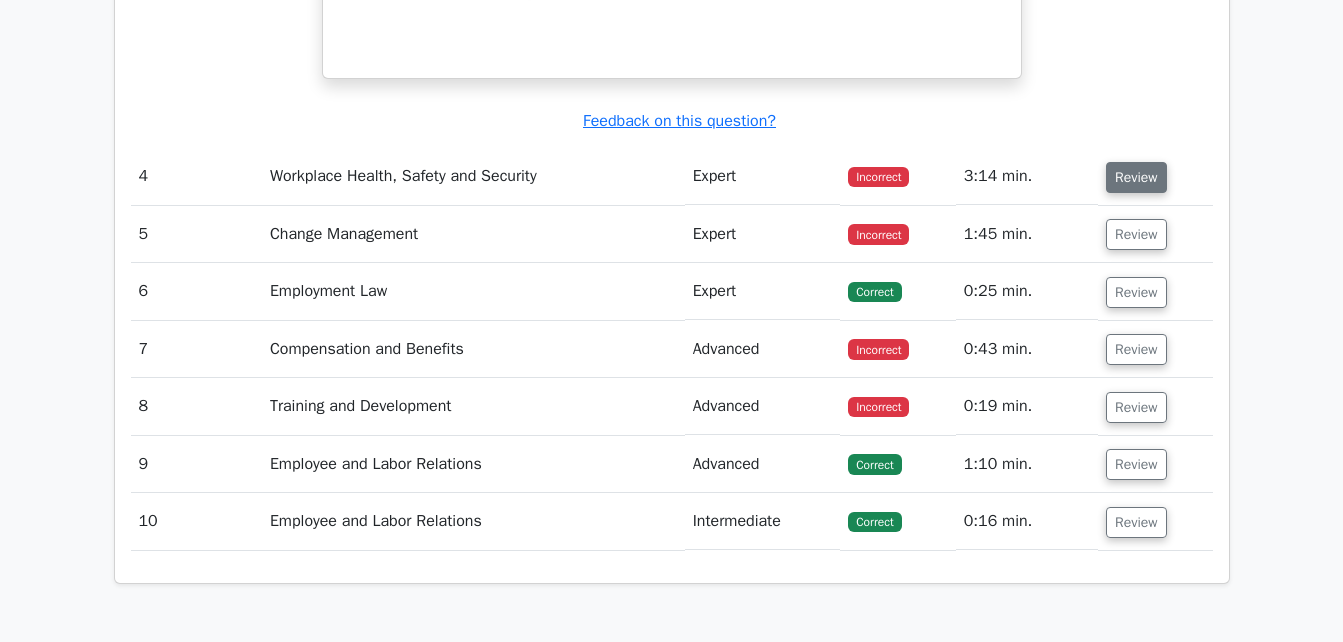 click on "Review" at bounding box center (1136, 177) 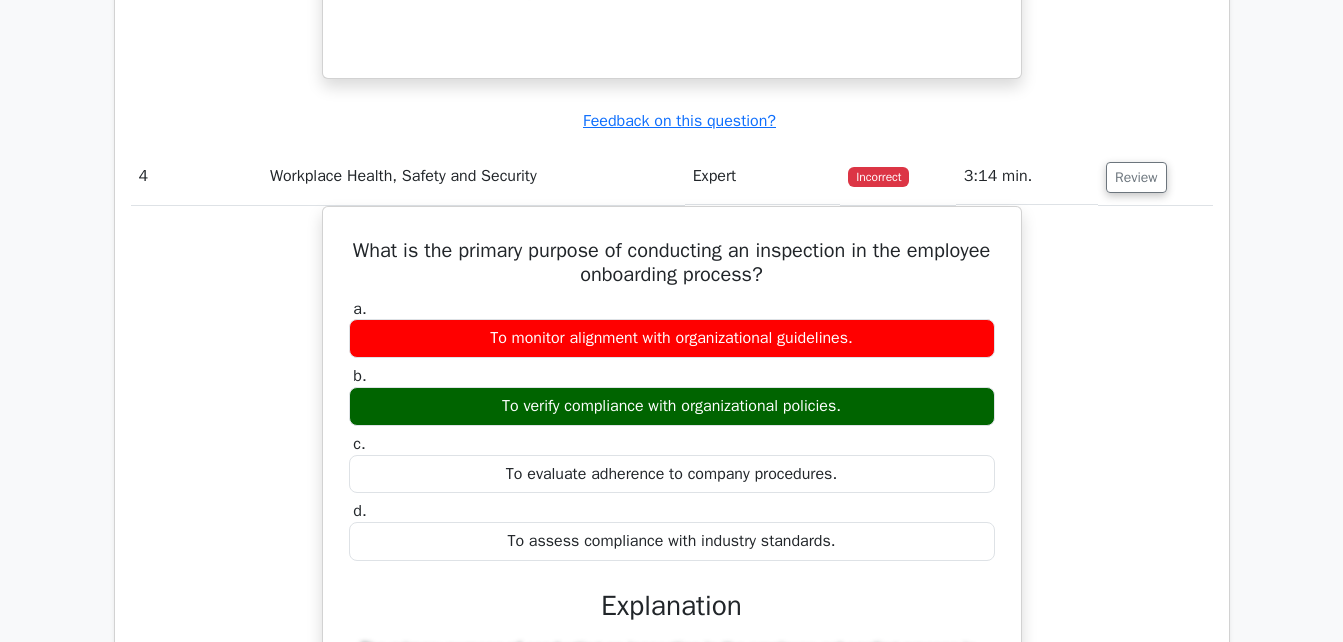 type 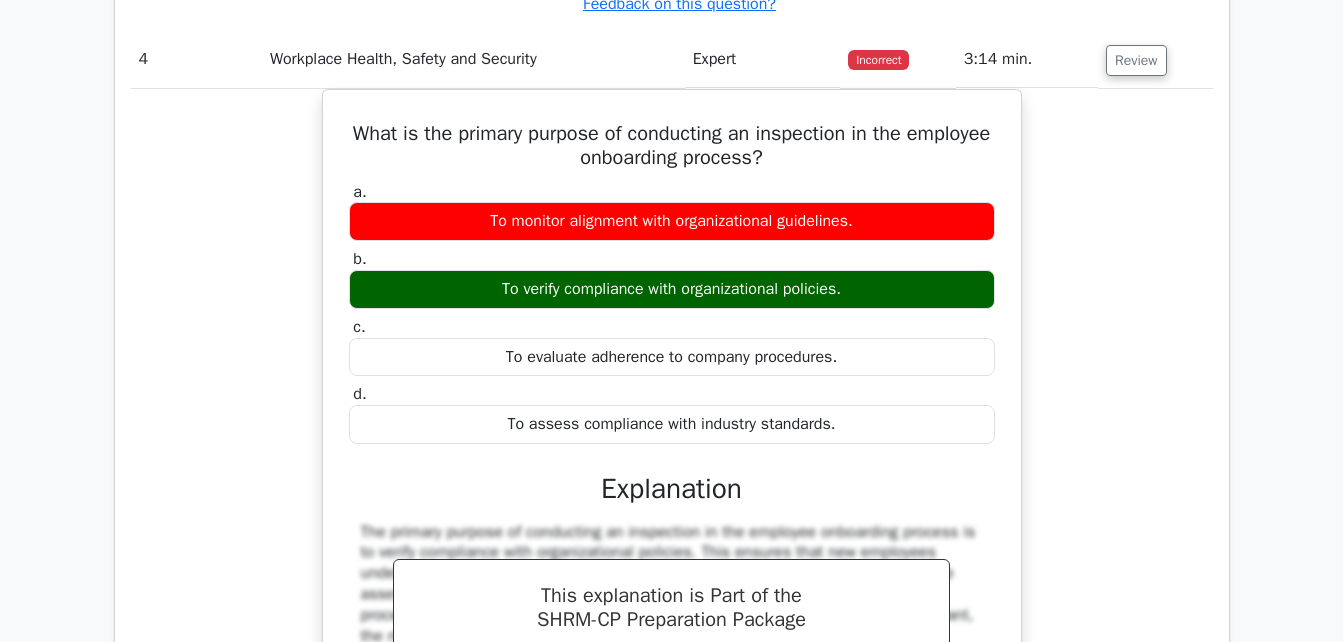 scroll, scrollTop: 4080, scrollLeft: 0, axis: vertical 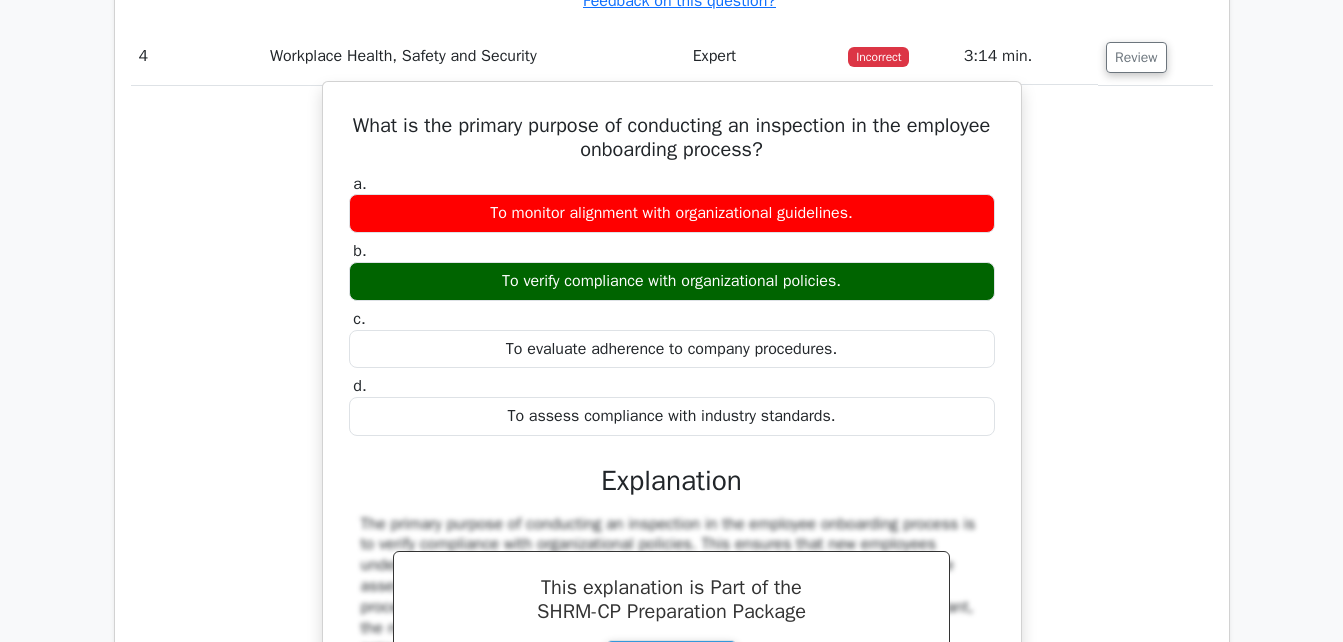 drag, startPoint x: 386, startPoint y: 172, endPoint x: 872, endPoint y: 464, distance: 566.9744 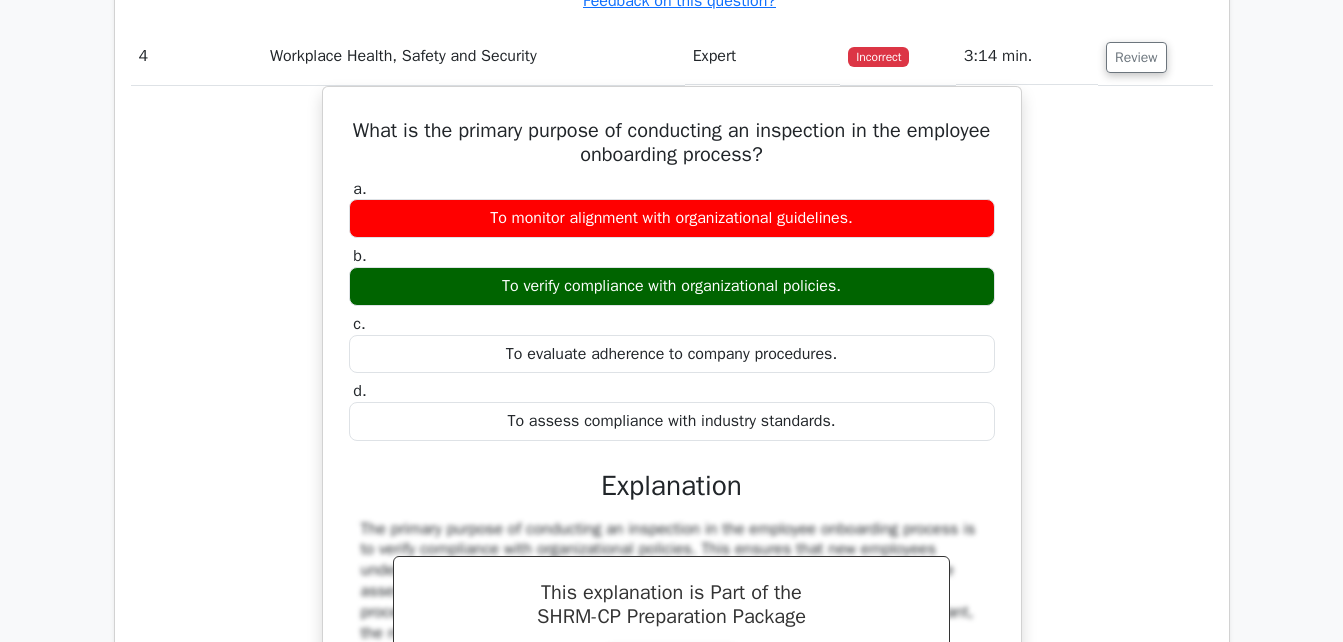 click on "What is the primary purpose of conducting an inspection in the employee onboarding process?
a.
To monitor alignment with organizational guidelines.
b.
c." at bounding box center (672, 467) 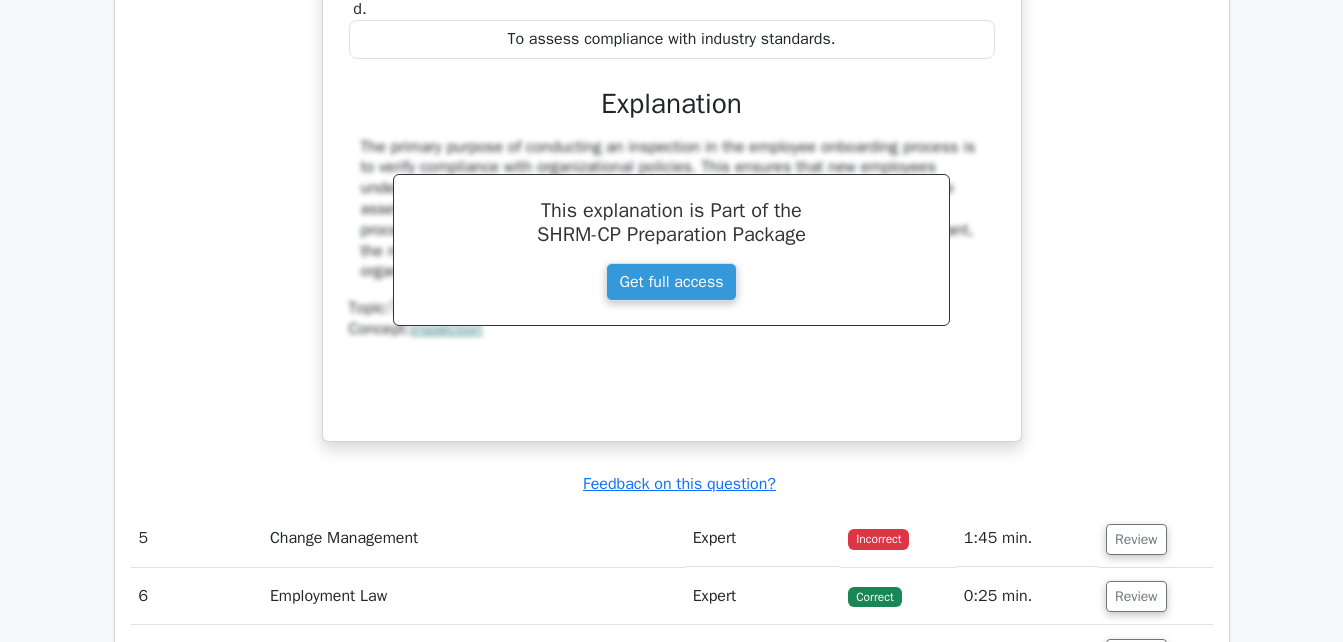 scroll, scrollTop: 4720, scrollLeft: 0, axis: vertical 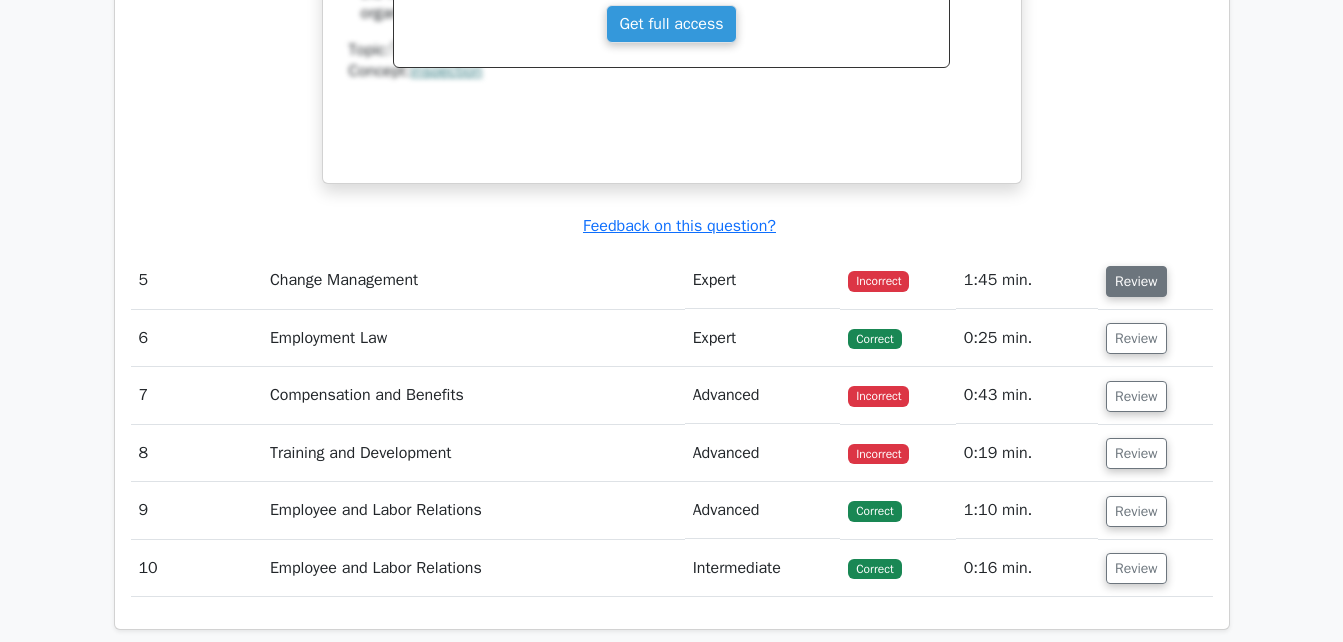 click on "Review" at bounding box center [1136, 281] 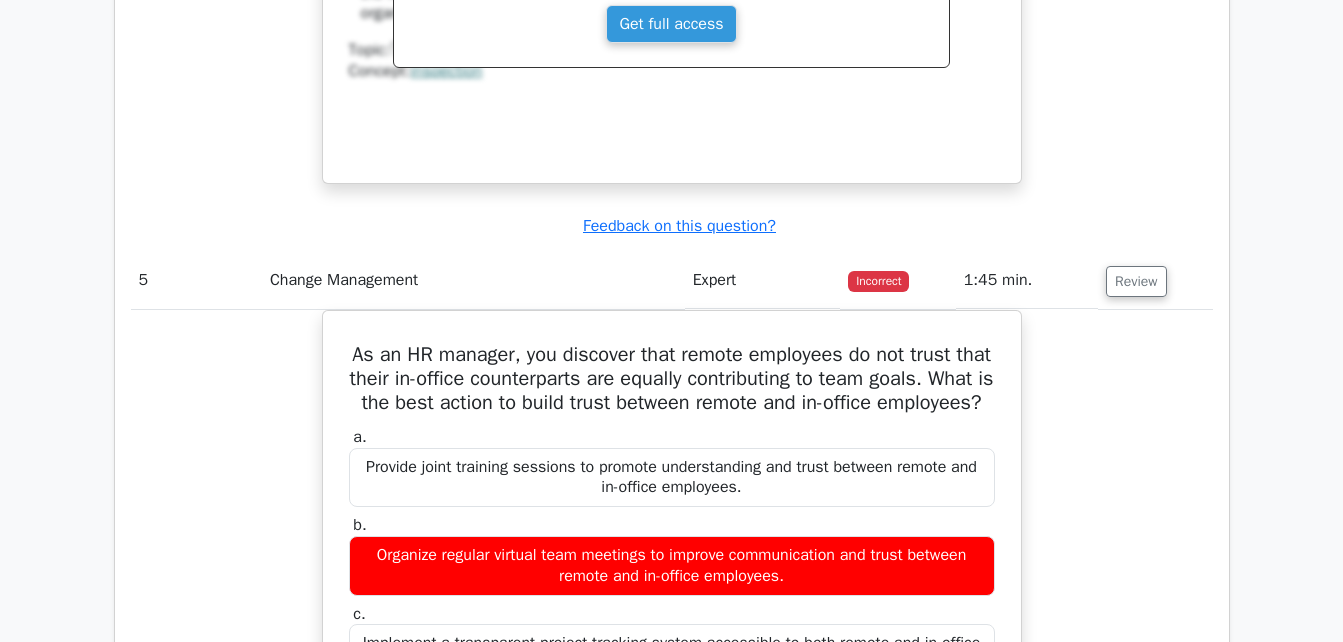 click on "Question Analysis
Question  #
Topic
Difficulty
Result
Time Spent
Action
1
Performance Management
Advanced
Correct
a. b. c." at bounding box center [672, -898] 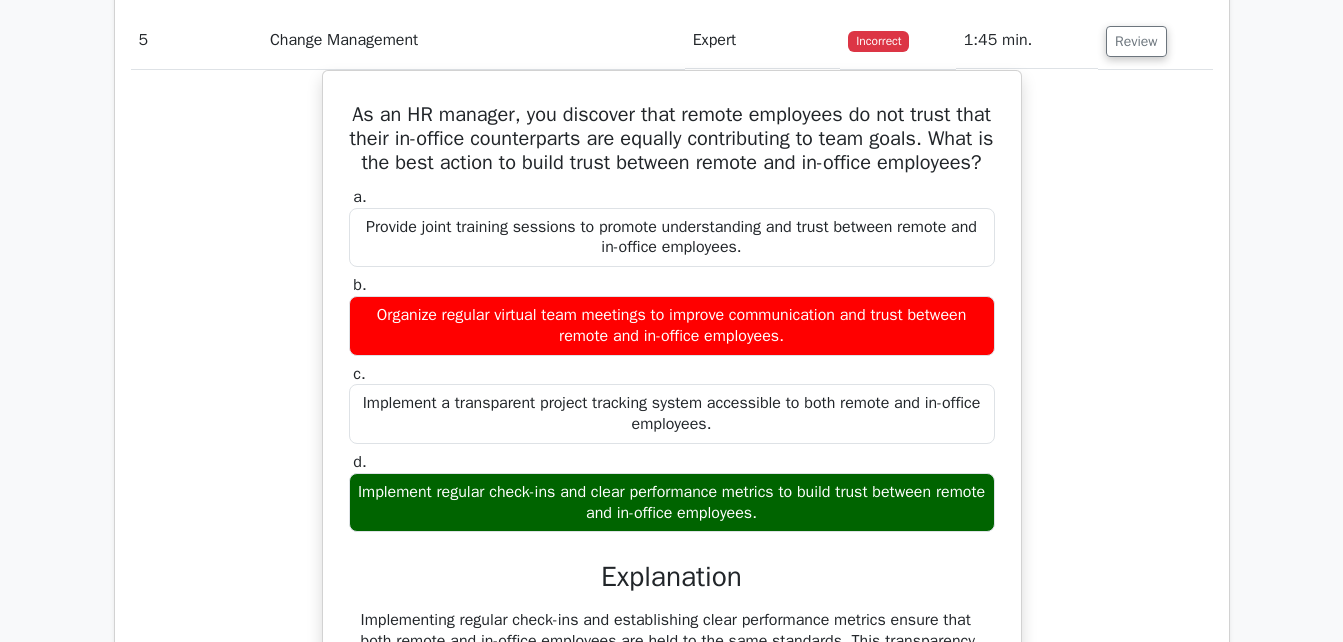 scroll, scrollTop: 5000, scrollLeft: 0, axis: vertical 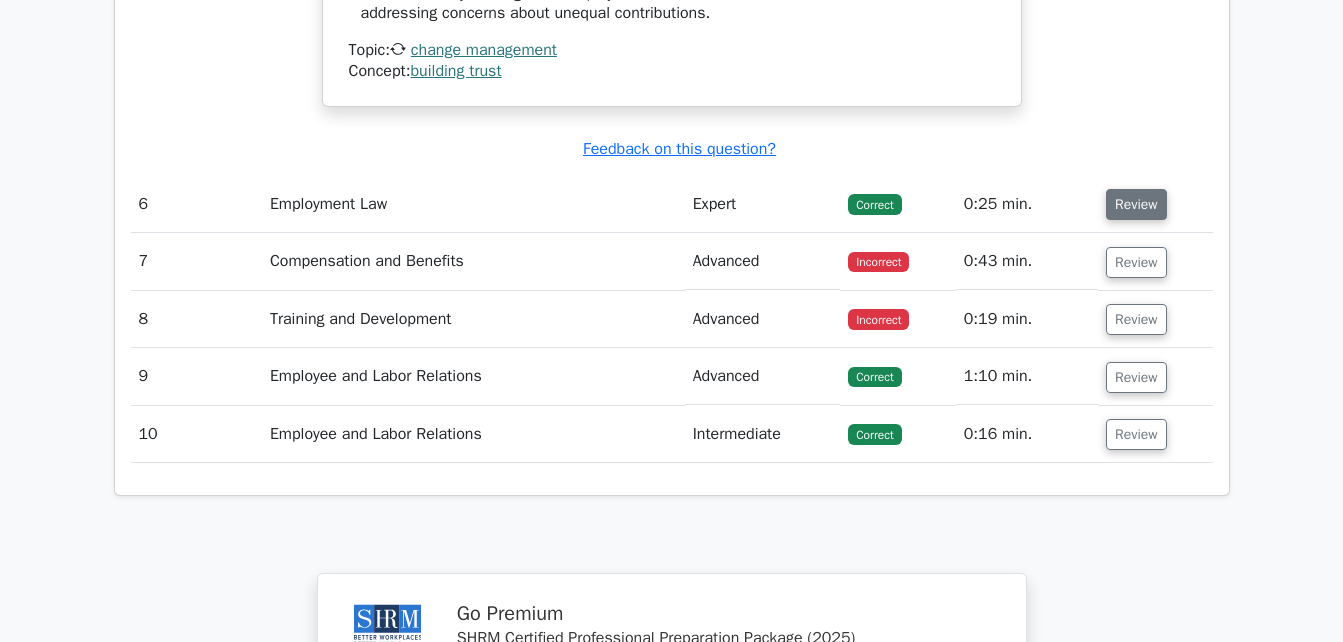click on "Review" at bounding box center [1136, 204] 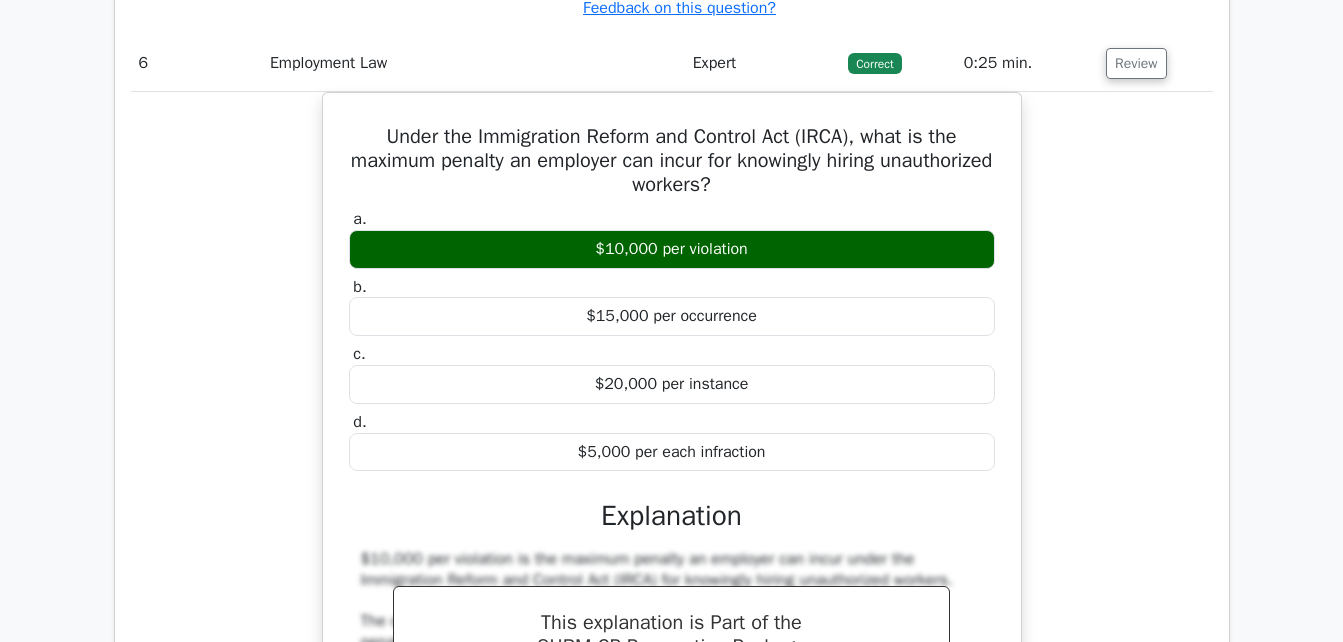 scroll, scrollTop: 5802, scrollLeft: 0, axis: vertical 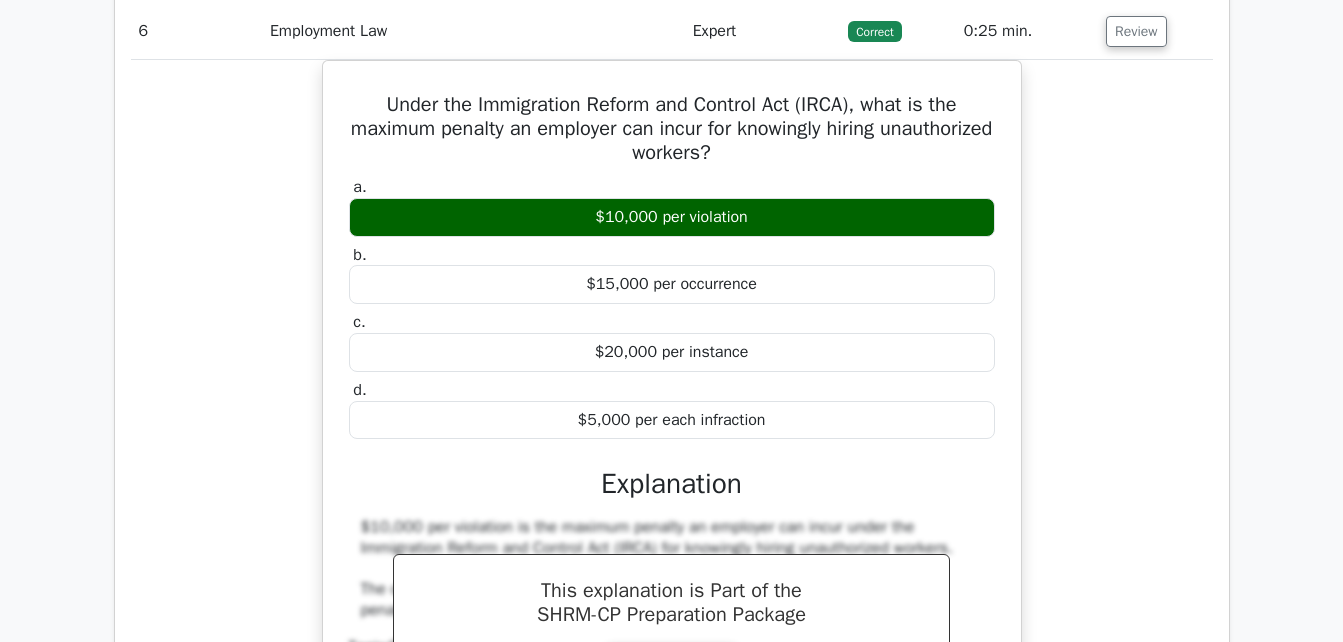 click on "Under the Immigration Reform and Control Act (IRCA), what is the maximum penalty an employer can incur for knowingly hiring unauthorized workers?
a.
$10,000 per violation
b.
c. d." at bounding box center [672, 453] 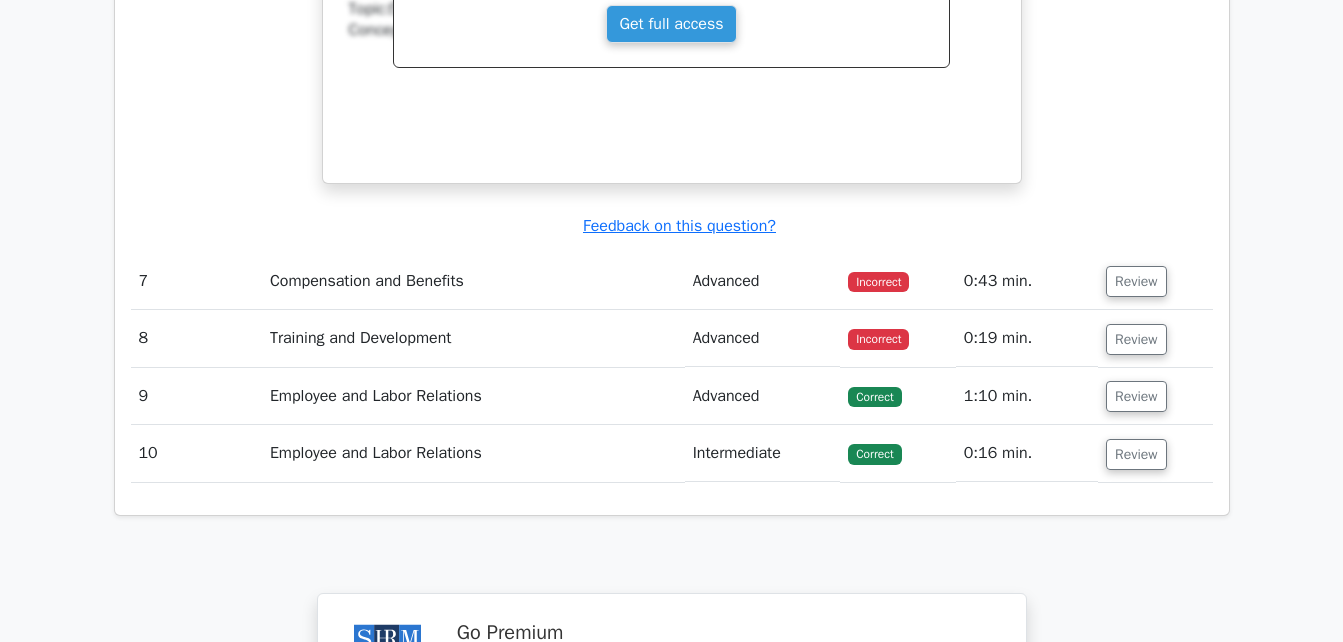 scroll, scrollTop: 6442, scrollLeft: 0, axis: vertical 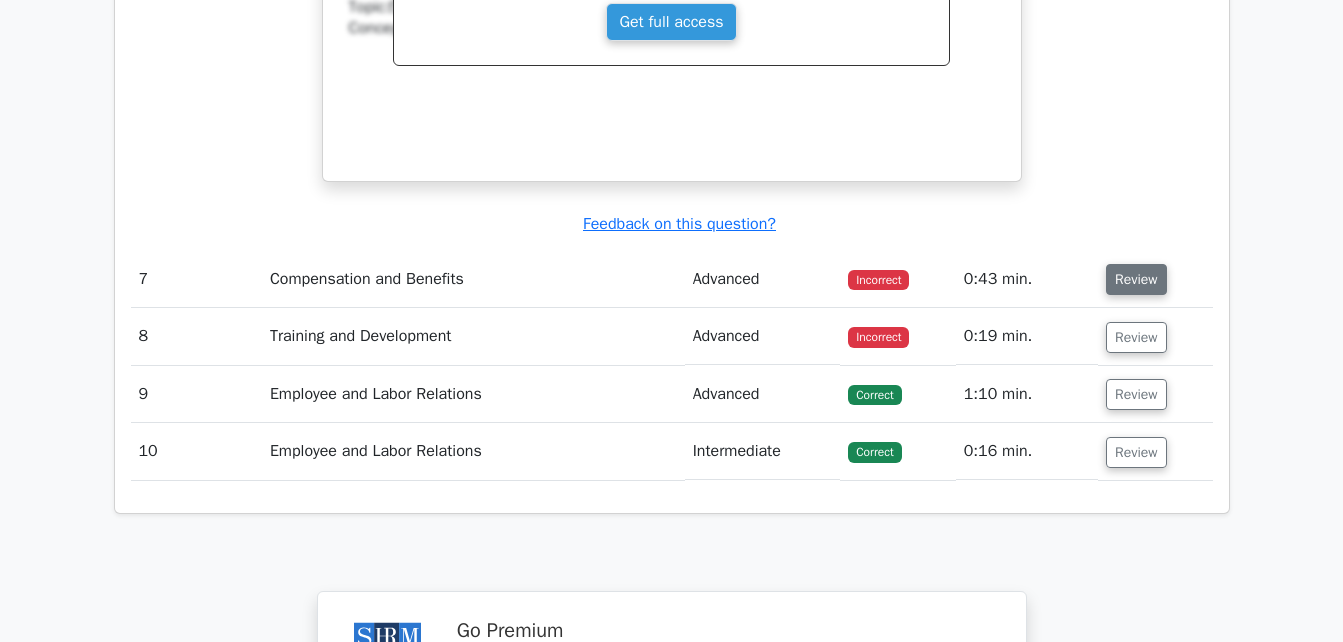 click on "Review" at bounding box center [1136, 279] 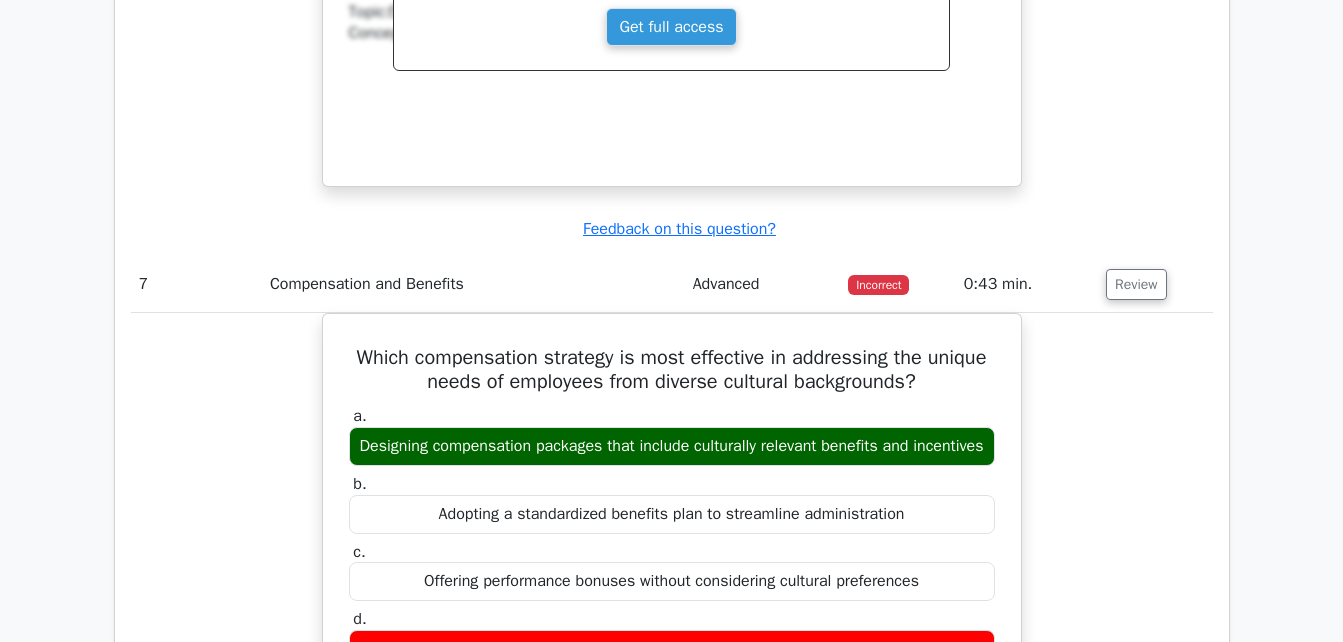 type 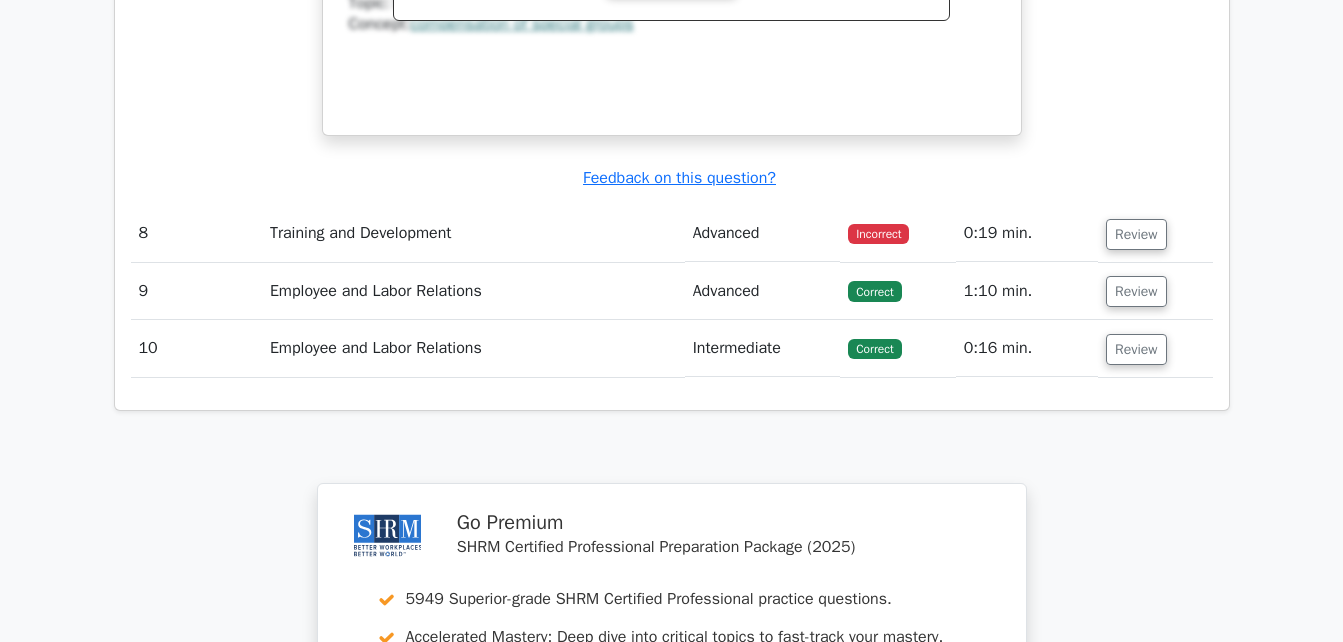 scroll, scrollTop: 7402, scrollLeft: 0, axis: vertical 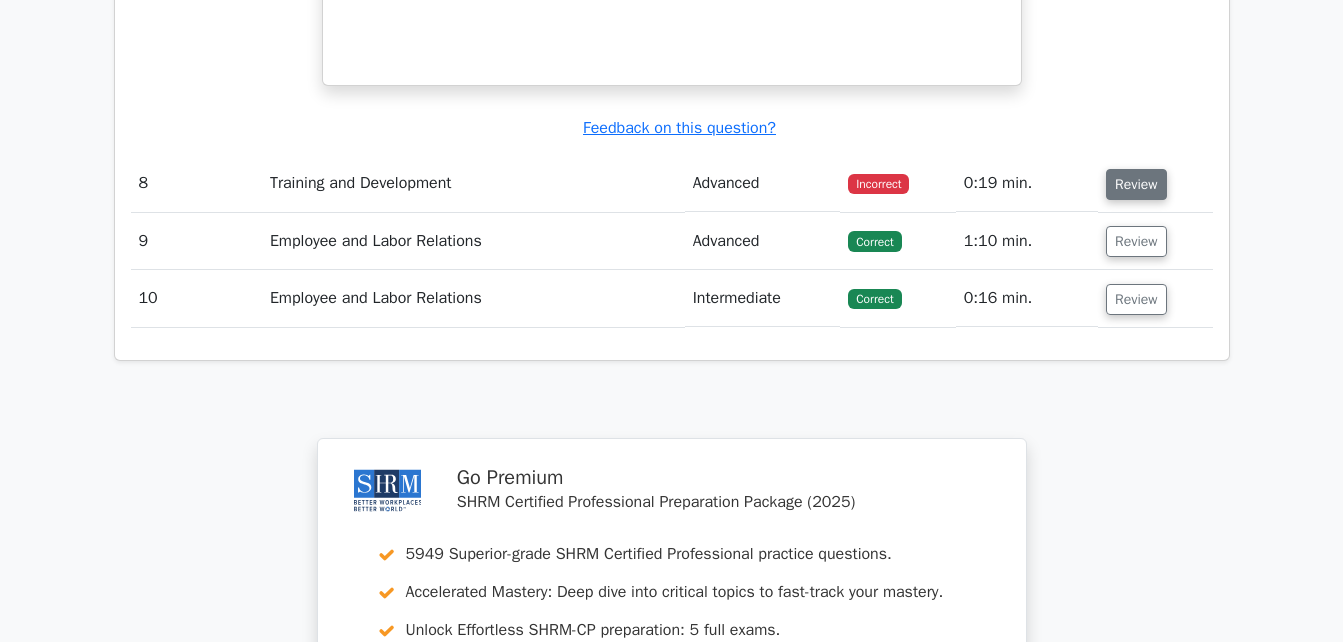 click on "Review" at bounding box center [1136, 184] 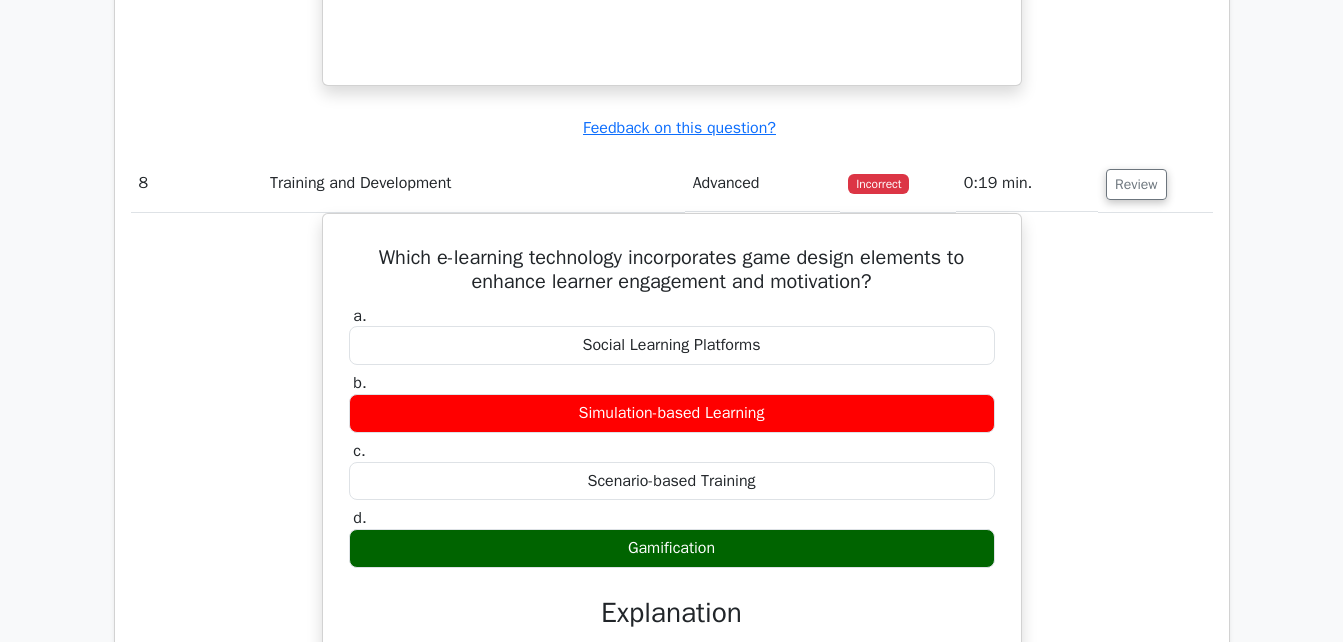 click on "Which e-learning technology incorporates game design elements to enhance learner engagement and motivation?
a.
Social Learning Platforms
b.
c. d." at bounding box center (672, 607) 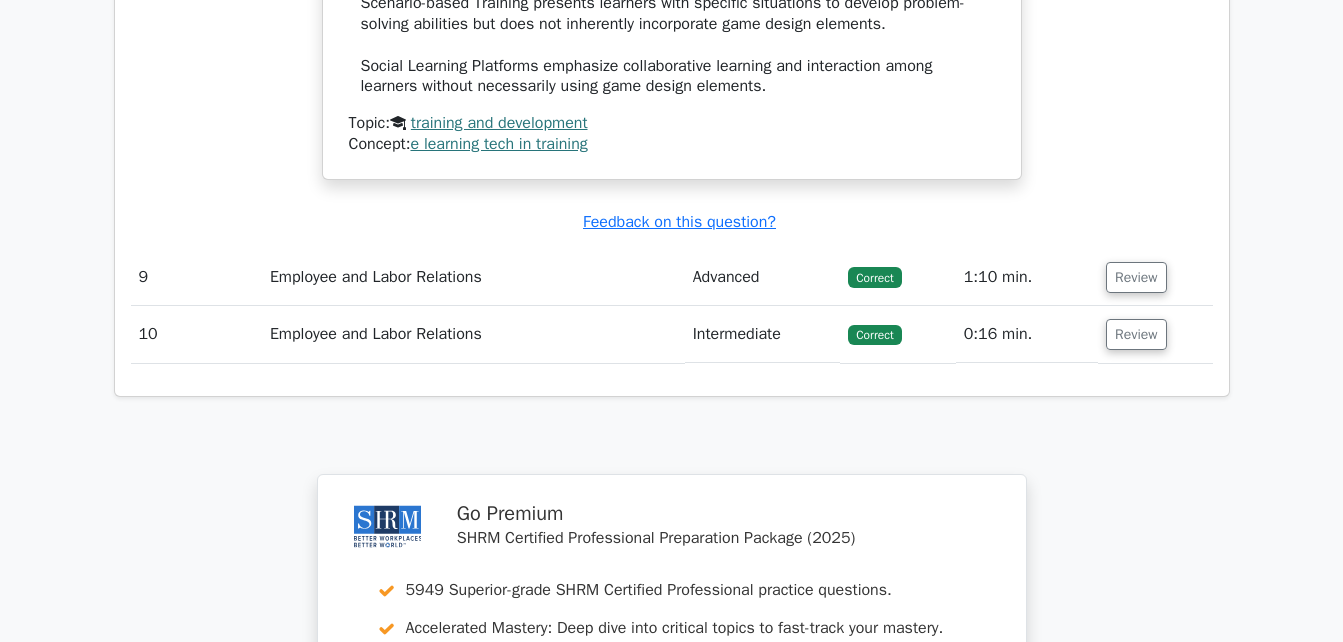 scroll, scrollTop: 8202, scrollLeft: 0, axis: vertical 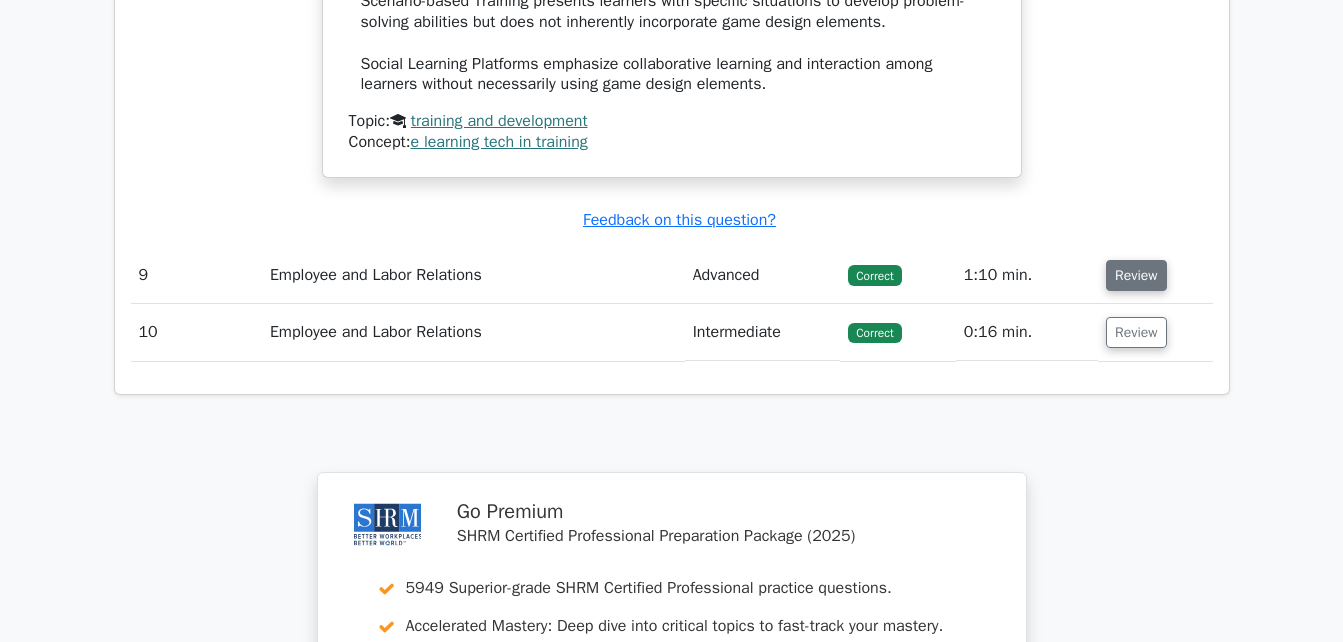 click on "Review" at bounding box center [1136, 275] 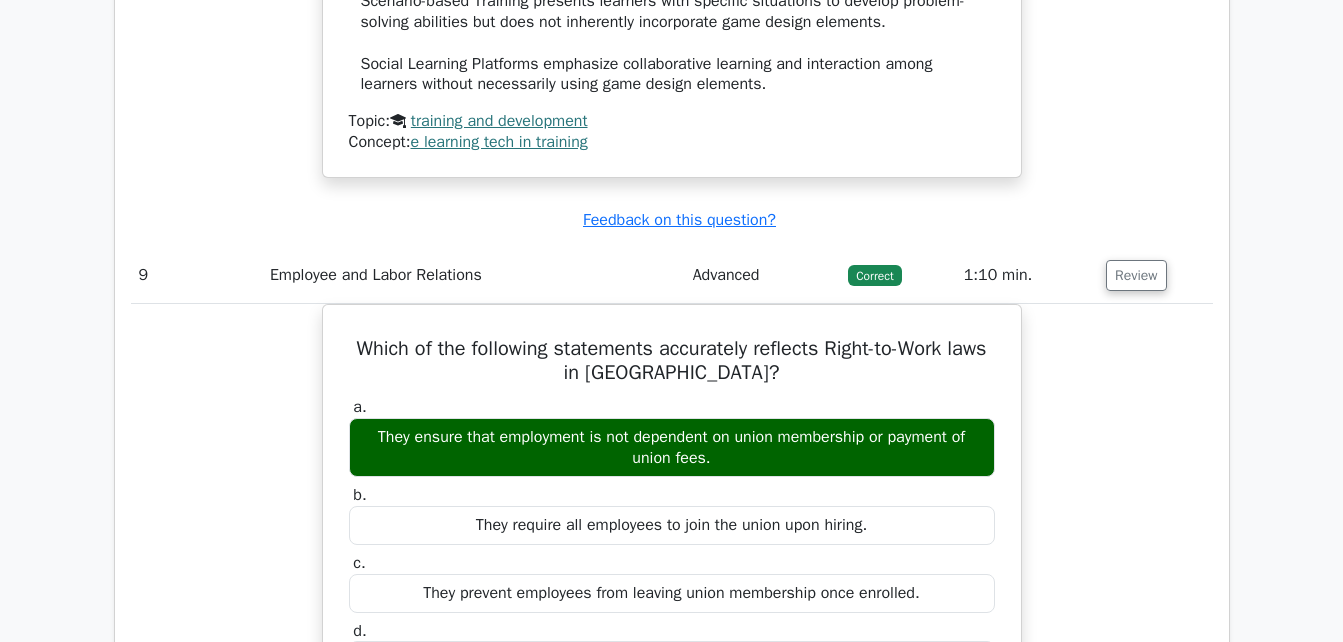 click on "Review" at bounding box center [1155, 275] 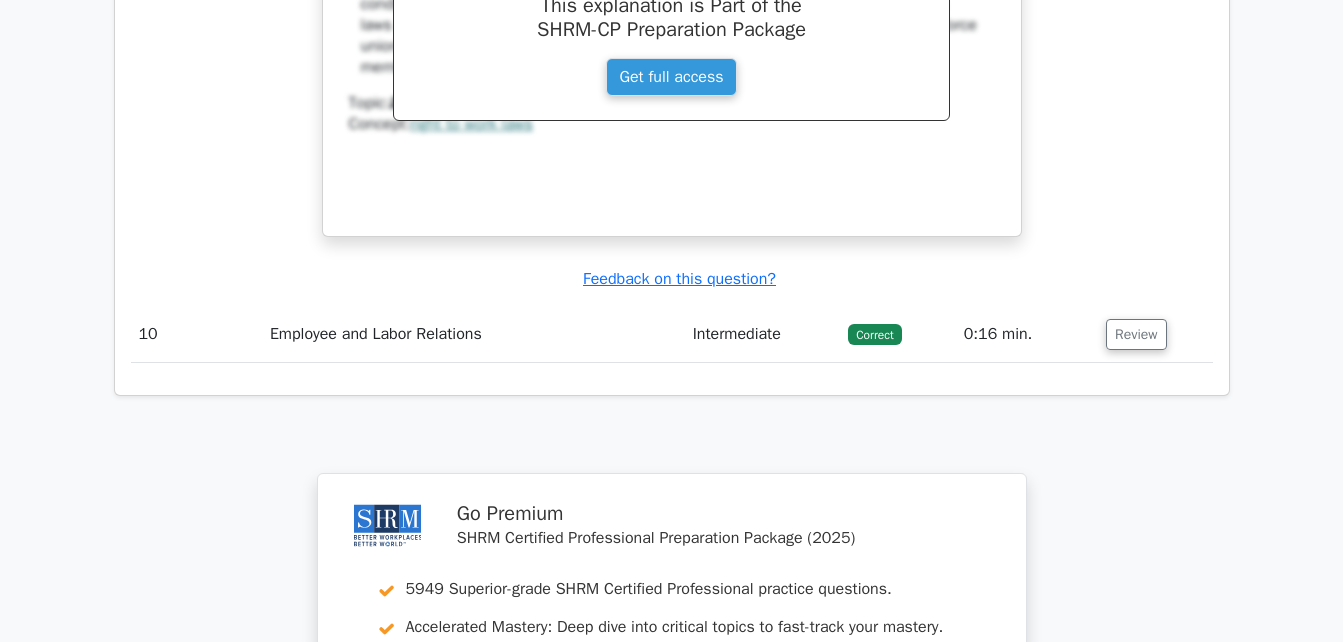 scroll, scrollTop: 9042, scrollLeft: 0, axis: vertical 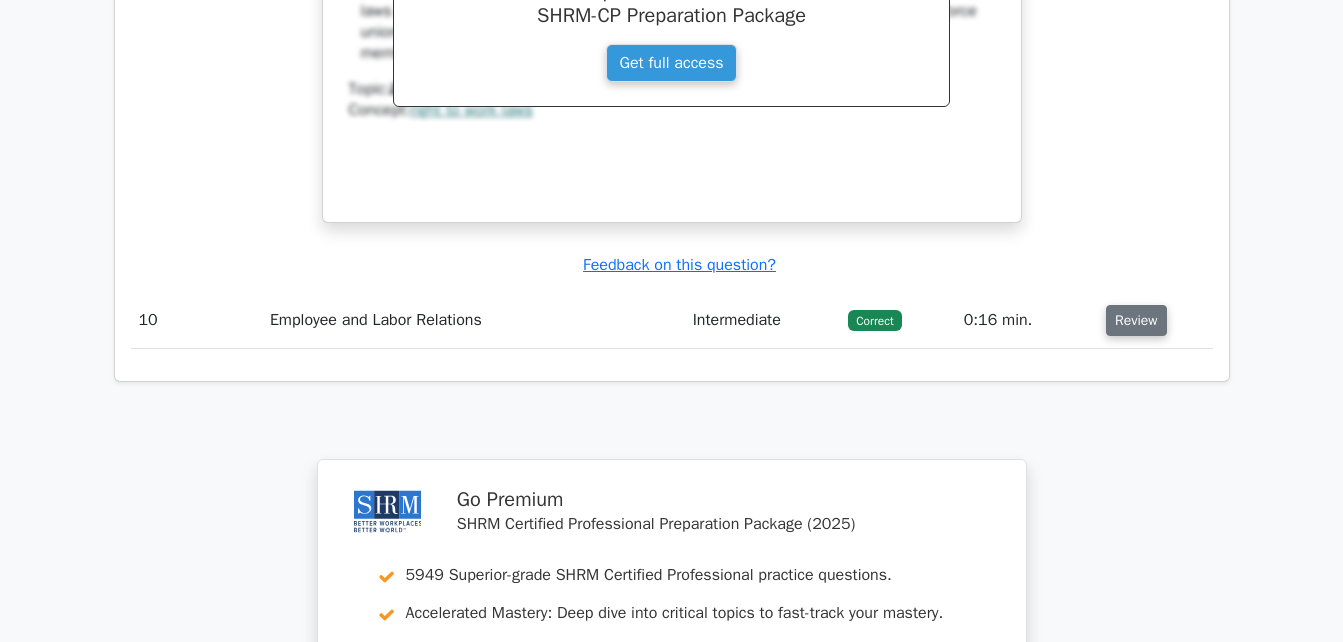 click on "Review" at bounding box center (1136, 320) 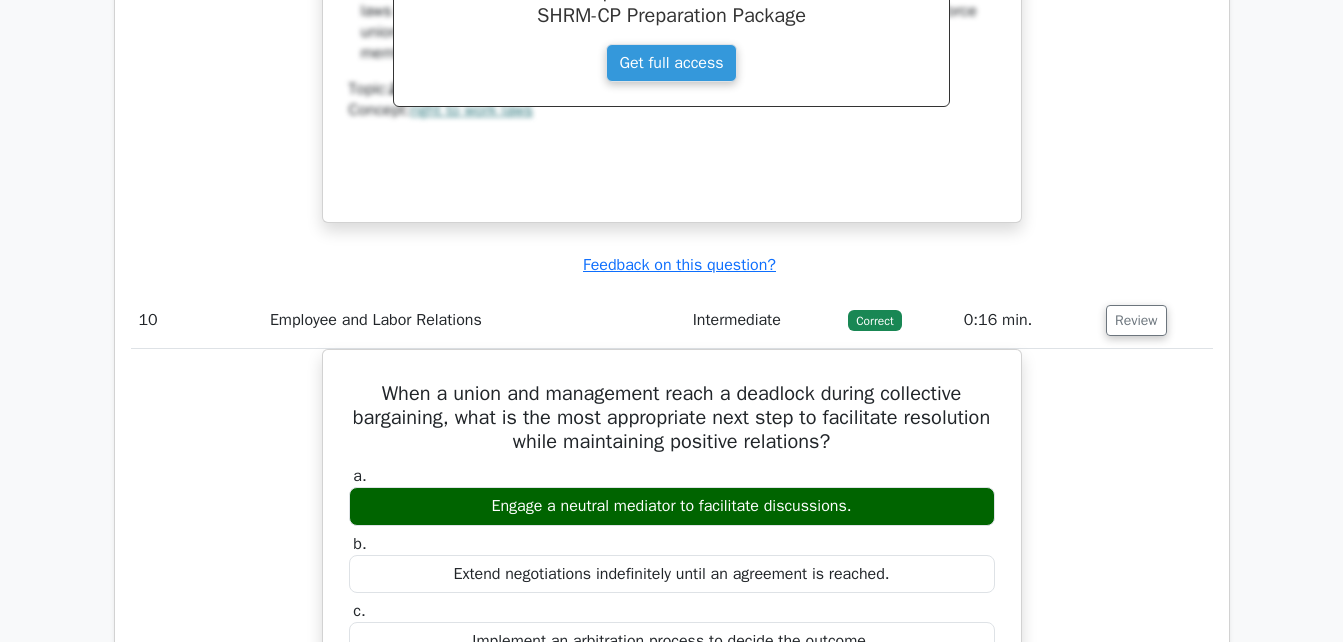 click on "Question Analysis
Question  #
Topic
Difficulty
Result
Time Spent
Action
1
Performance Management
Advanced
Correct
a. b. c." at bounding box center (672, -3155) 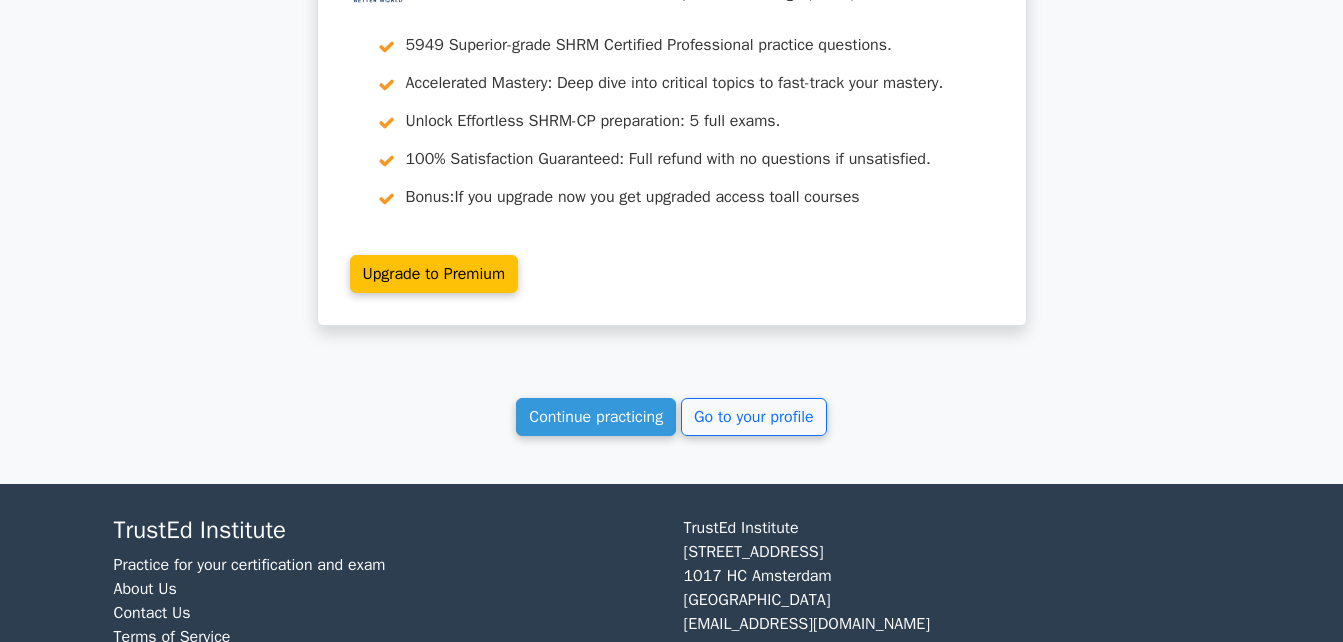 scroll, scrollTop: 10442, scrollLeft: 0, axis: vertical 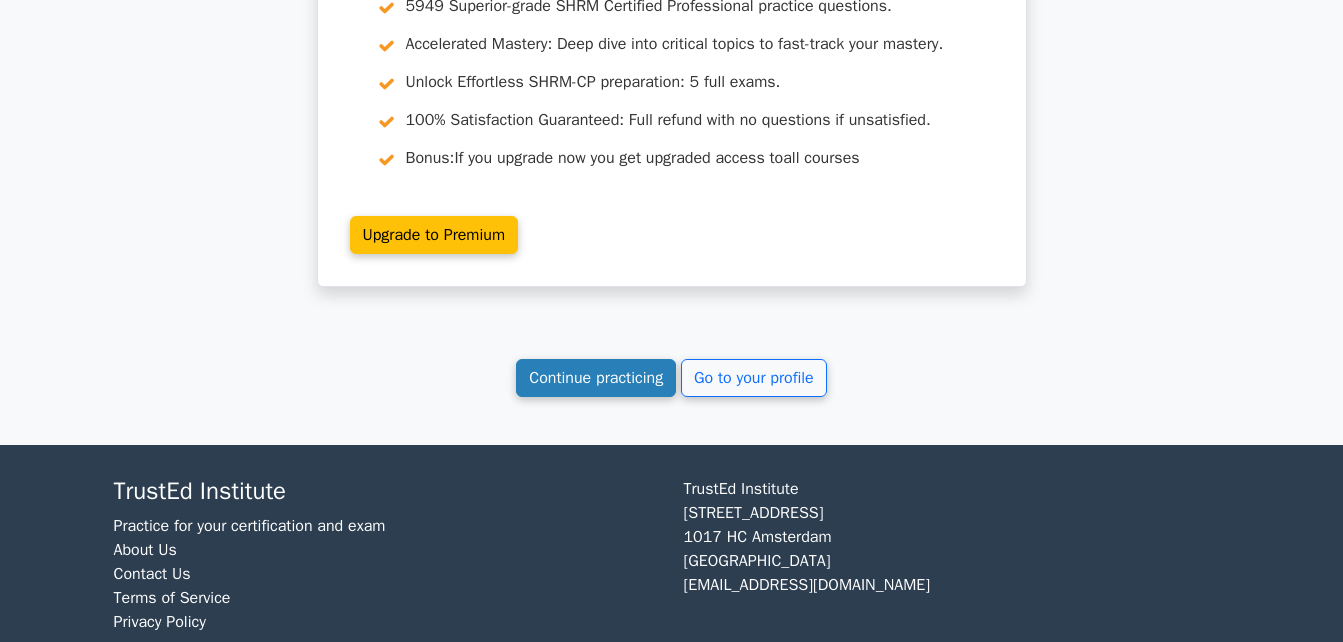 click on "Continue practicing" at bounding box center (596, 378) 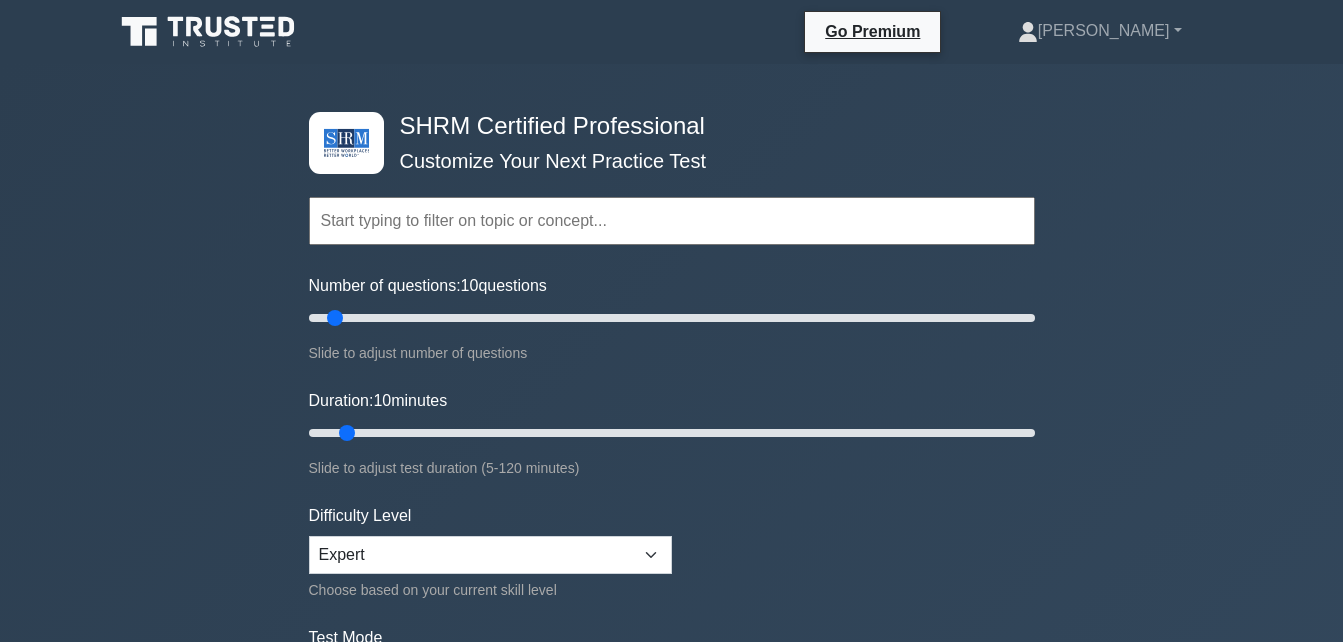 scroll, scrollTop: 0, scrollLeft: 0, axis: both 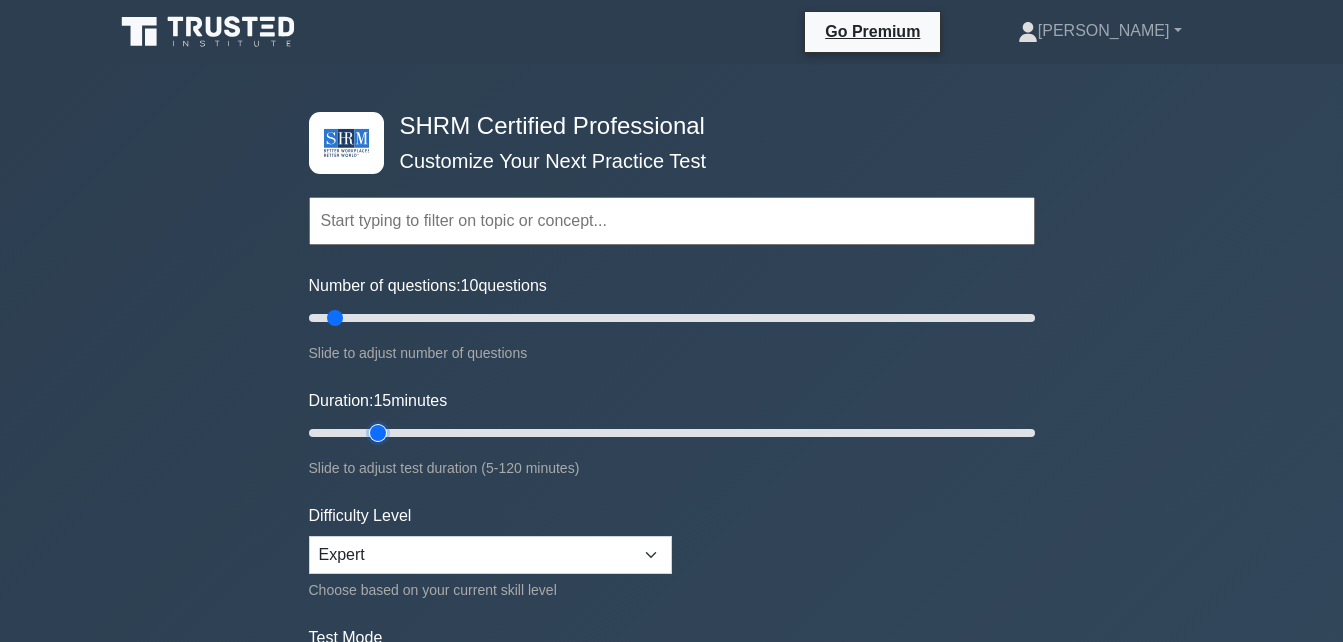 type on "15" 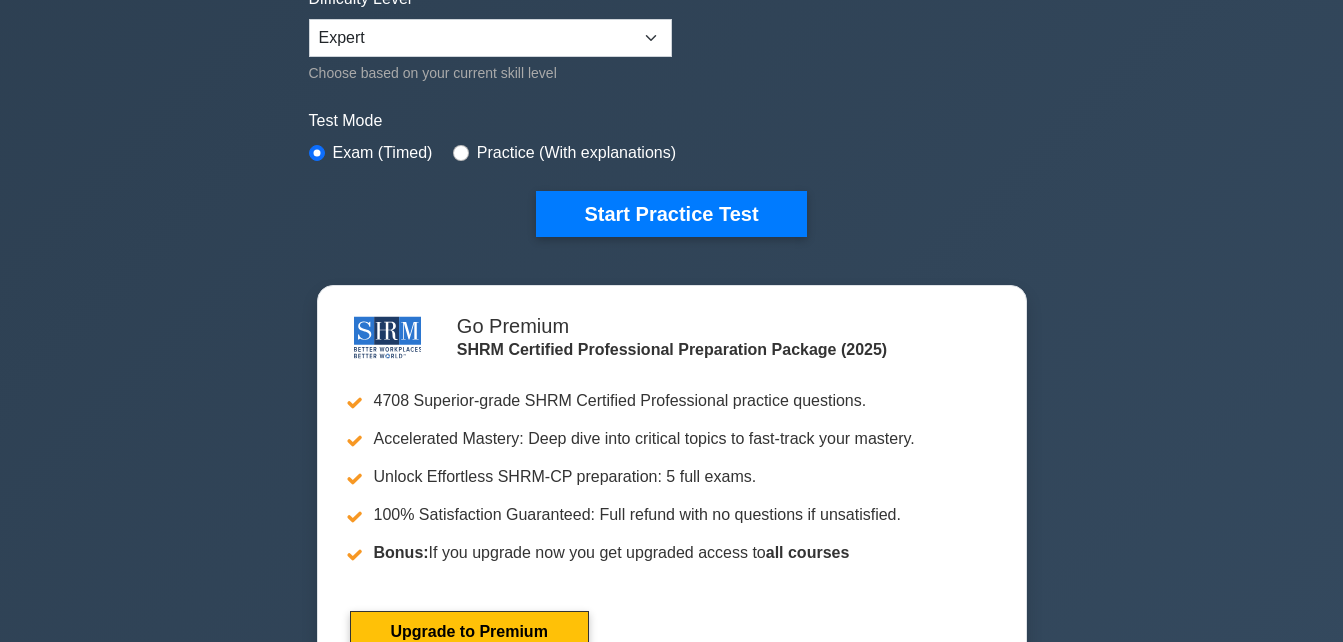 scroll, scrollTop: 528, scrollLeft: 0, axis: vertical 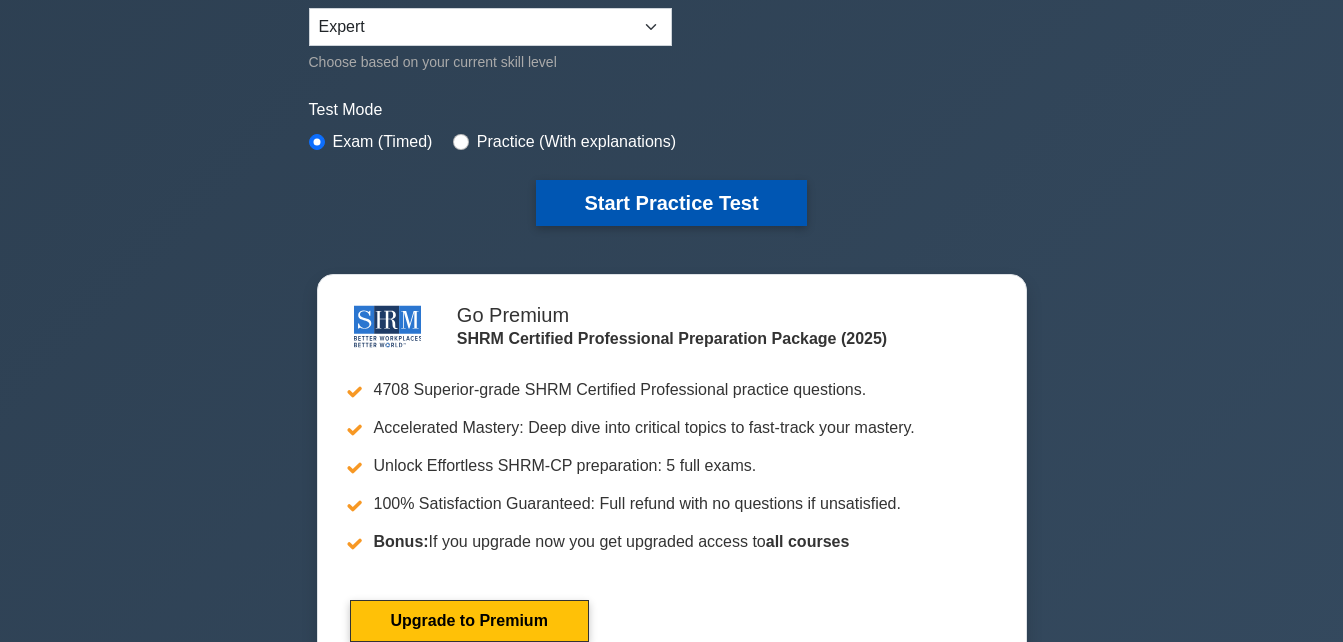 click on "Start Practice Test" at bounding box center [671, 203] 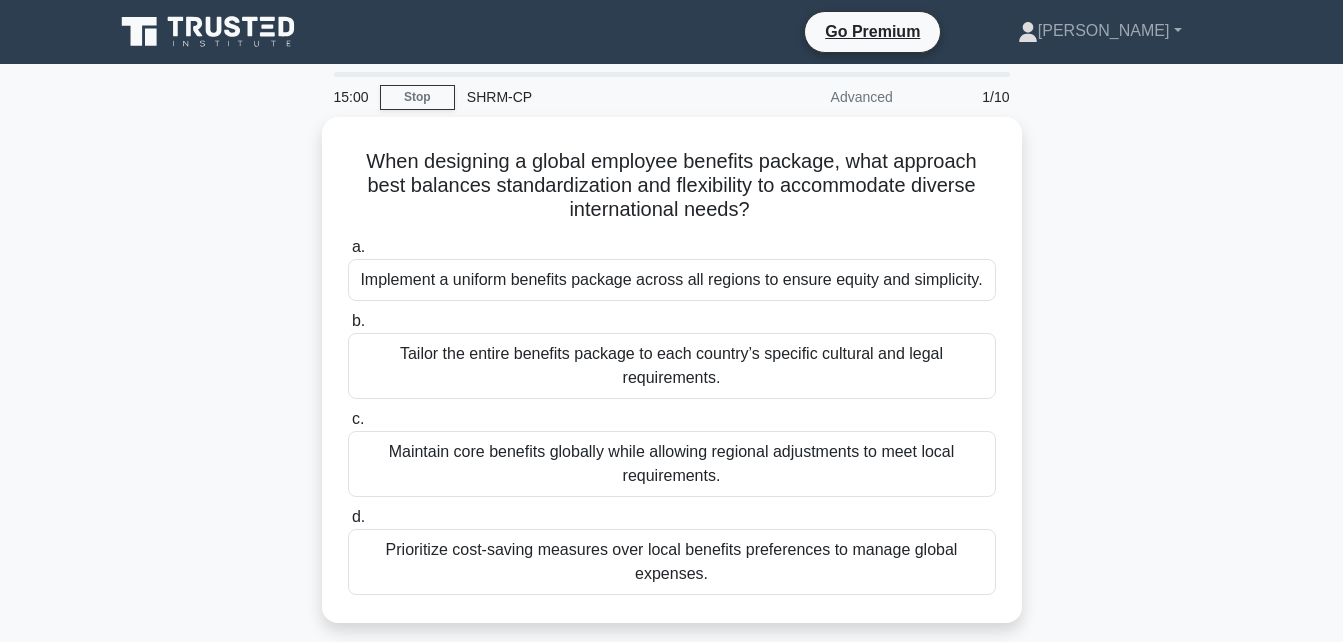 scroll, scrollTop: 0, scrollLeft: 0, axis: both 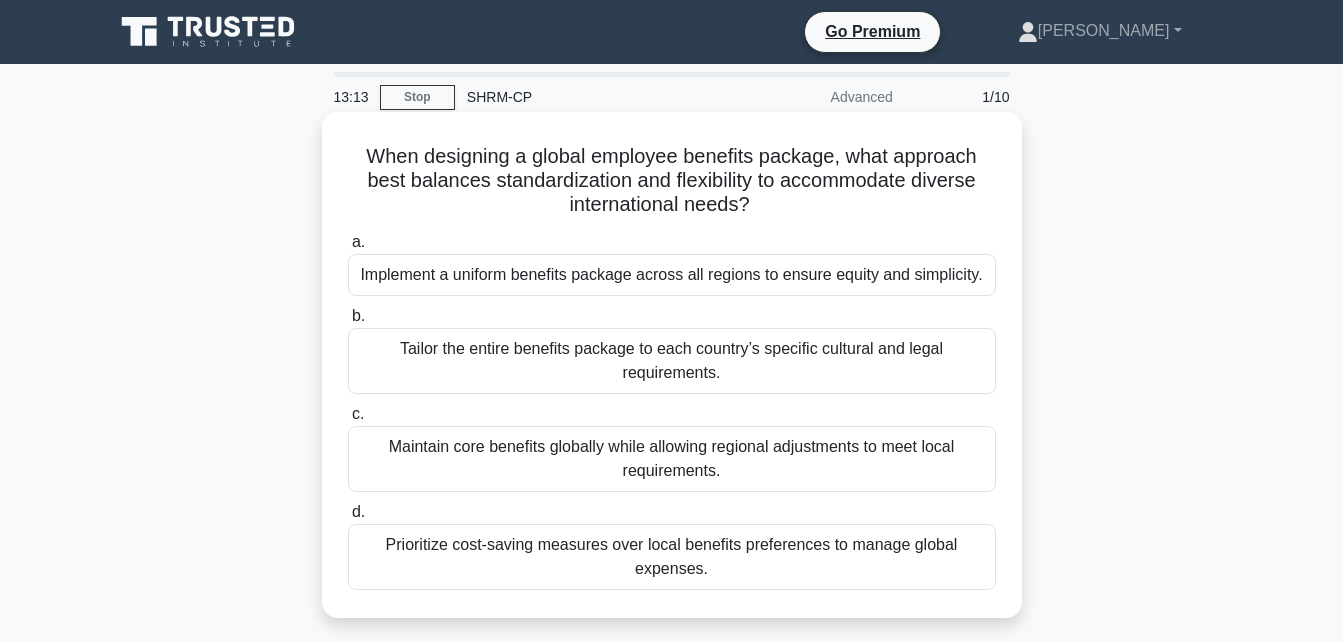 click on "Maintain core benefits globally while allowing regional adjustments to meet local requirements." at bounding box center [672, 459] 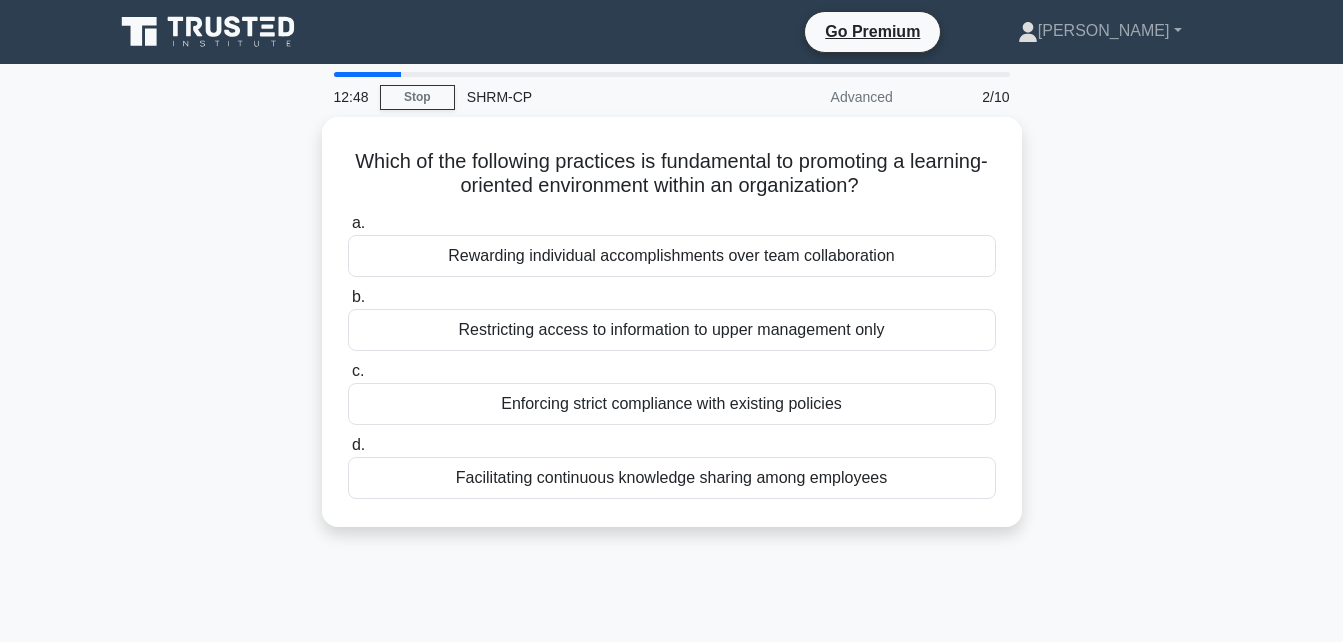 click on "Facilitating continuous knowledge sharing among employees" at bounding box center [672, 478] 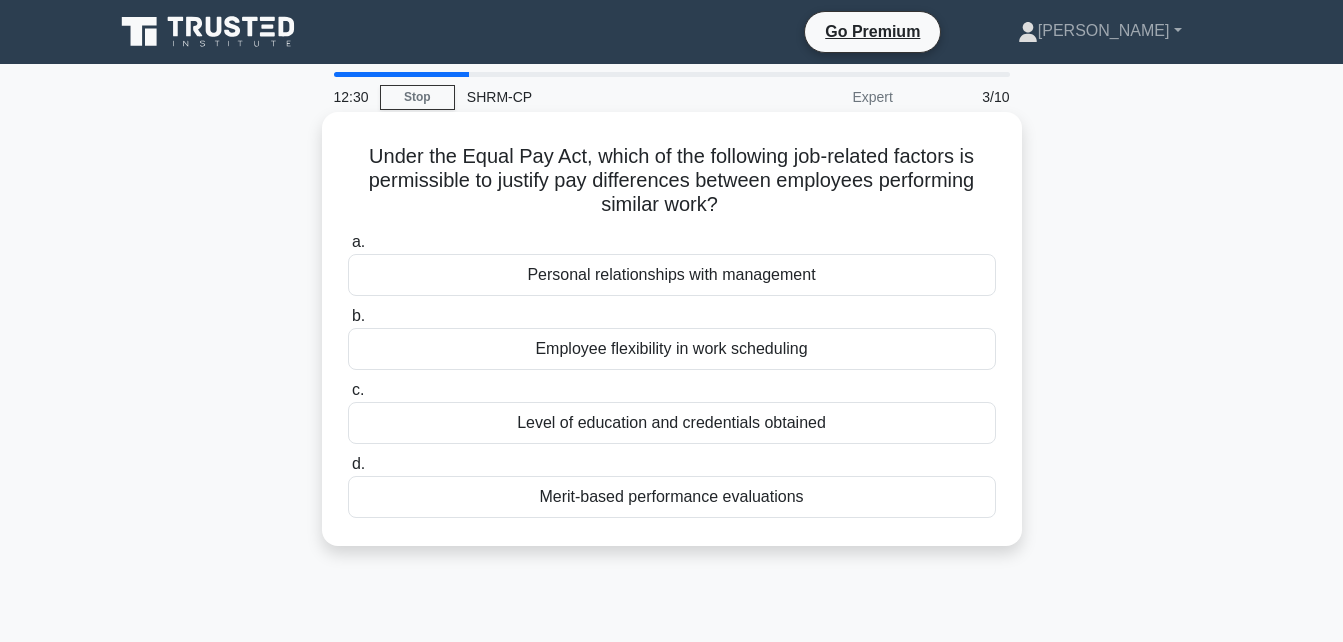 click on "Merit-based performance evaluations" at bounding box center (672, 497) 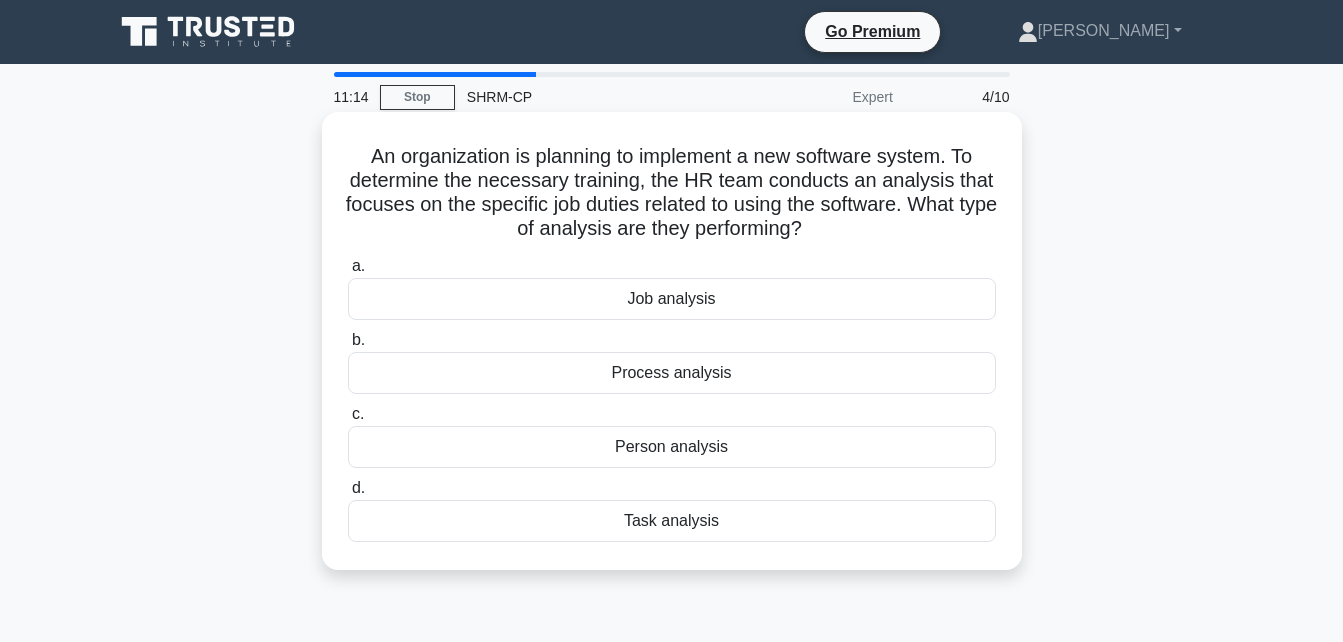 click on "Task analysis" at bounding box center [672, 521] 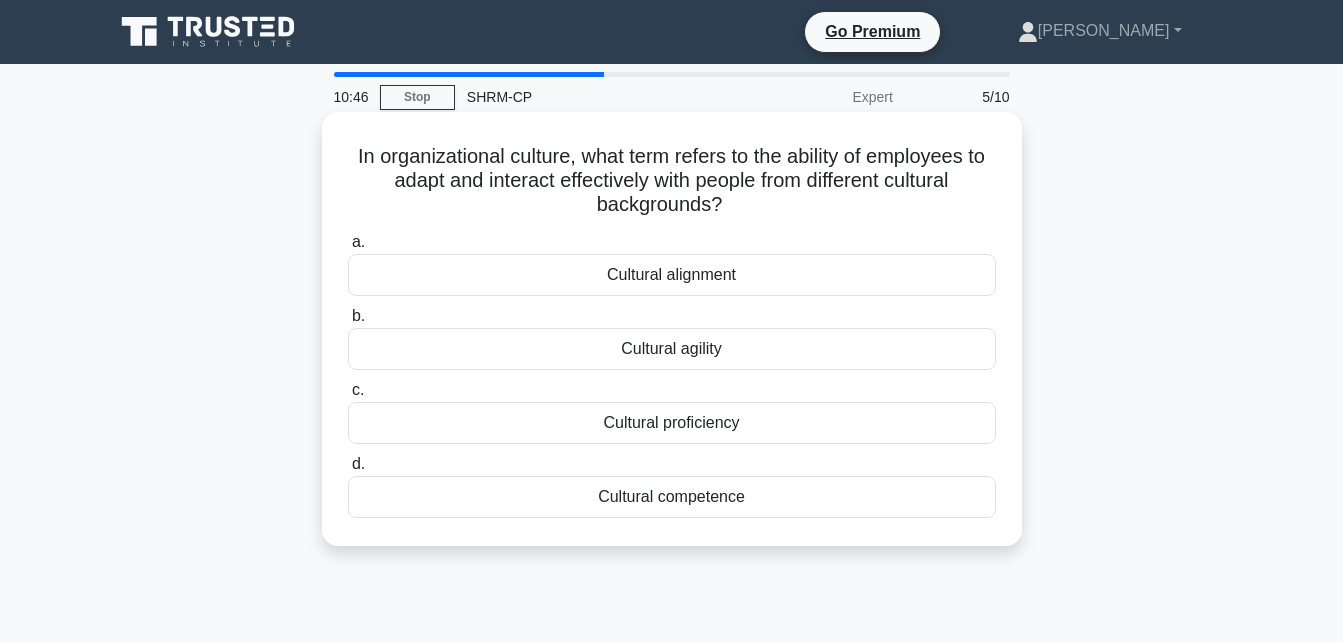 click on "Cultural alignment" at bounding box center [672, 275] 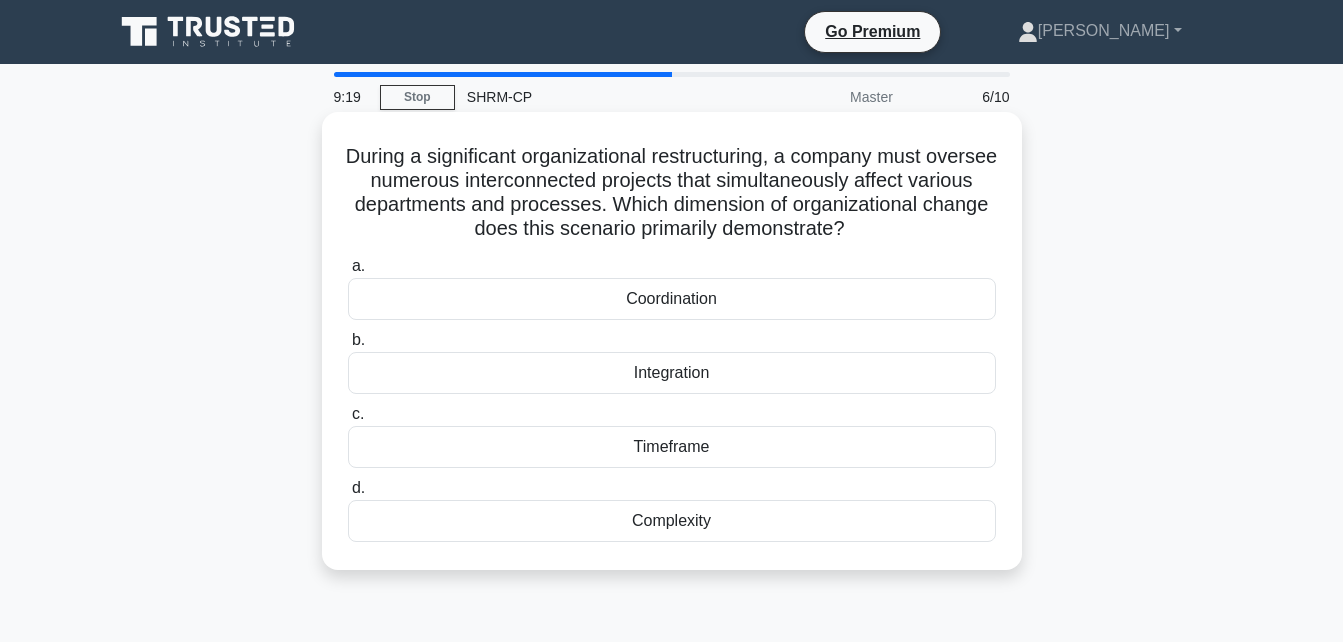click on "Integration" at bounding box center (672, 373) 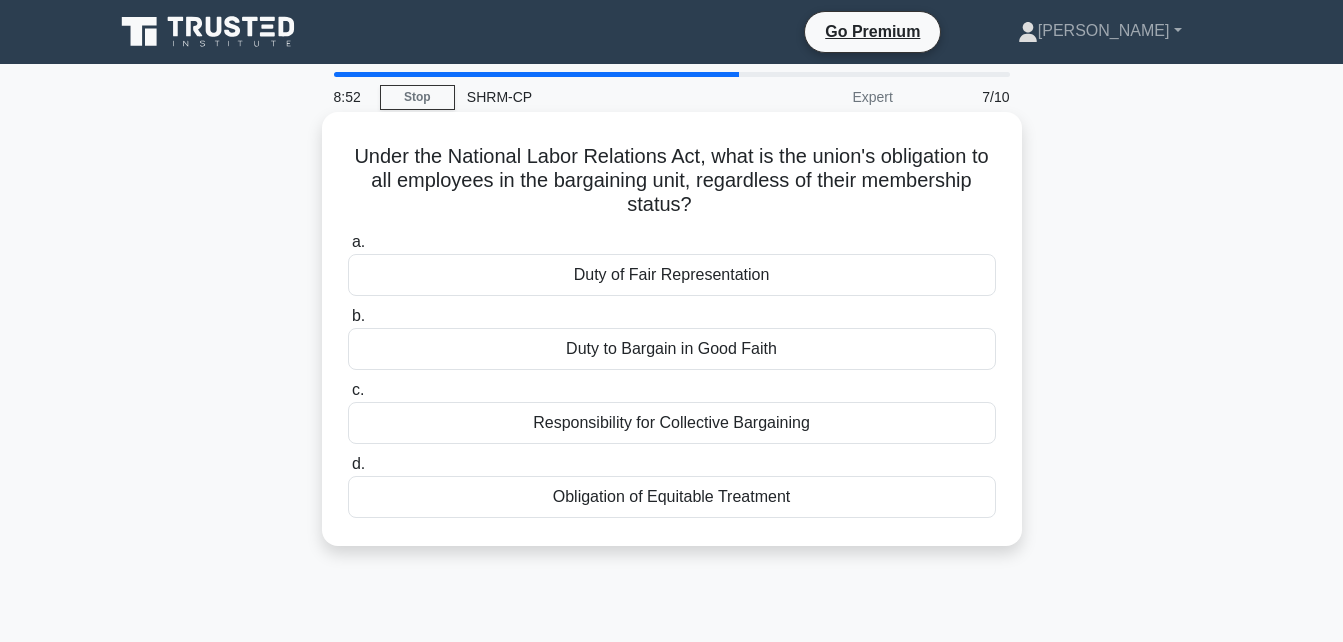 click on "Obligation of Equitable Treatment" at bounding box center [672, 497] 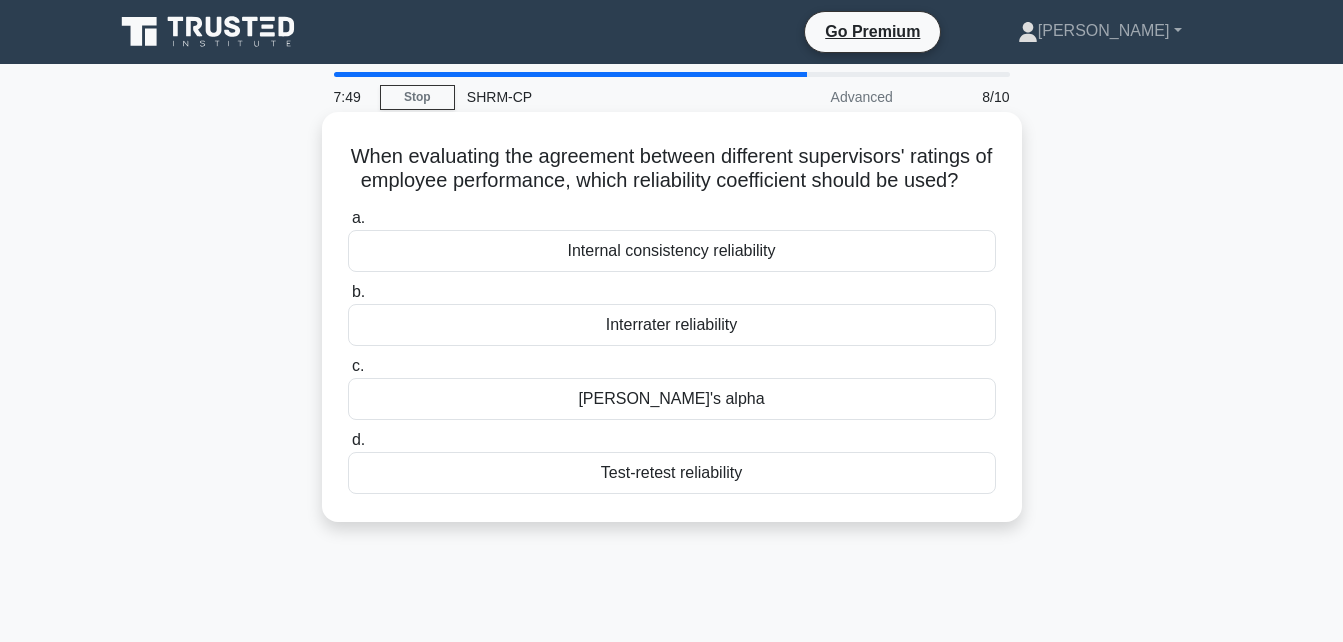 click on "Internal consistency reliability" at bounding box center (672, 251) 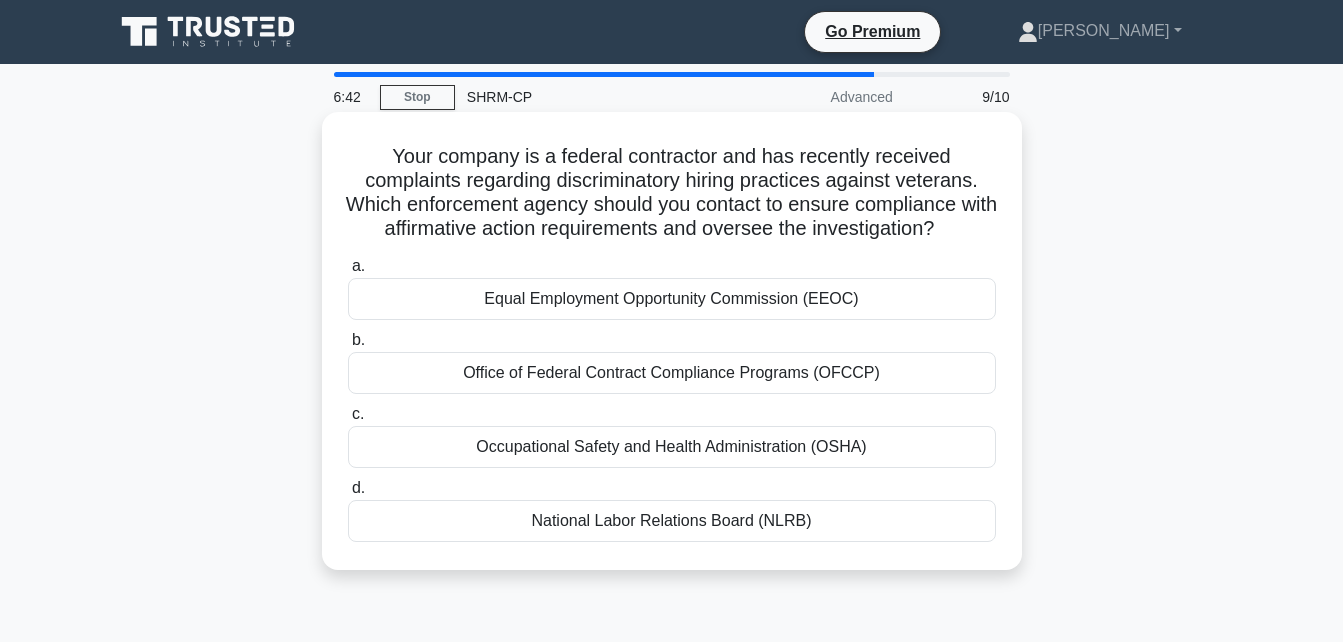 click on "Equal Employment Opportunity Commission (EEOC)" at bounding box center (672, 299) 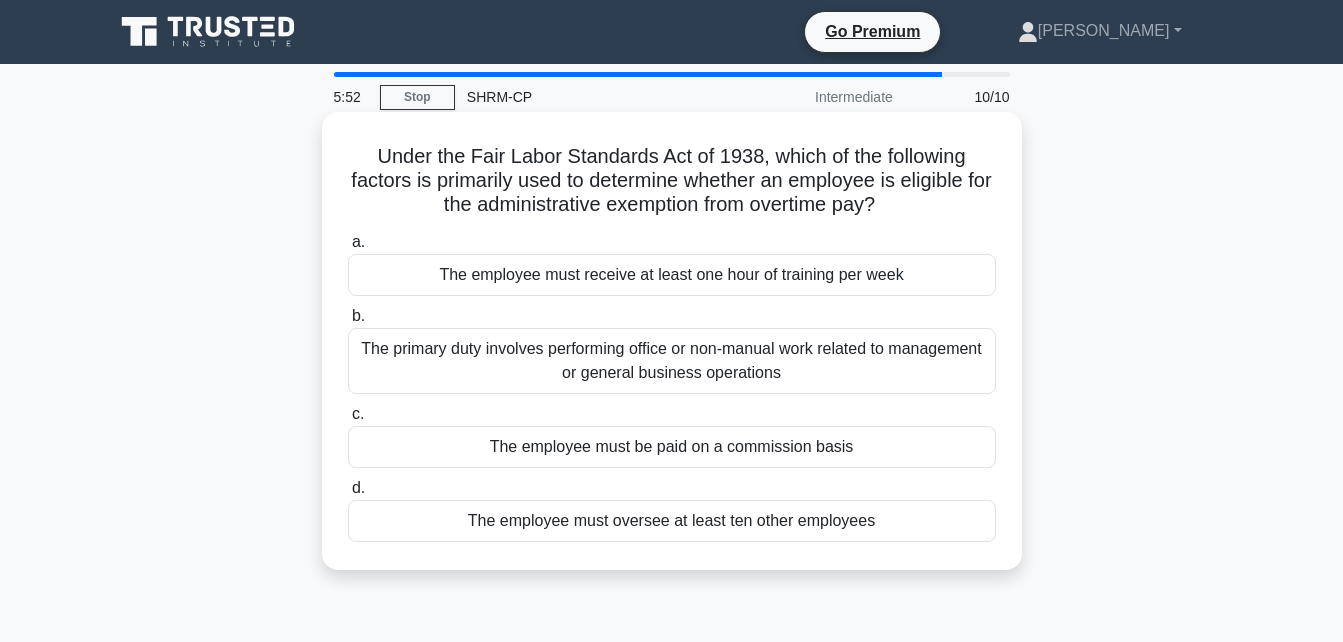 click on "The employee must be paid on a commission basis" at bounding box center (672, 447) 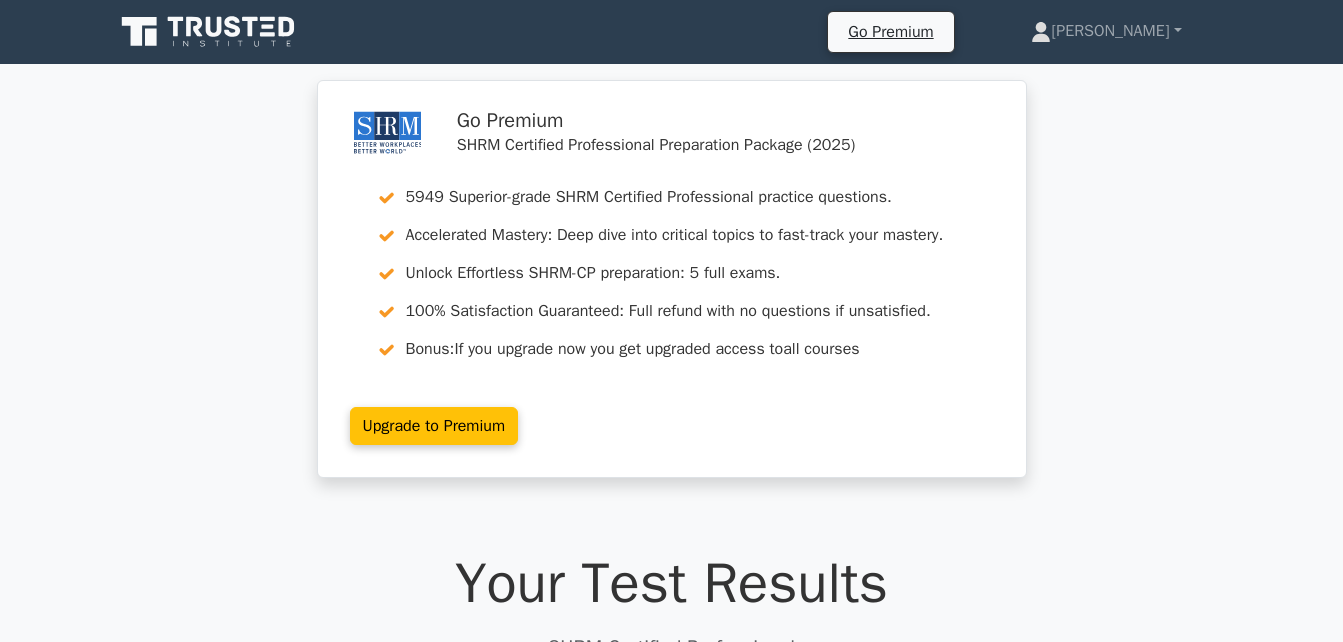scroll, scrollTop: 0, scrollLeft: 0, axis: both 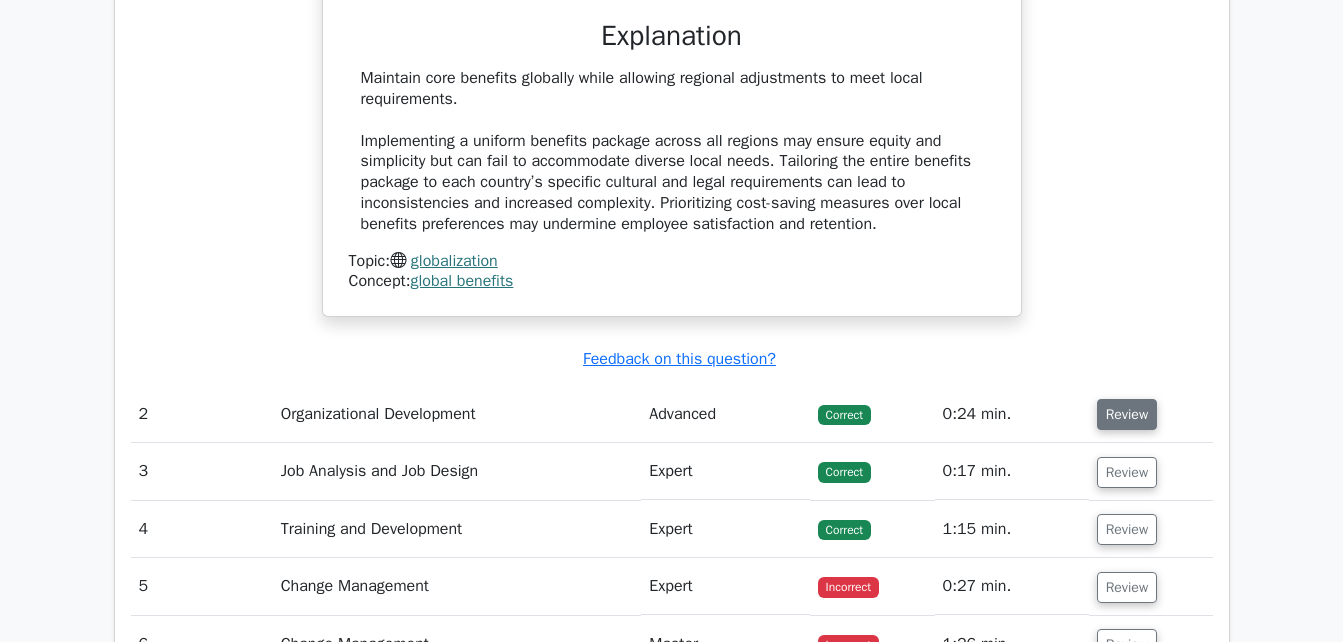 click on "Review" at bounding box center [1127, 414] 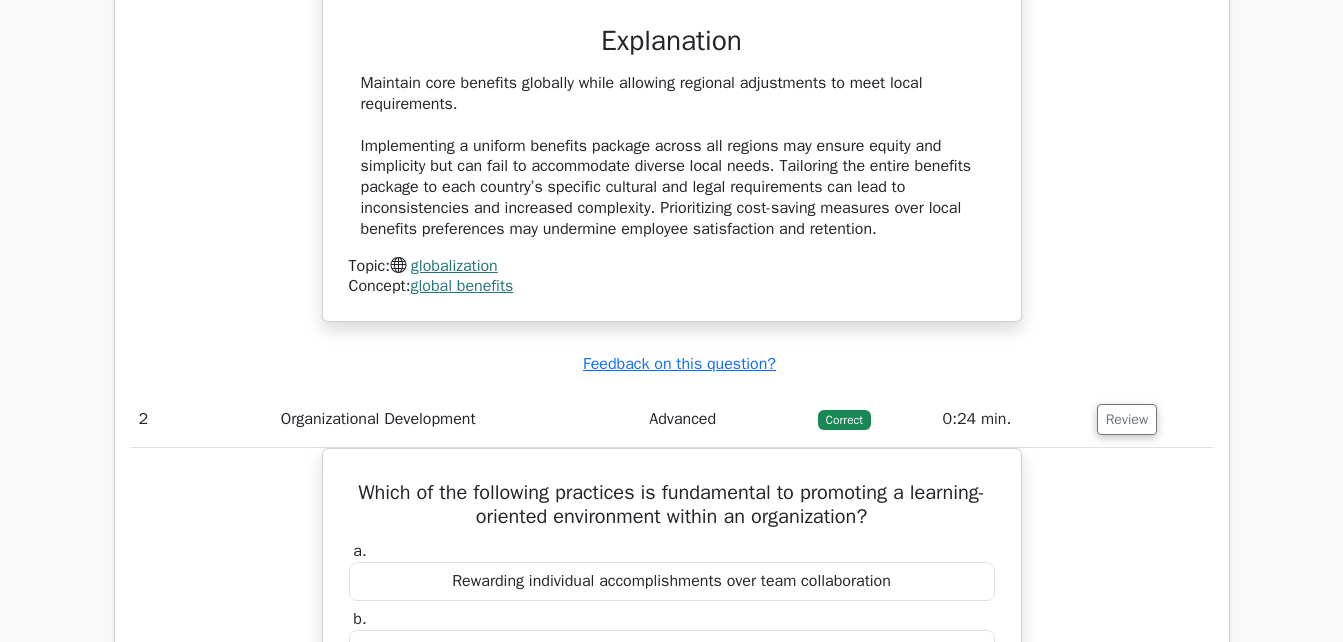 click on "Go Premium
SHRM Certified Professional Preparation Package (2025)
5949 Superior-grade  SHRM Certified Professional practice questions.
Accelerated Mastery: Deep dive into critical topics to fast-track your mastery.
Unlock Effortless SHRM-CP preparation: 5 full exams.
100% Satisfaction Guaranteed: Full refund with no questions if unsatisfied.
Bonus:  If you upgrade now you get upgraded access to  all courses" at bounding box center (671, 101) 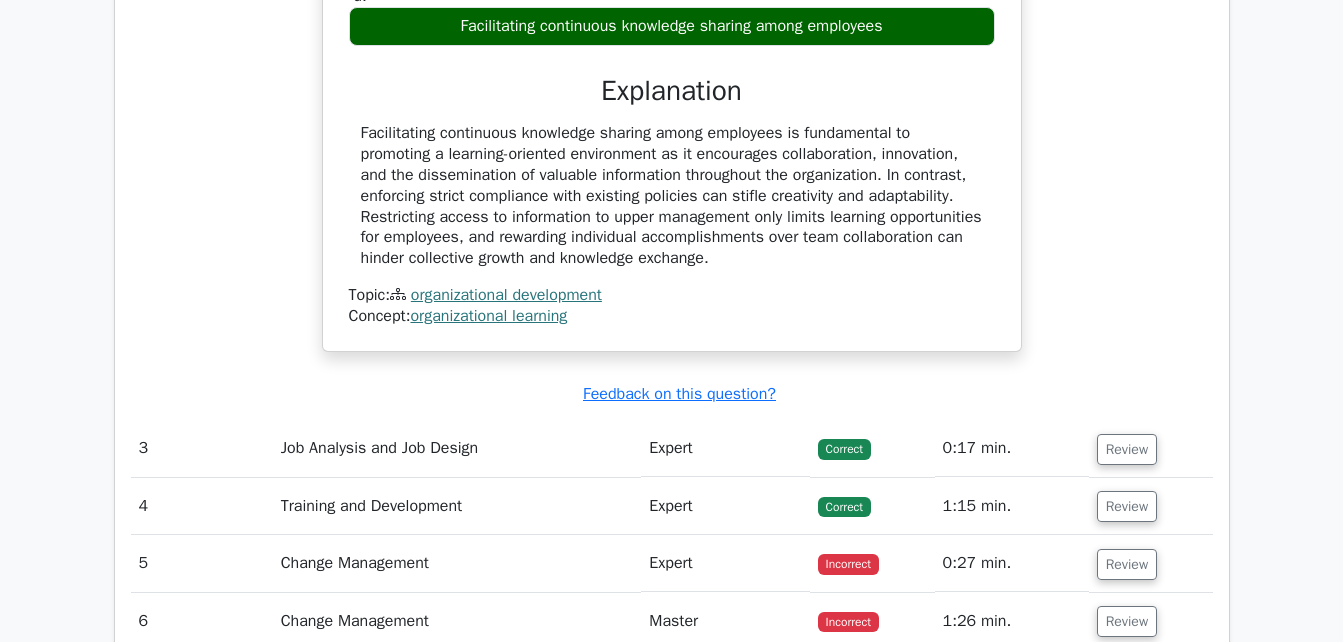 scroll, scrollTop: 2920, scrollLeft: 0, axis: vertical 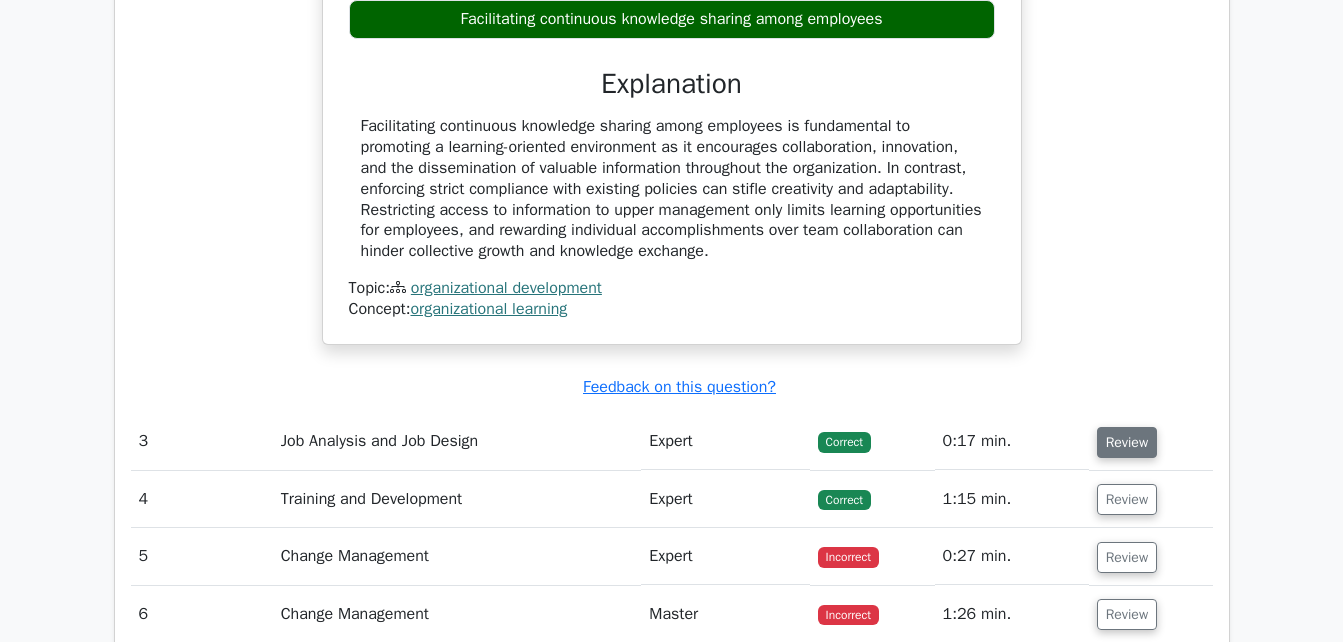 click on "Review" at bounding box center (1127, 442) 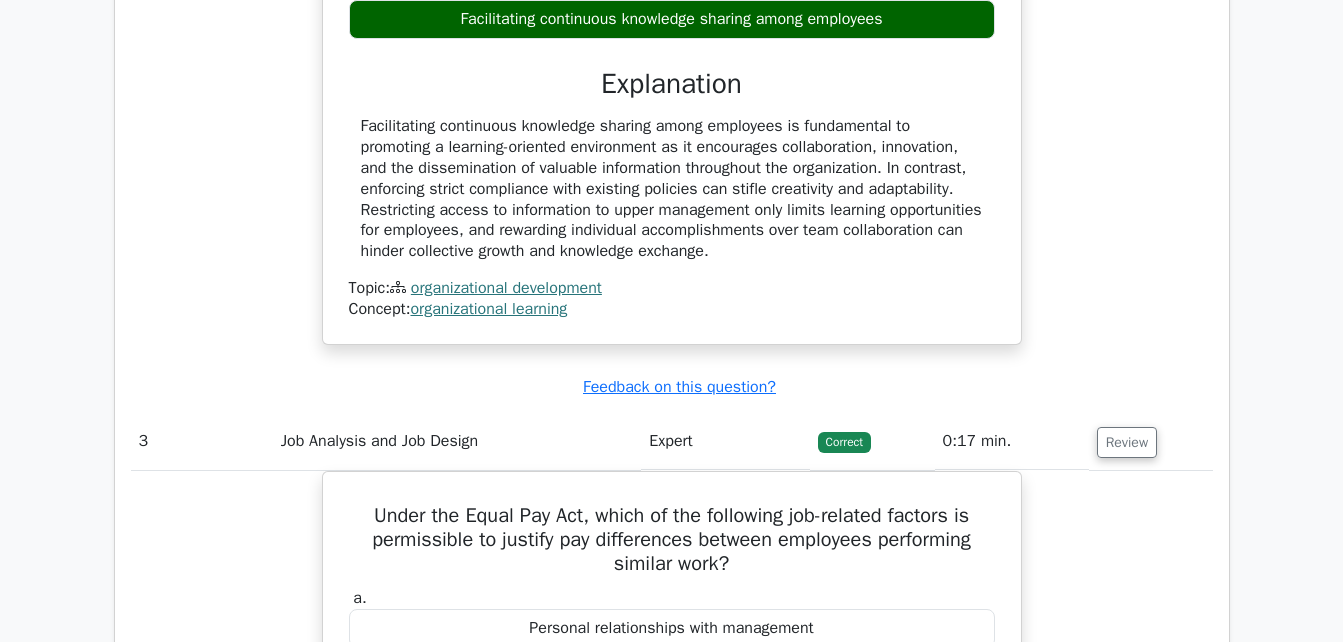 click on "Which of the following practices is fundamental to promoting a learning-oriented environment within an organization?
a.
Rewarding individual accomplishments over team collaboration
b.
c. d." at bounding box center [672, 25] 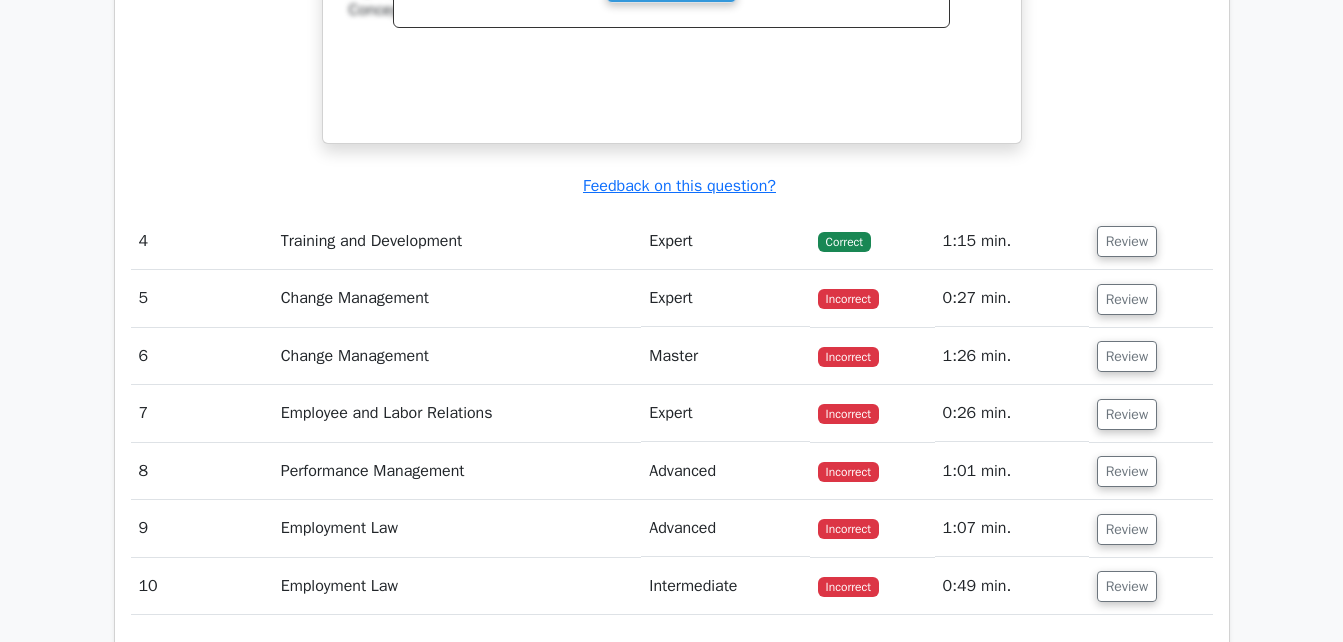 scroll, scrollTop: 4080, scrollLeft: 0, axis: vertical 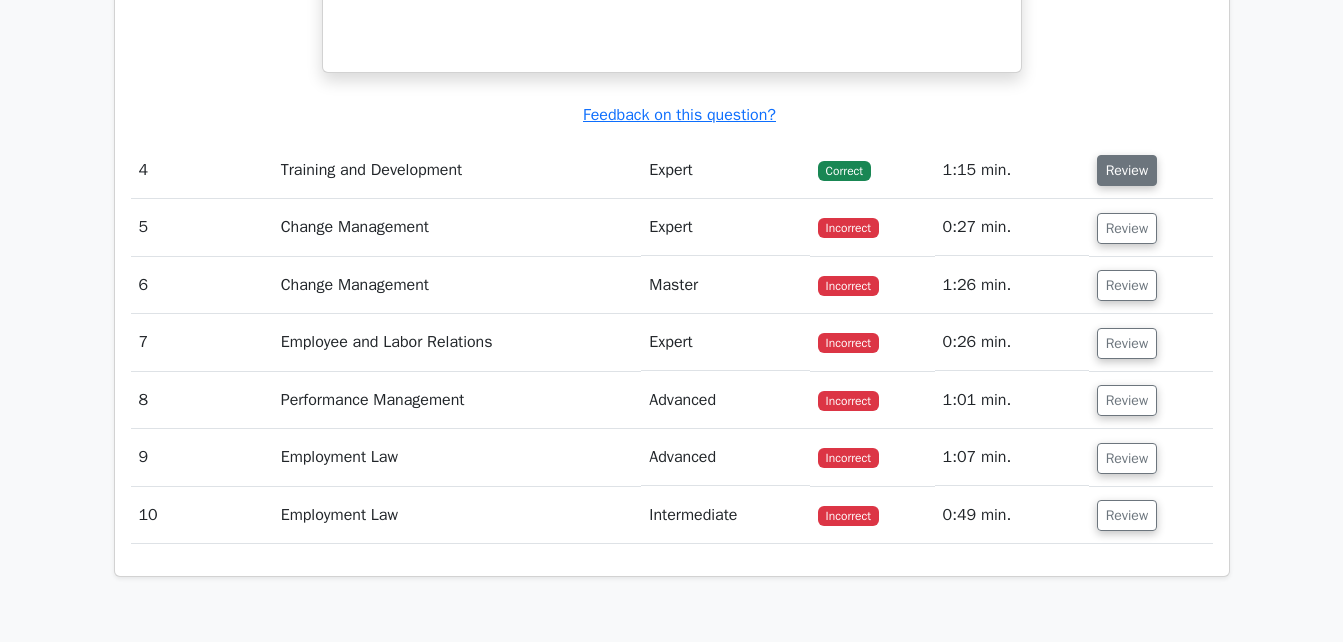 click on "Review" at bounding box center [1127, 170] 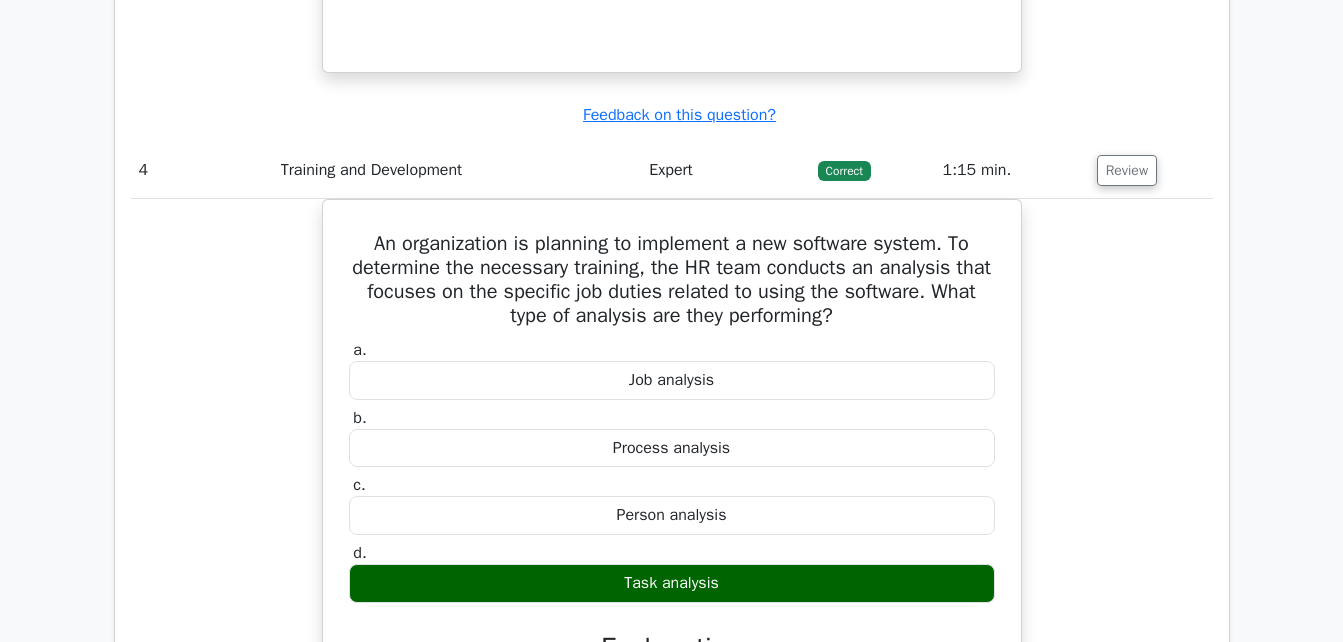 type 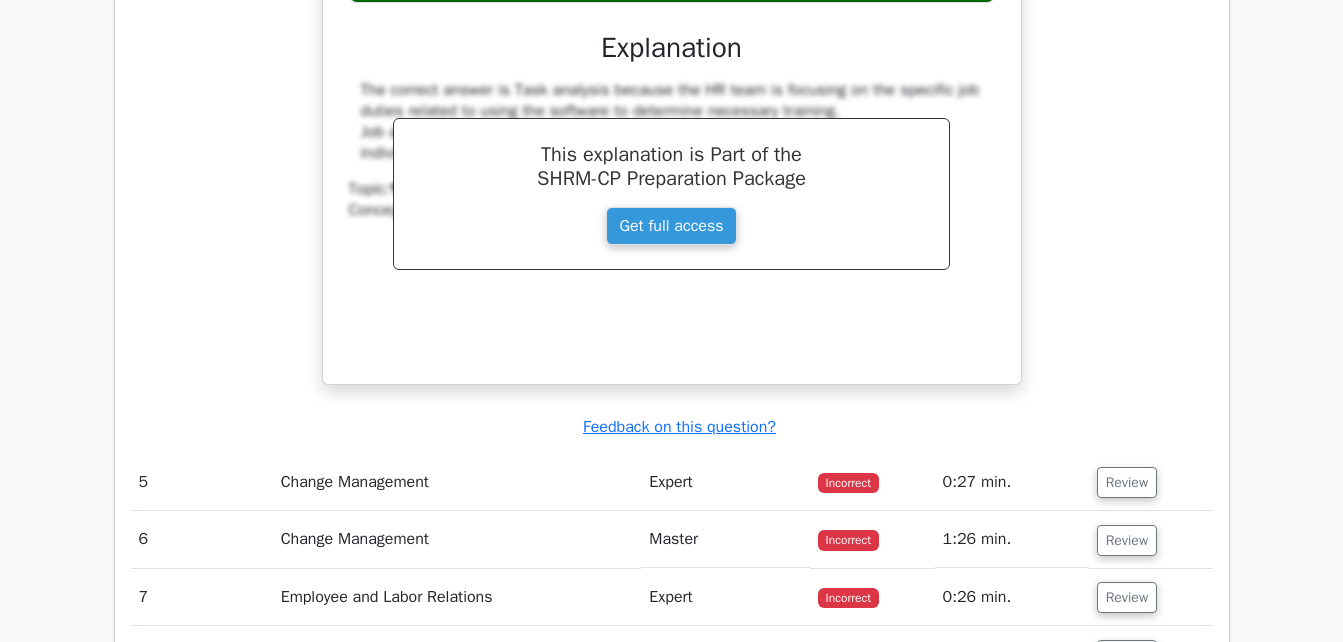 scroll, scrollTop: 4800, scrollLeft: 0, axis: vertical 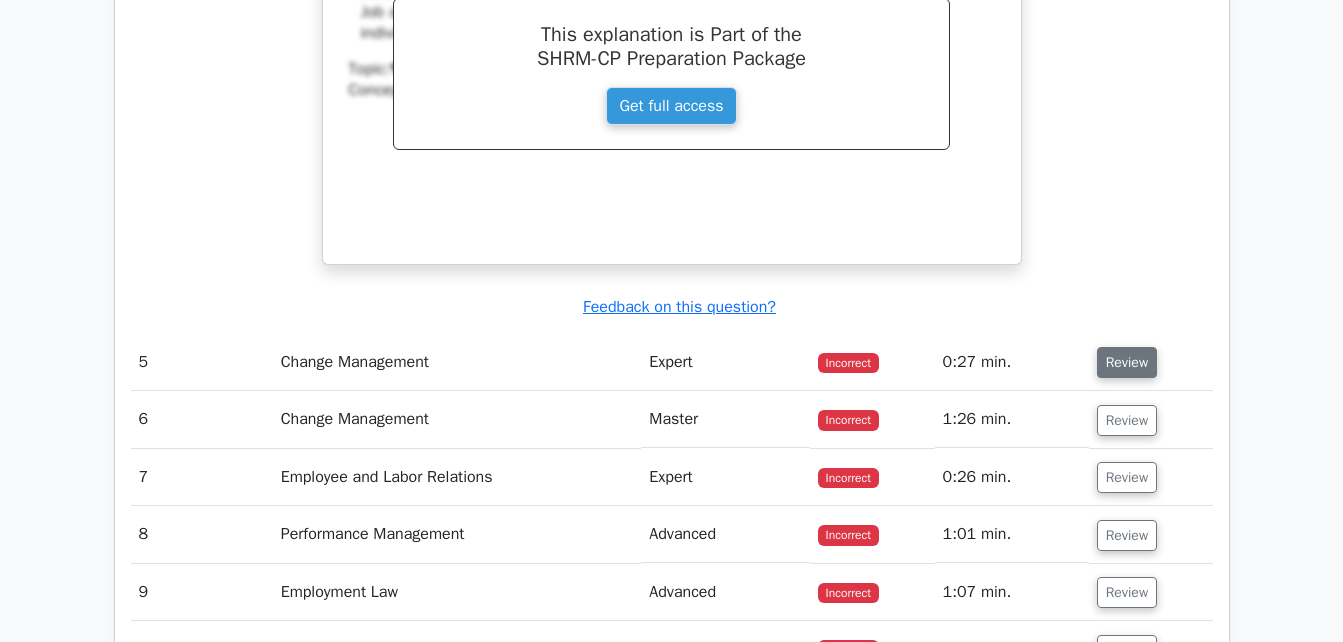 click on "Review" at bounding box center (1127, 362) 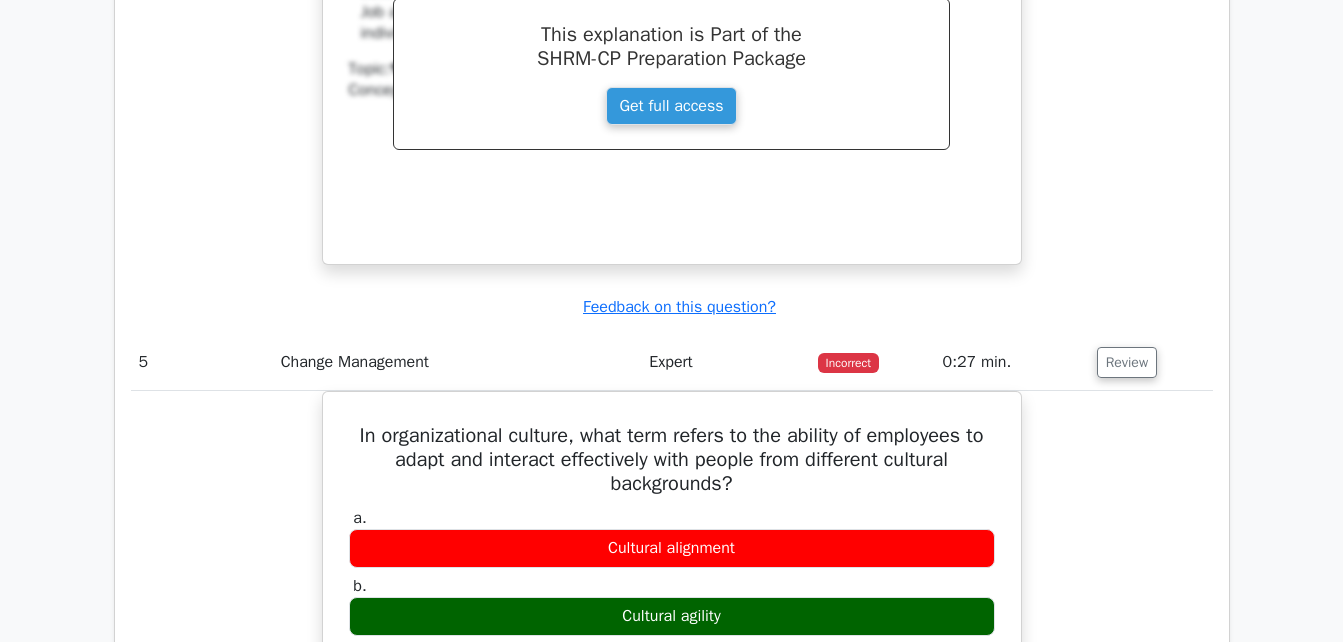 type 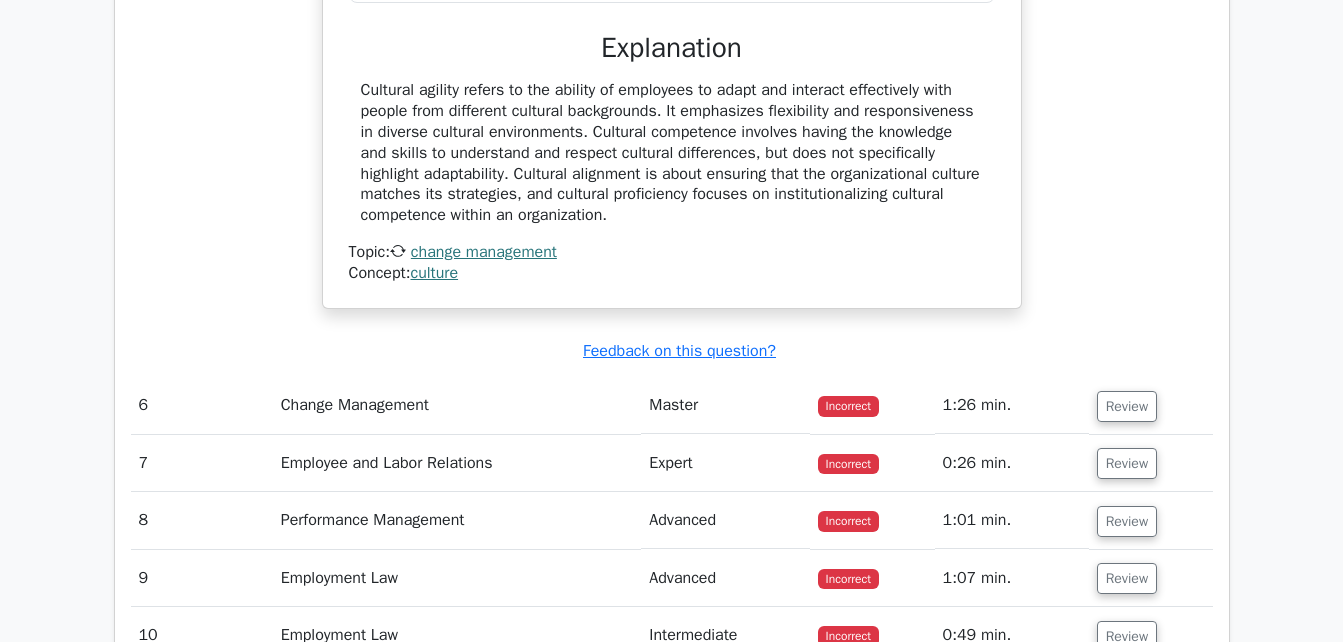 scroll, scrollTop: 5680, scrollLeft: 0, axis: vertical 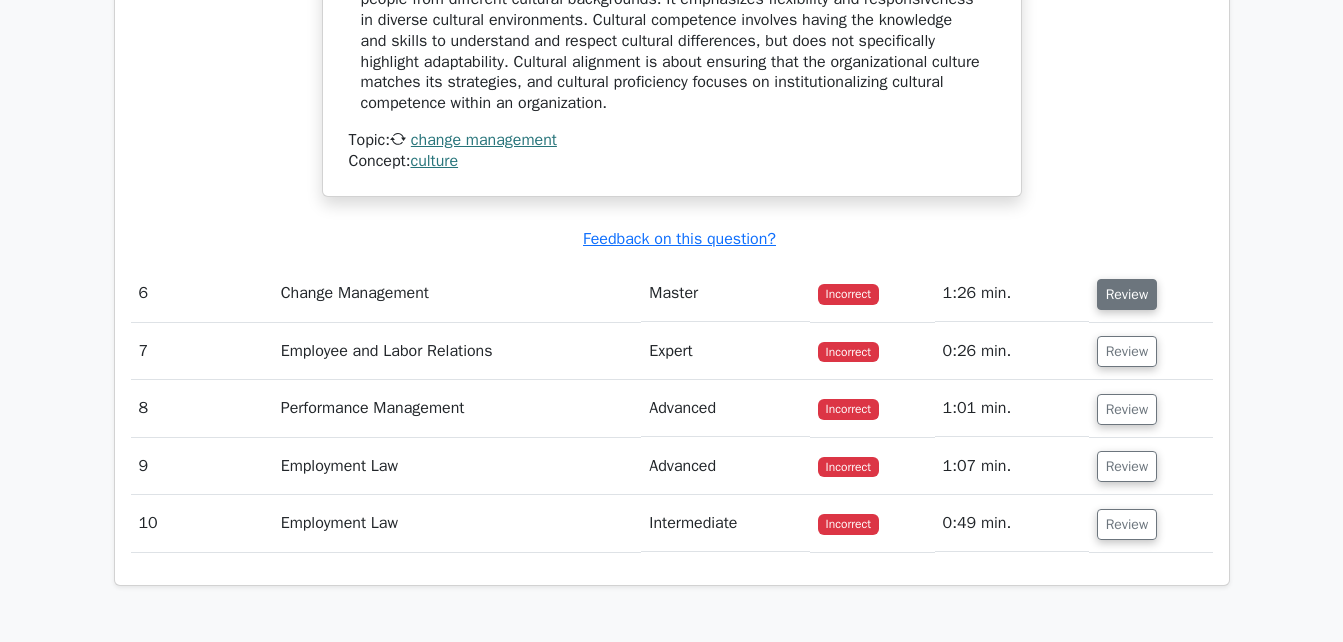 click on "Review" at bounding box center [1127, 294] 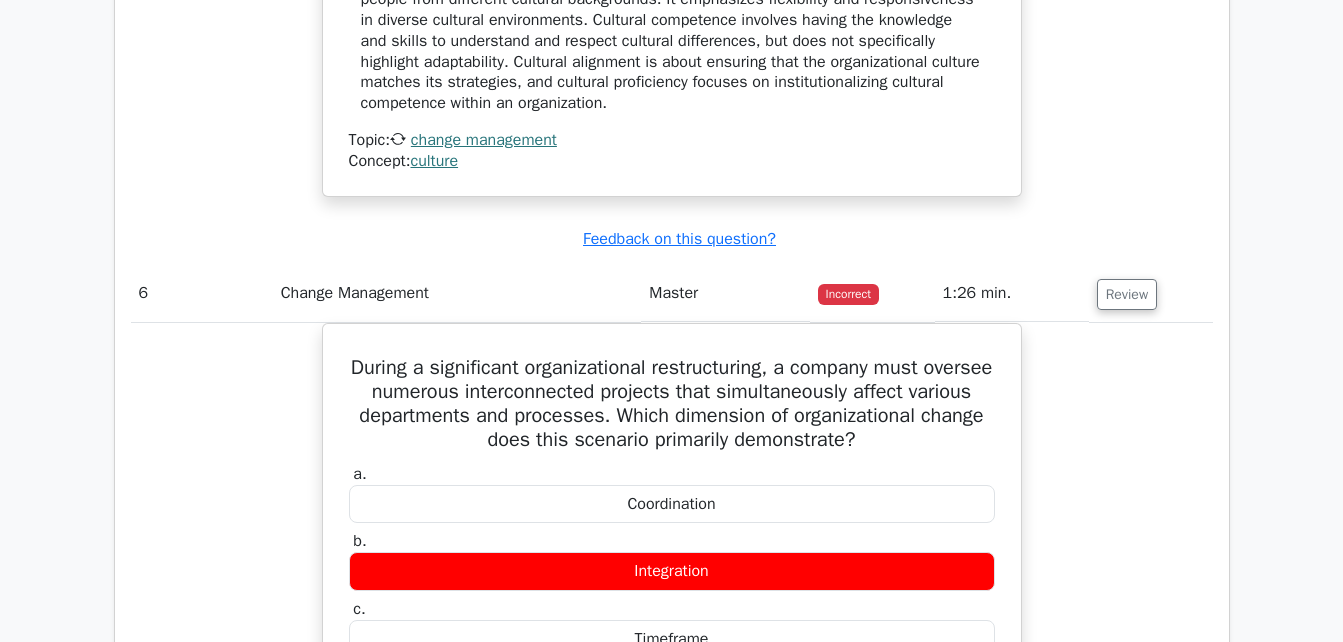 type 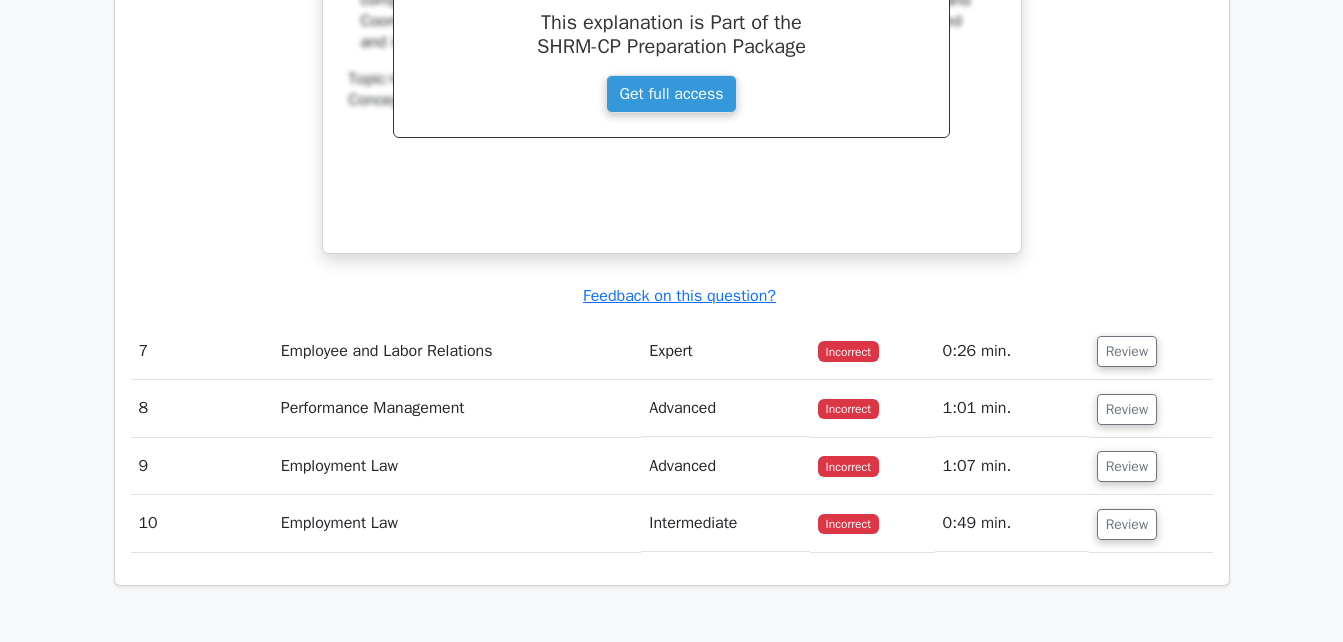 scroll, scrollTop: 6560, scrollLeft: 0, axis: vertical 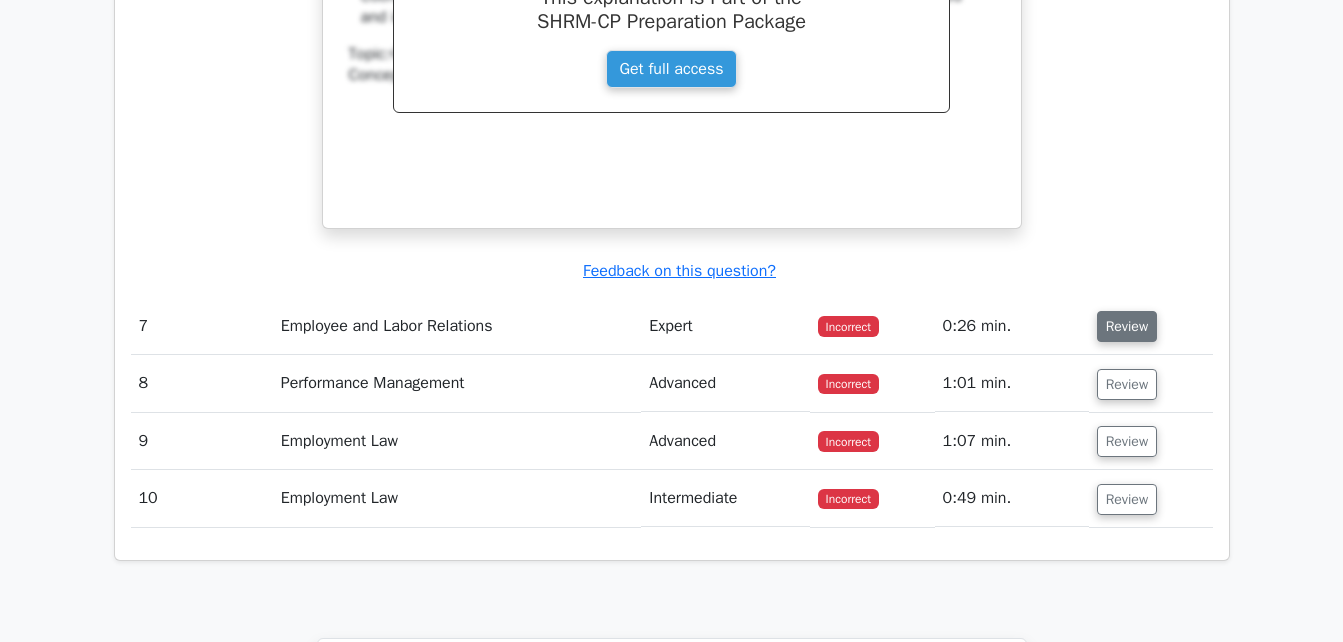click on "Review" at bounding box center (1127, 326) 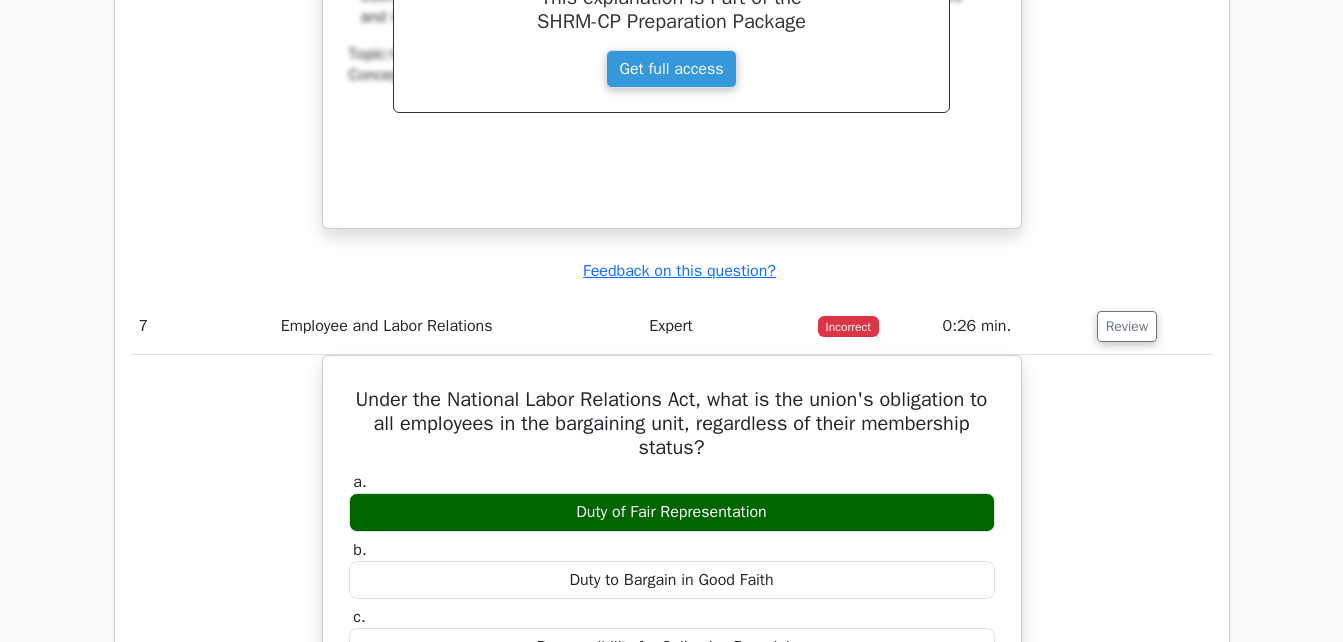 type 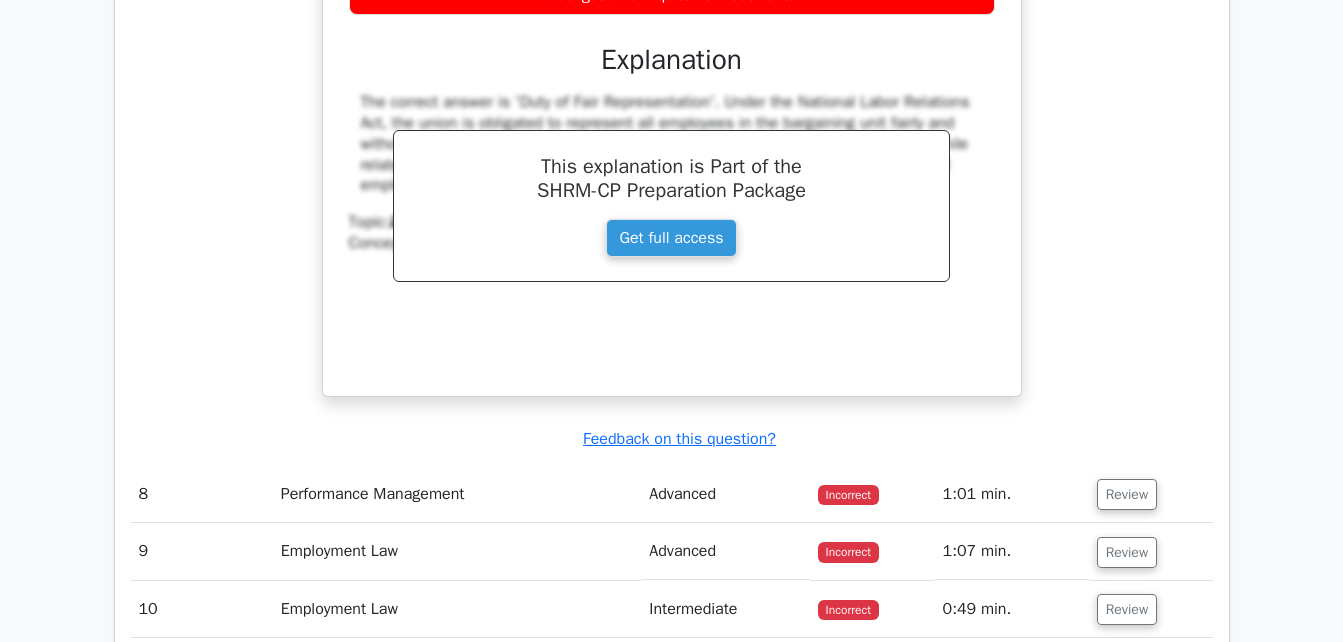scroll, scrollTop: 7400, scrollLeft: 0, axis: vertical 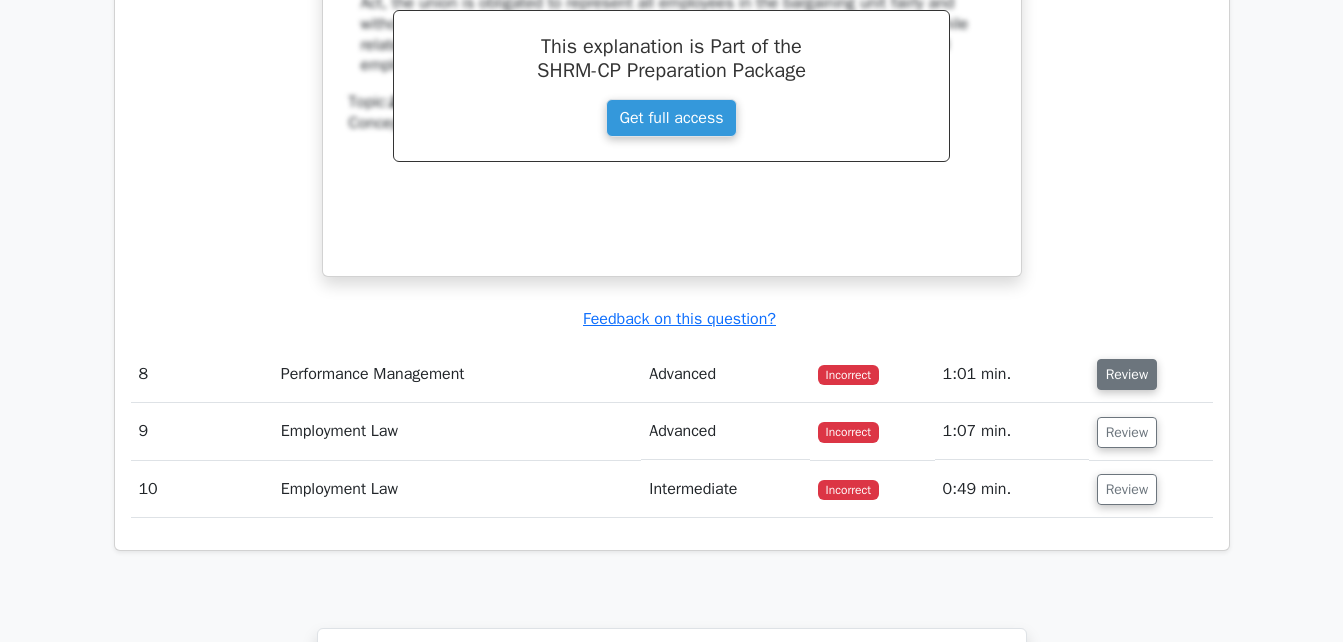 click on "Review" at bounding box center (1127, 374) 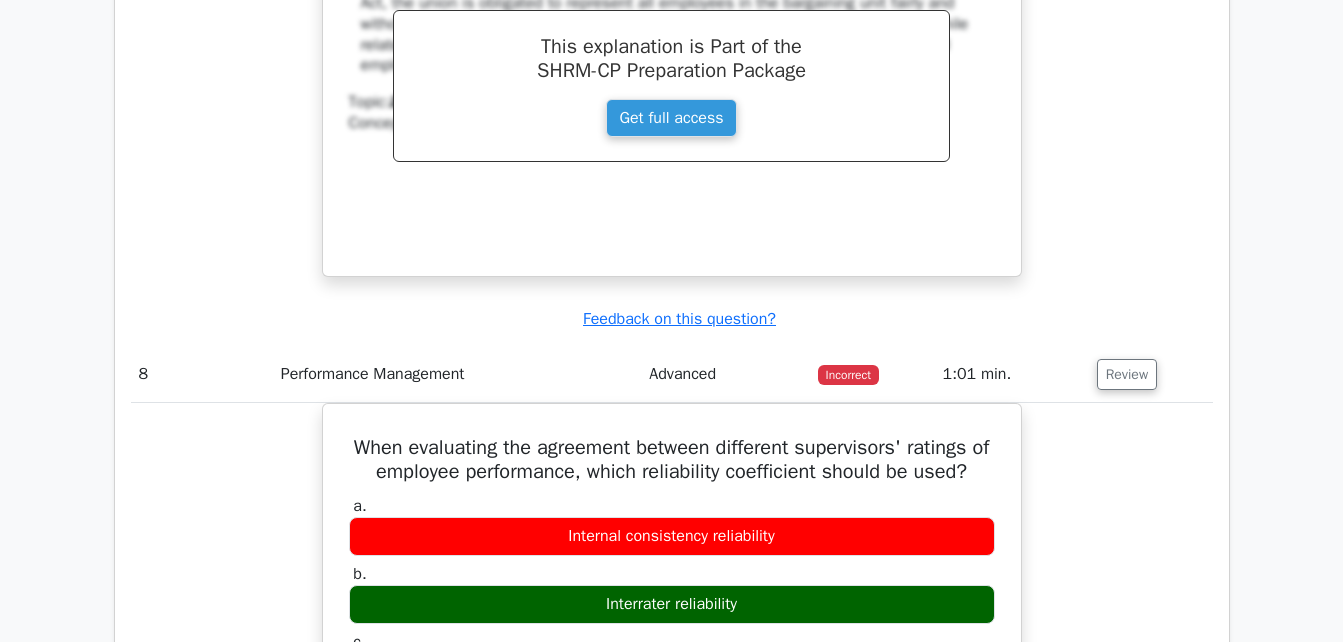 click on "When evaluating the agreement between different supervisors' ratings of employee performance, which reliability coefficient should be used?
a.
Internal consistency reliability
b." at bounding box center [672, 766] 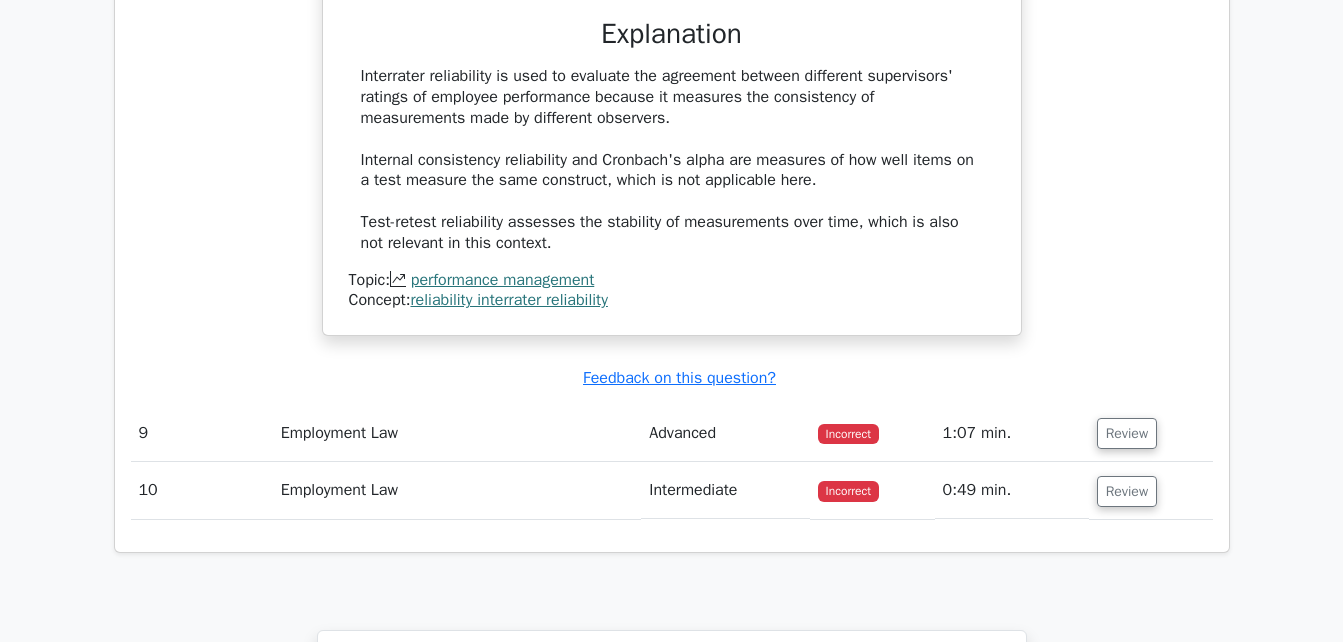 scroll, scrollTop: 8240, scrollLeft: 0, axis: vertical 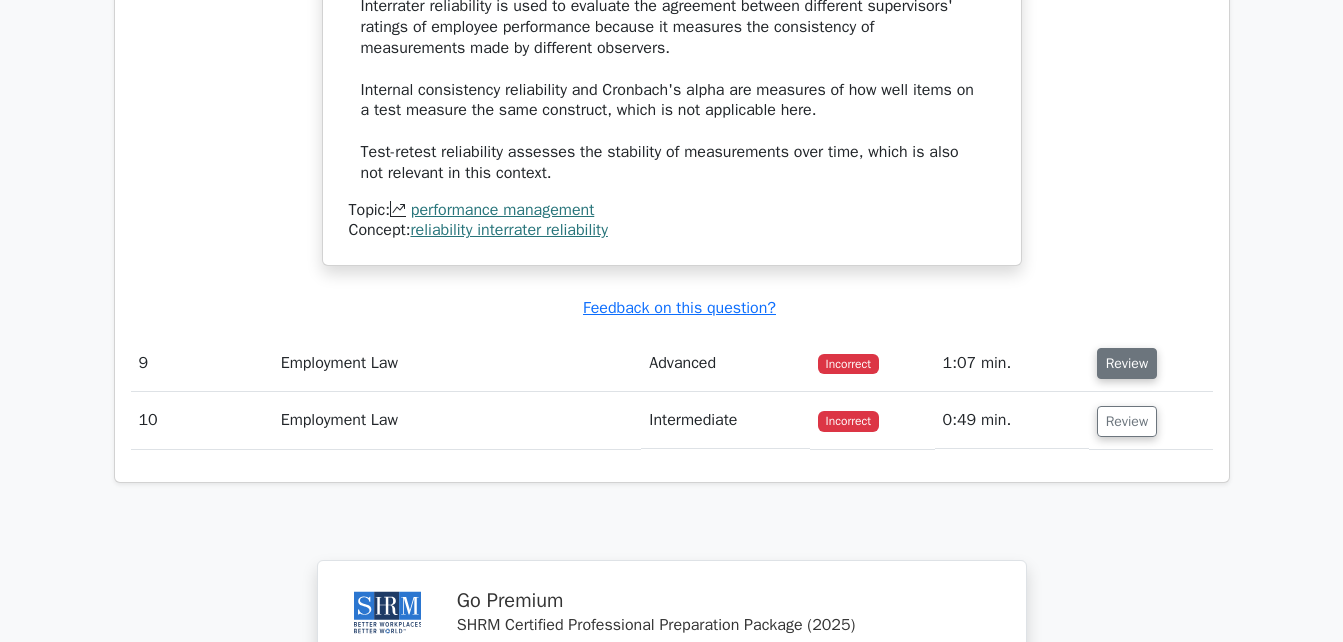 click on "Review" at bounding box center [1127, 363] 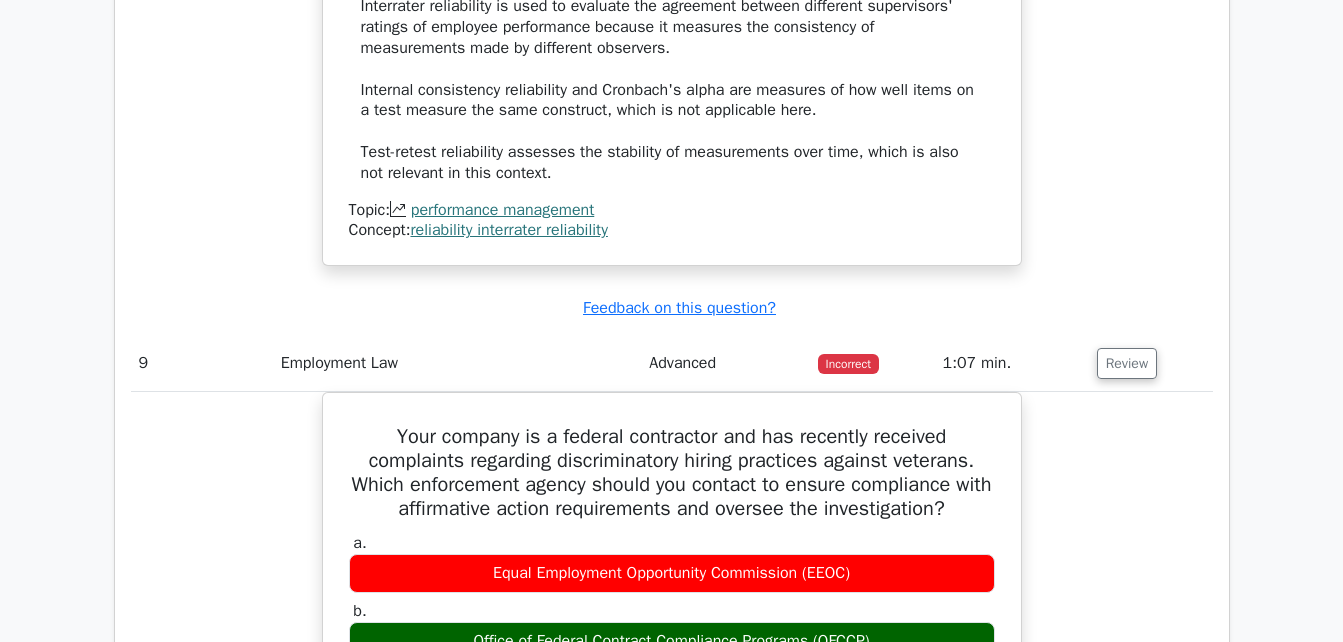click on "Your company is a federal contractor and has recently received complaints regarding discriminatory hiring practices against veterans. Which enforcement agency should you contact to ensure compliance with affirmative action requirements and oversee the investigation?
a.
Equal Employment Opportunity Commission (EEOC)
b. c. d." at bounding box center [672, 797] 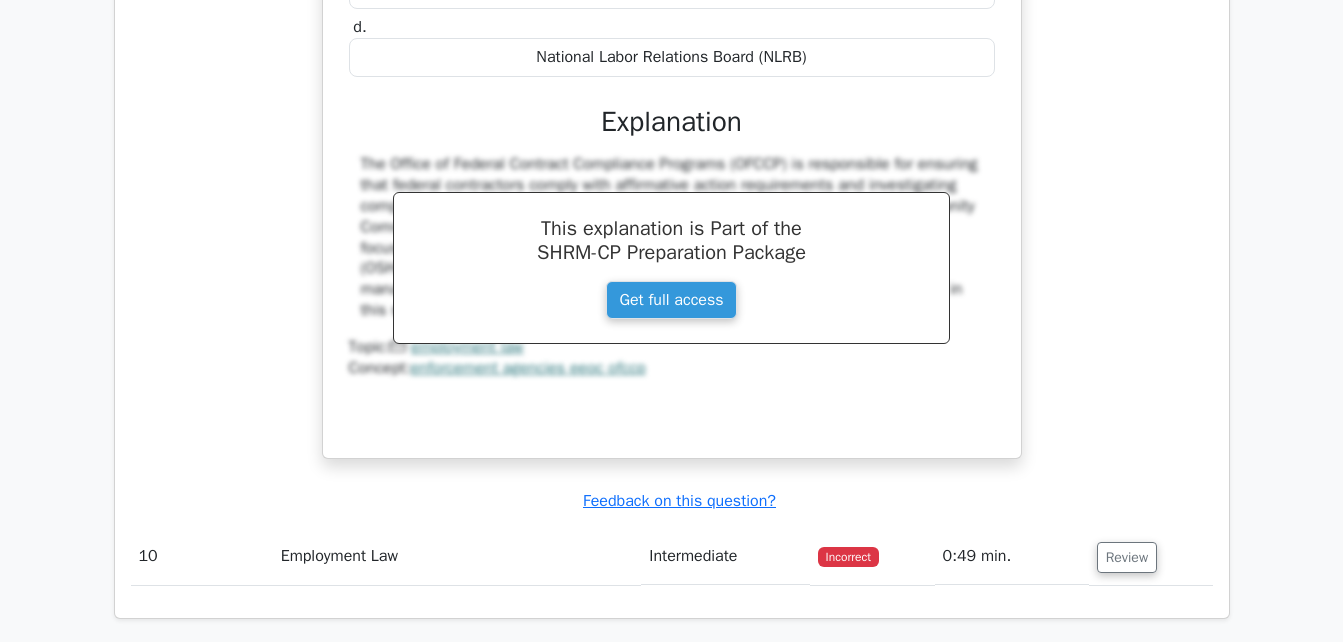 scroll, scrollTop: 9000, scrollLeft: 0, axis: vertical 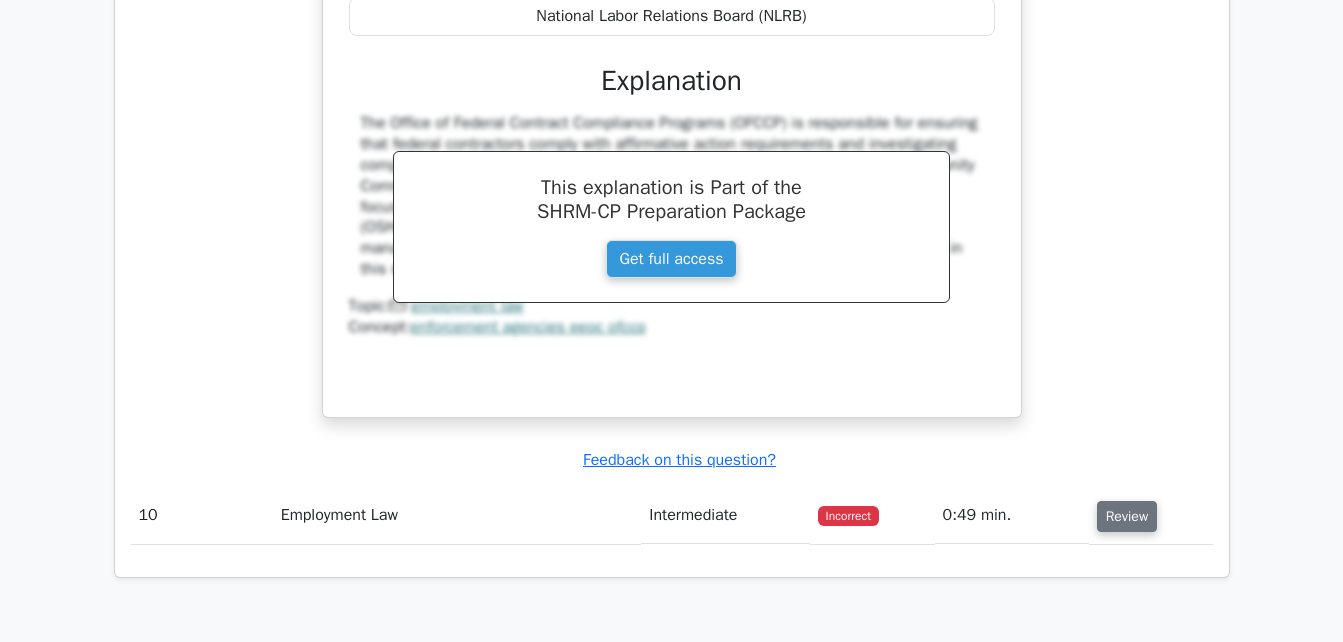 click on "Review" at bounding box center (1127, 516) 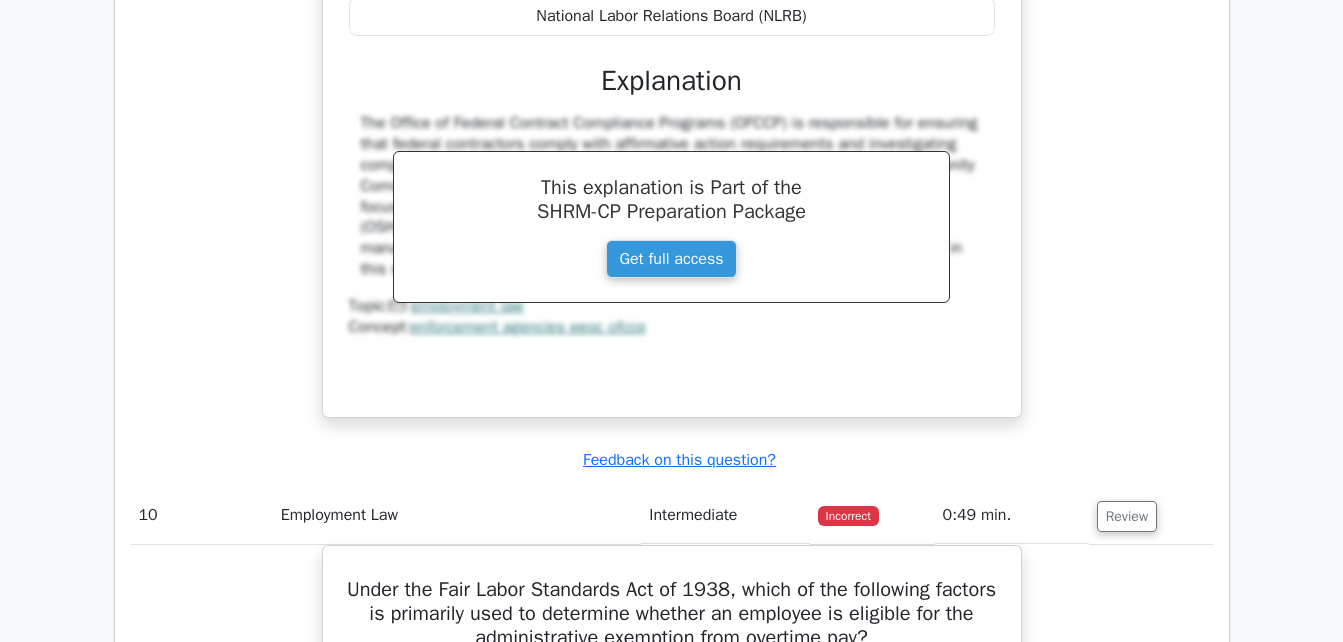 click on "Your company is a federal contractor and has recently received complaints regarding discriminatory hiring practices against veterans. Which enforcement agency should you contact to ensure compliance with affirmative action requirements and oversee the investigation?
a.
Equal Employment Opportunity Commission (EEOC)
b. c. d." at bounding box center [672, 37] 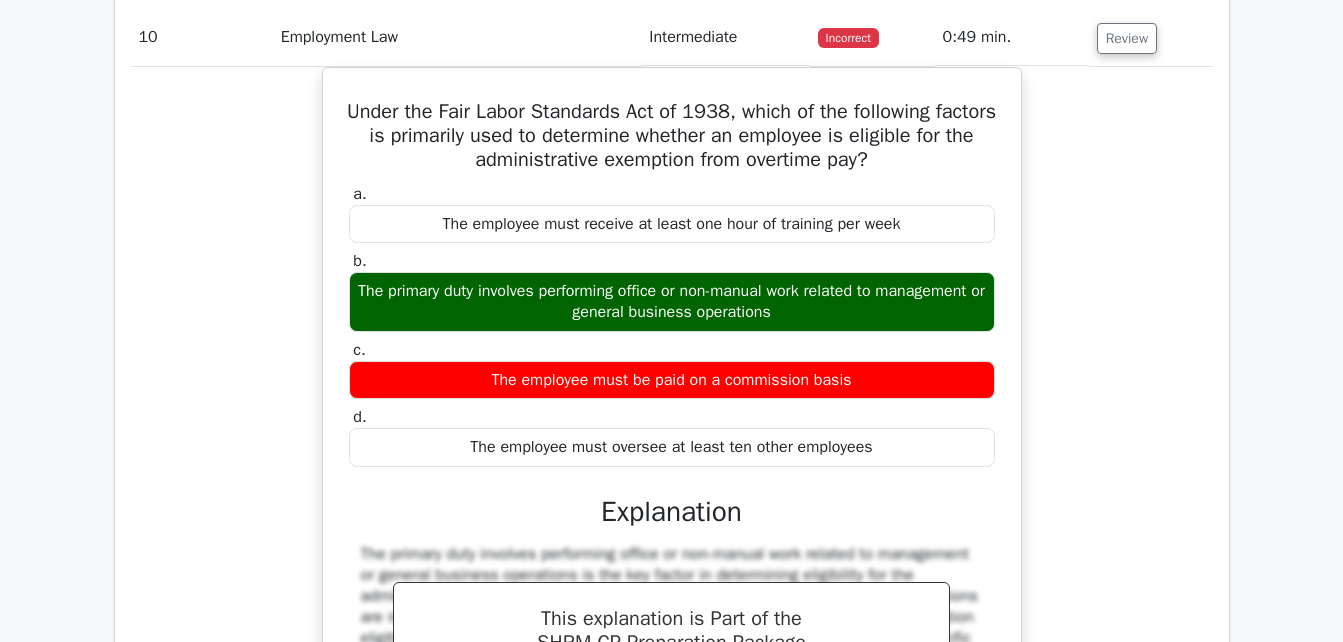 scroll, scrollTop: 9480, scrollLeft: 0, axis: vertical 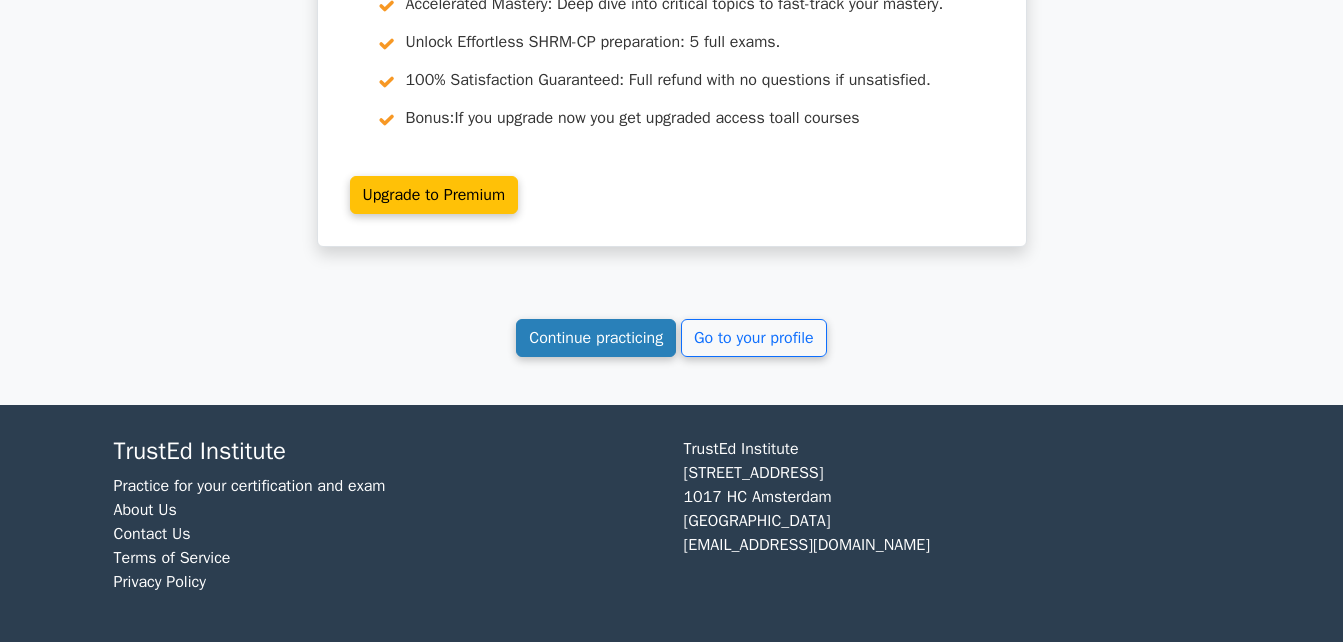 click on "Continue practicing" at bounding box center [596, 338] 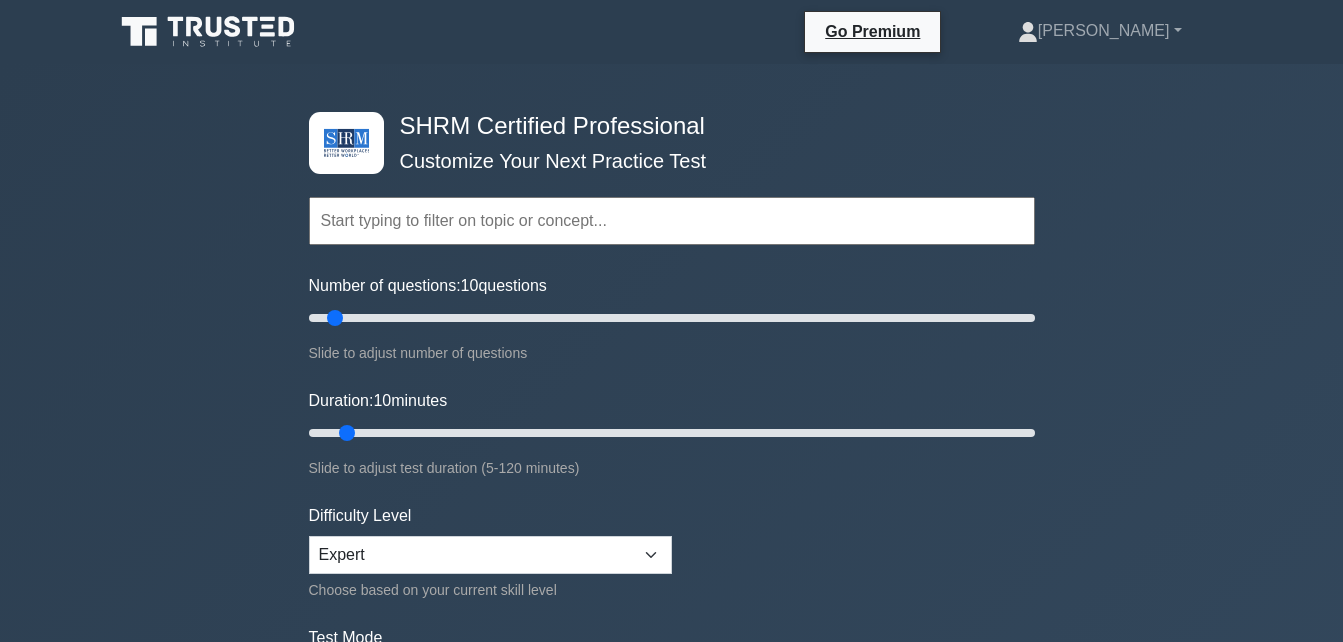 scroll, scrollTop: 0, scrollLeft: 0, axis: both 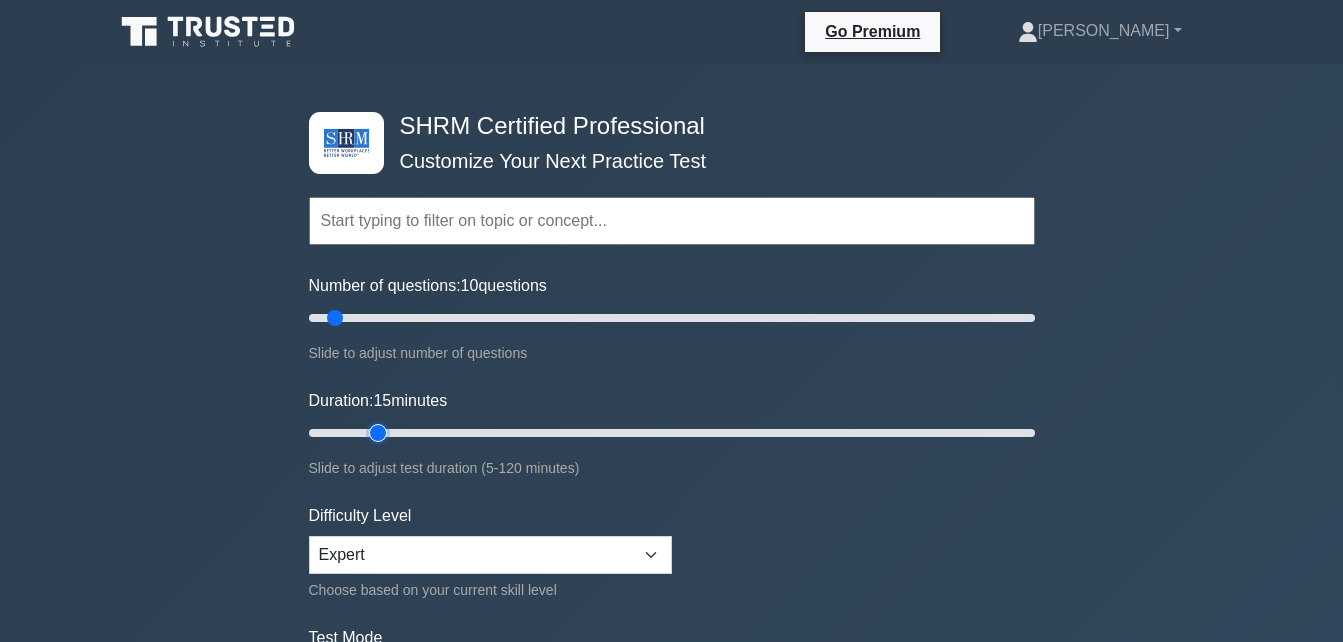 type on "15" 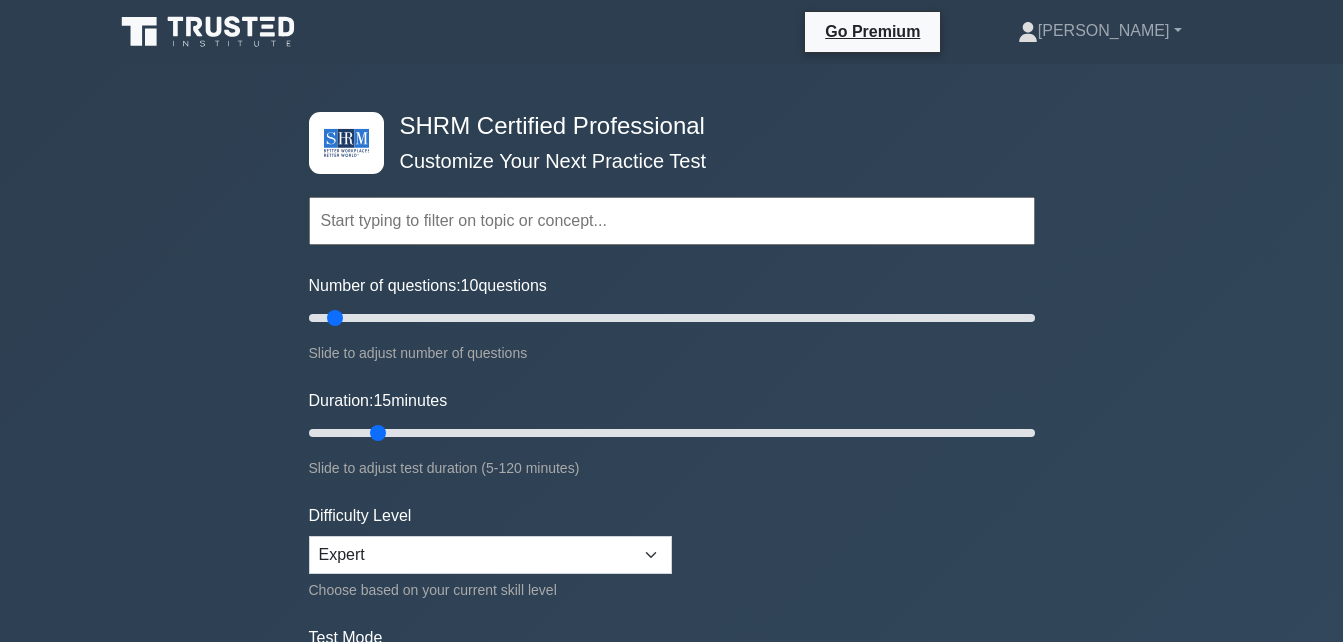 drag, startPoint x: 1221, startPoint y: 340, endPoint x: 1224, endPoint y: 409, distance: 69.065186 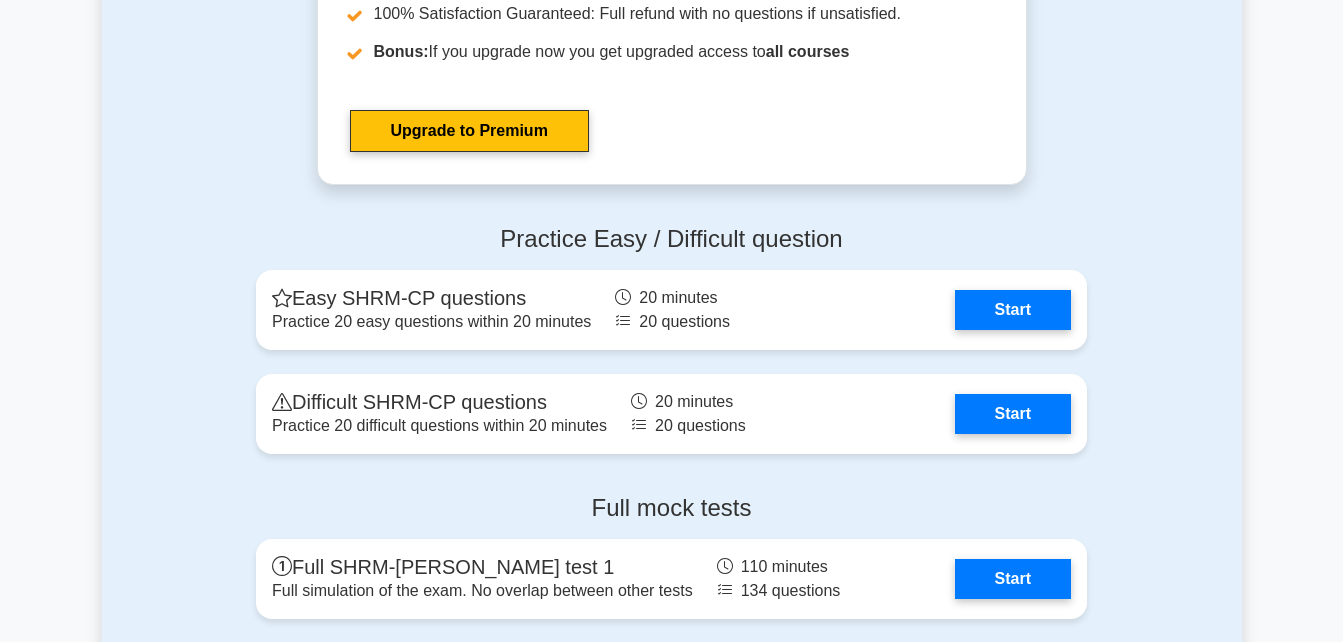 scroll, scrollTop: 3840, scrollLeft: 0, axis: vertical 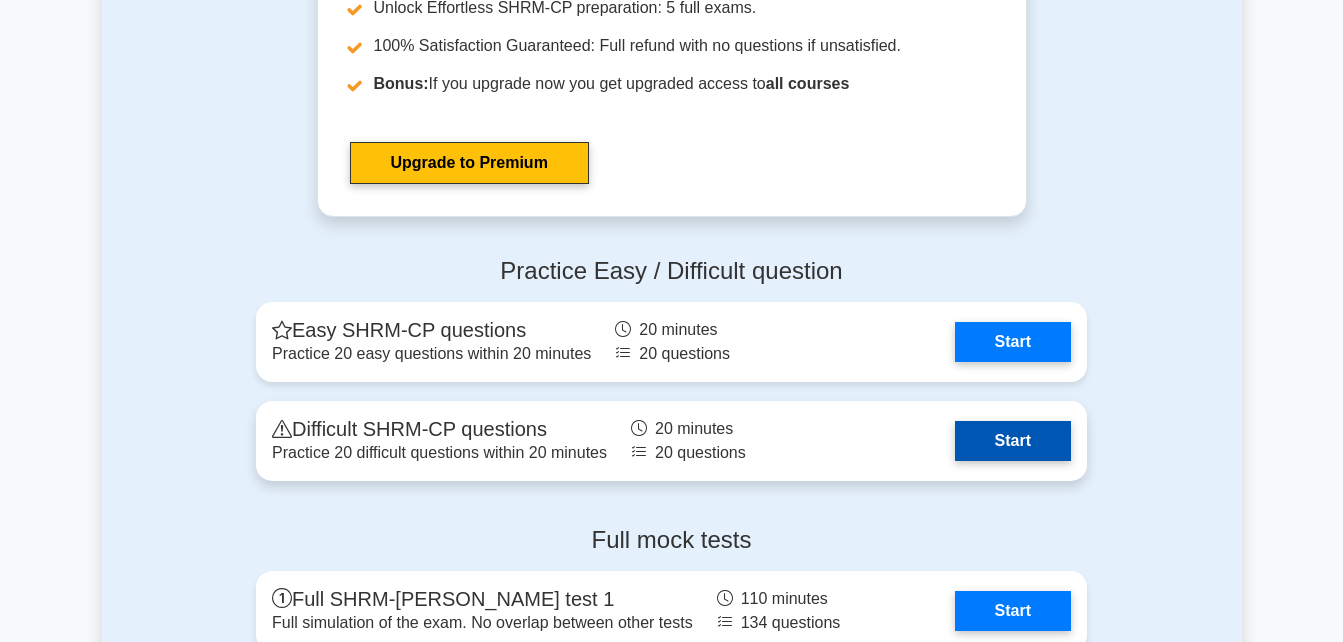 click on "Start" at bounding box center [1013, 441] 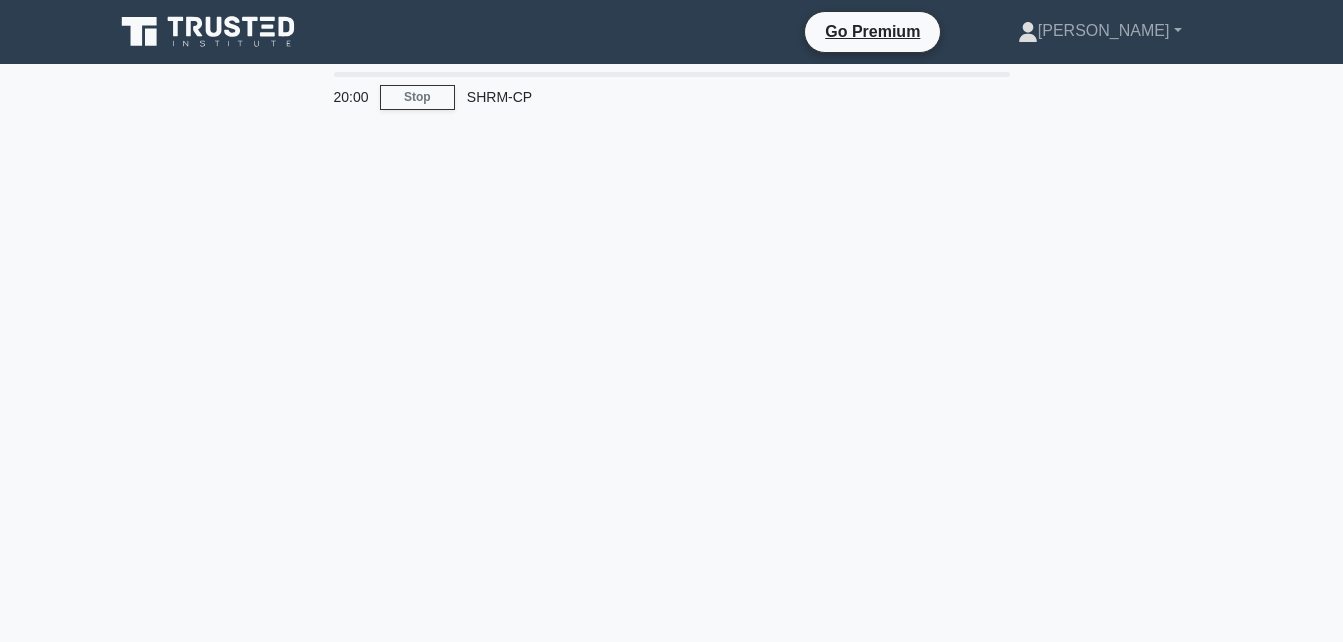 scroll, scrollTop: 0, scrollLeft: 0, axis: both 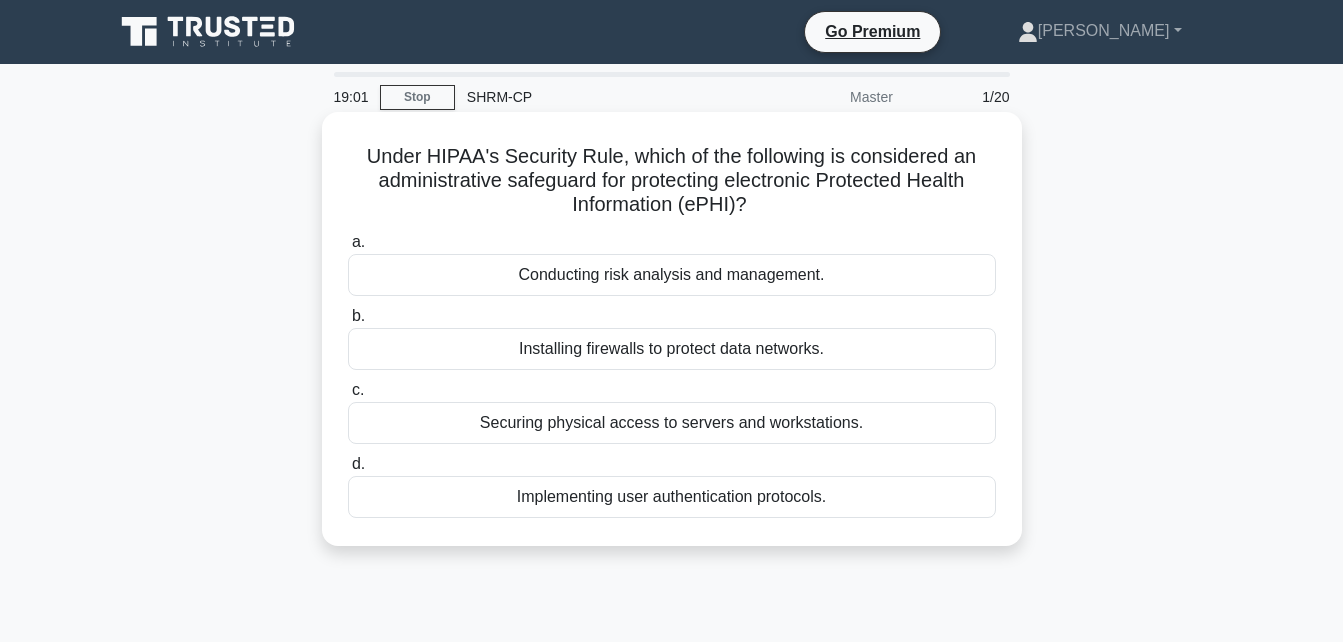 click on "Implementing user authentication protocols." at bounding box center (672, 497) 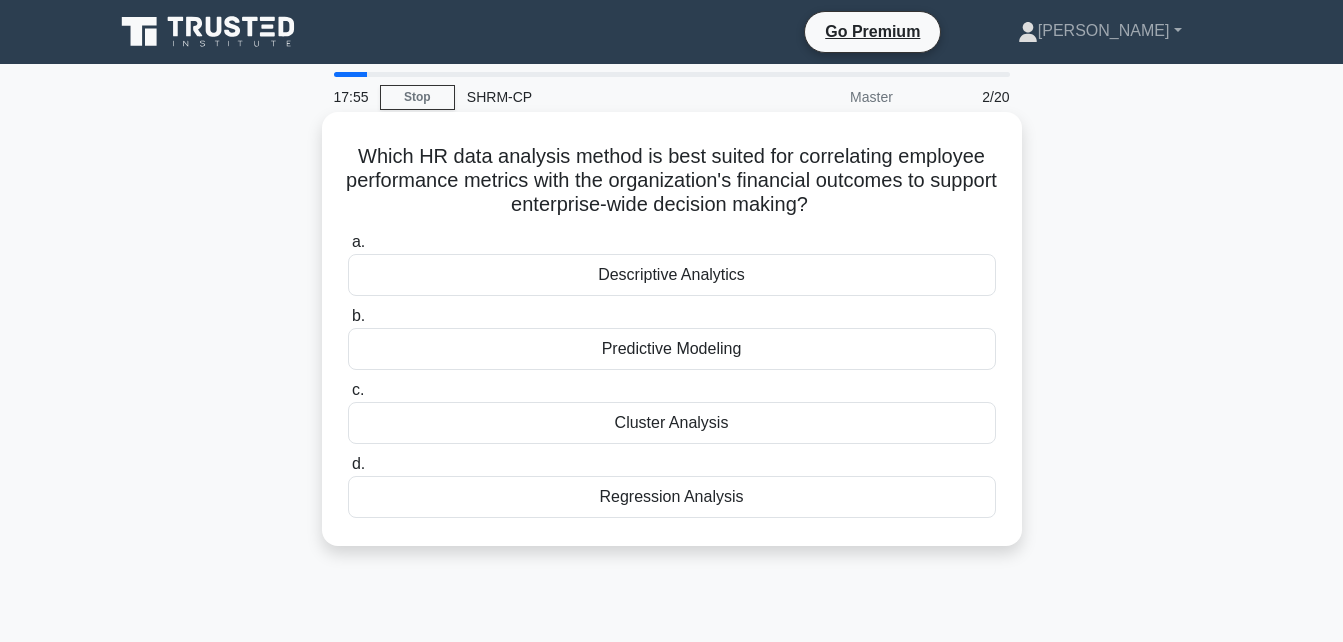 click on "Regression Analysis" at bounding box center (672, 497) 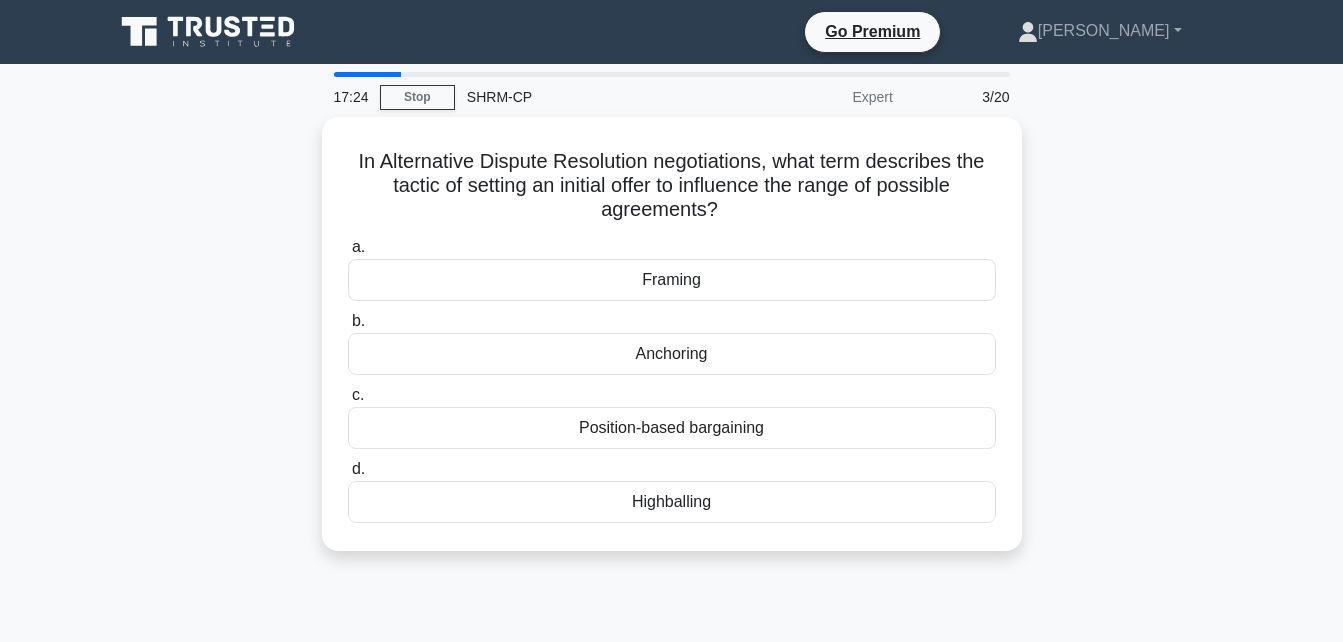 click on "Highballing" at bounding box center [672, 502] 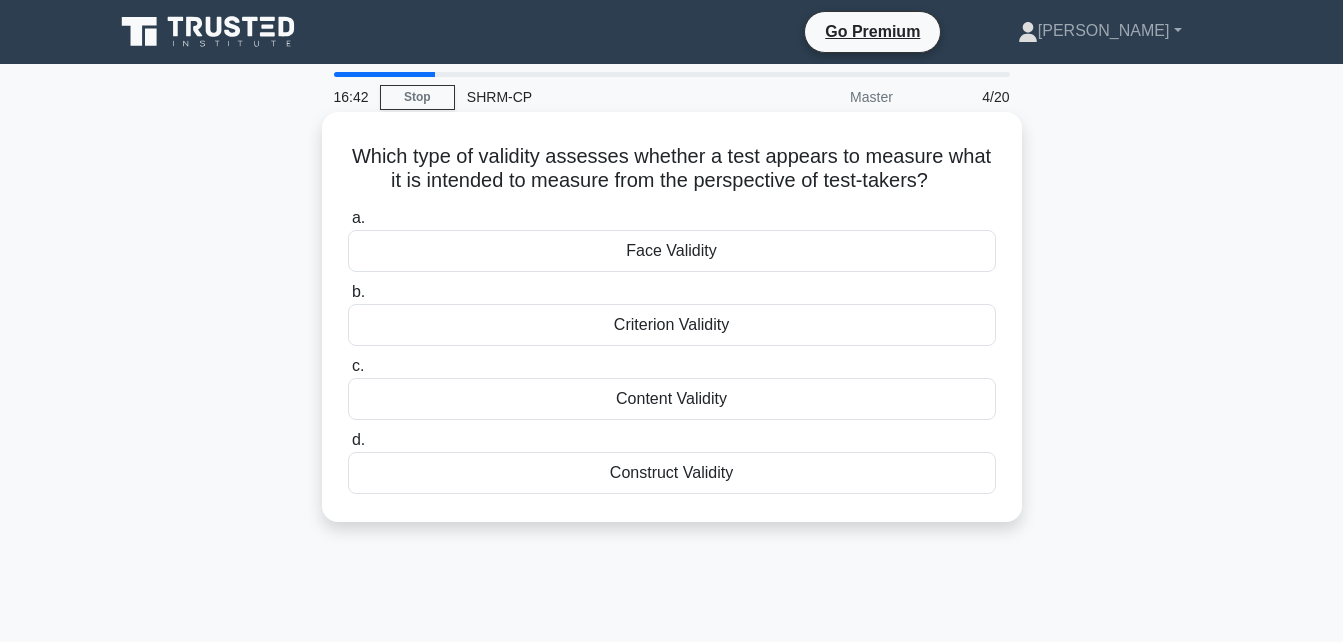 click on "Criterion Validity" at bounding box center [672, 325] 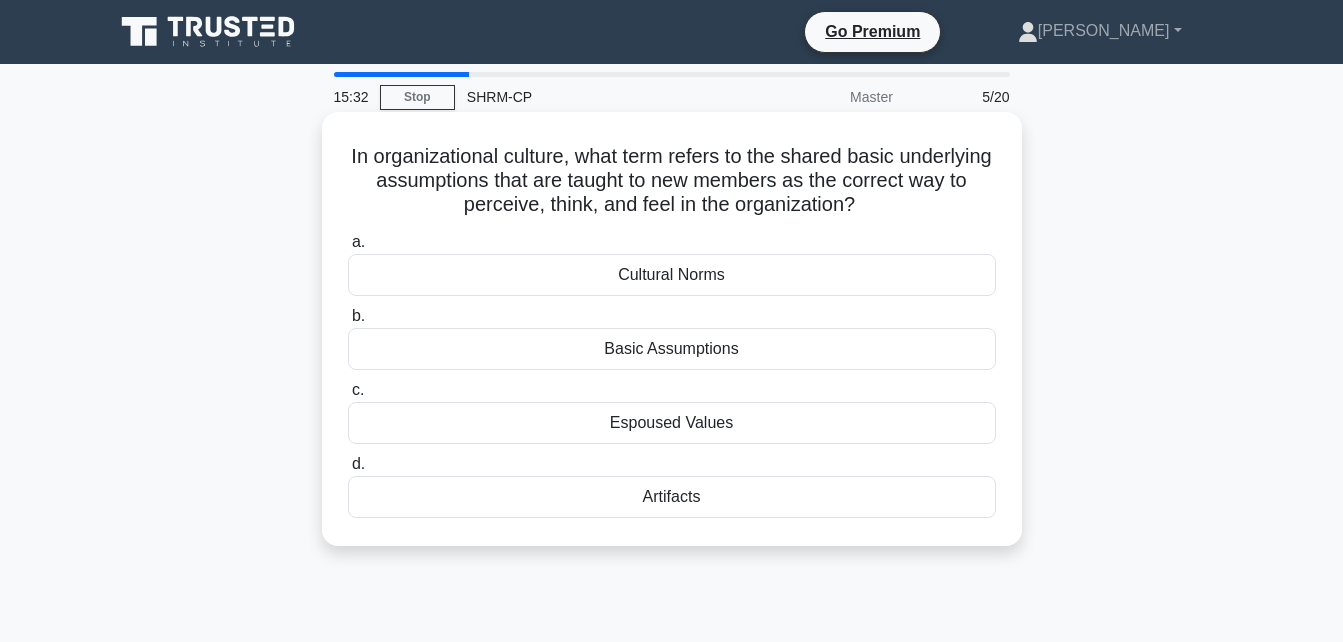 click on "Artifacts" at bounding box center [672, 497] 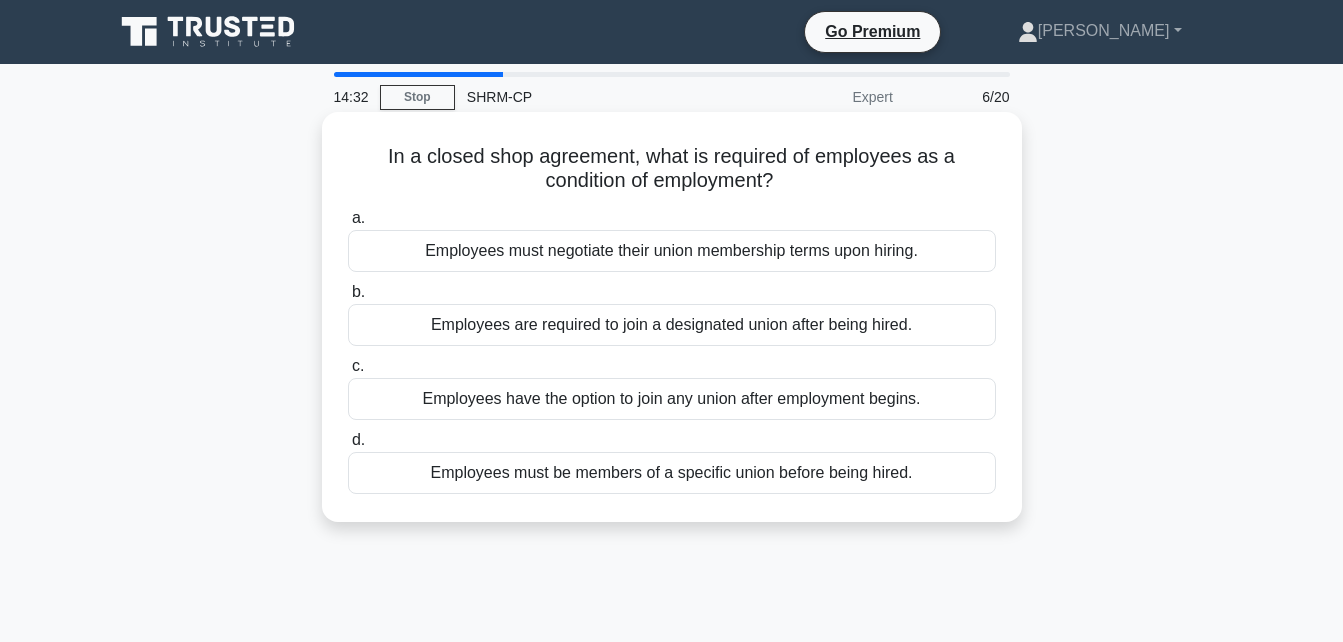 click on "Employees must negotiate their union membership terms upon hiring." at bounding box center (672, 251) 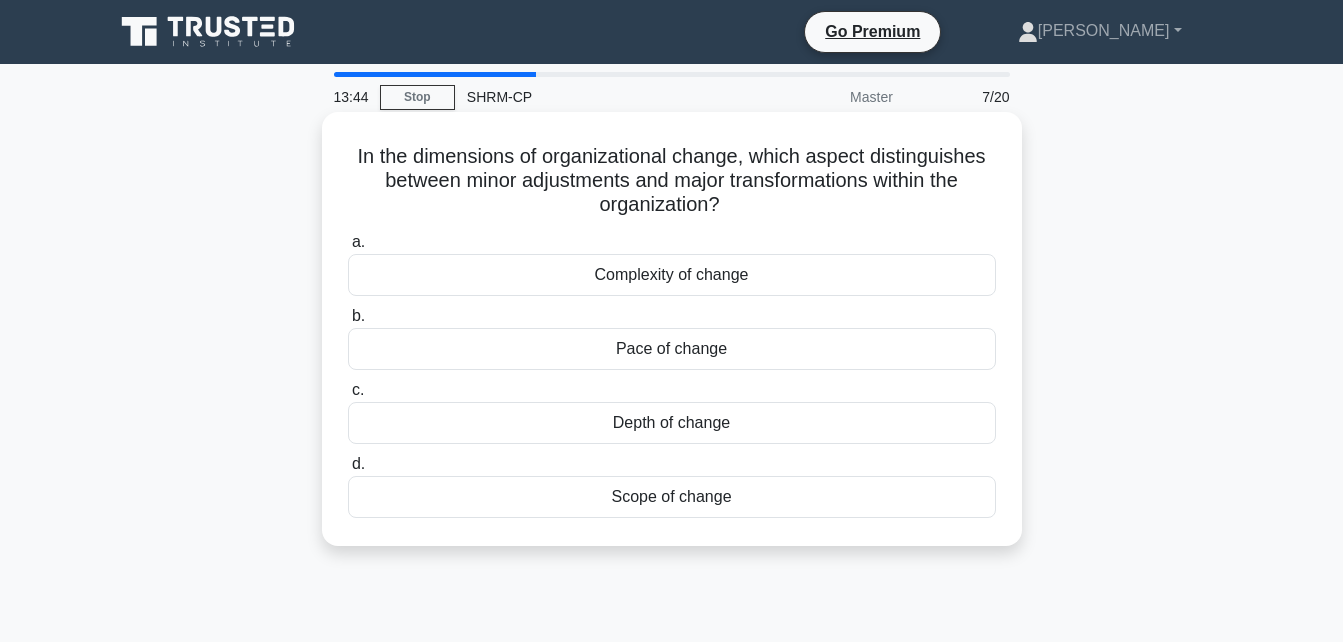 click on "Scope of change" at bounding box center (672, 497) 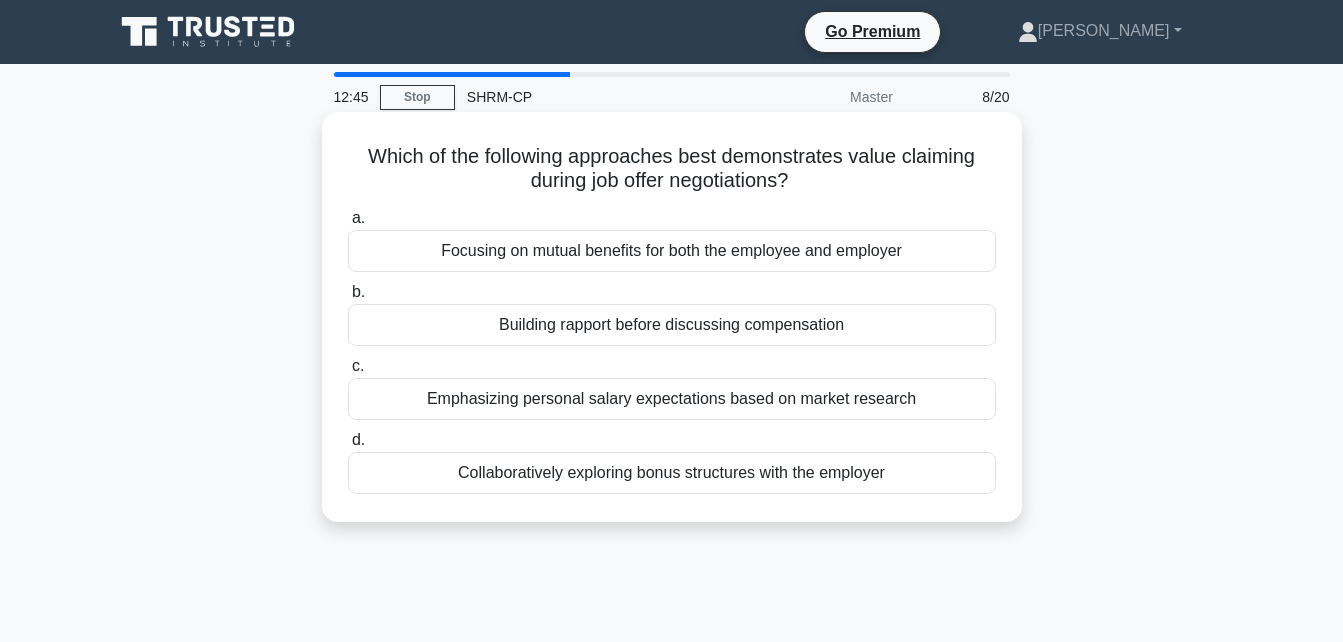 click on "Collaboratively exploring bonus structures with the employer" at bounding box center [672, 473] 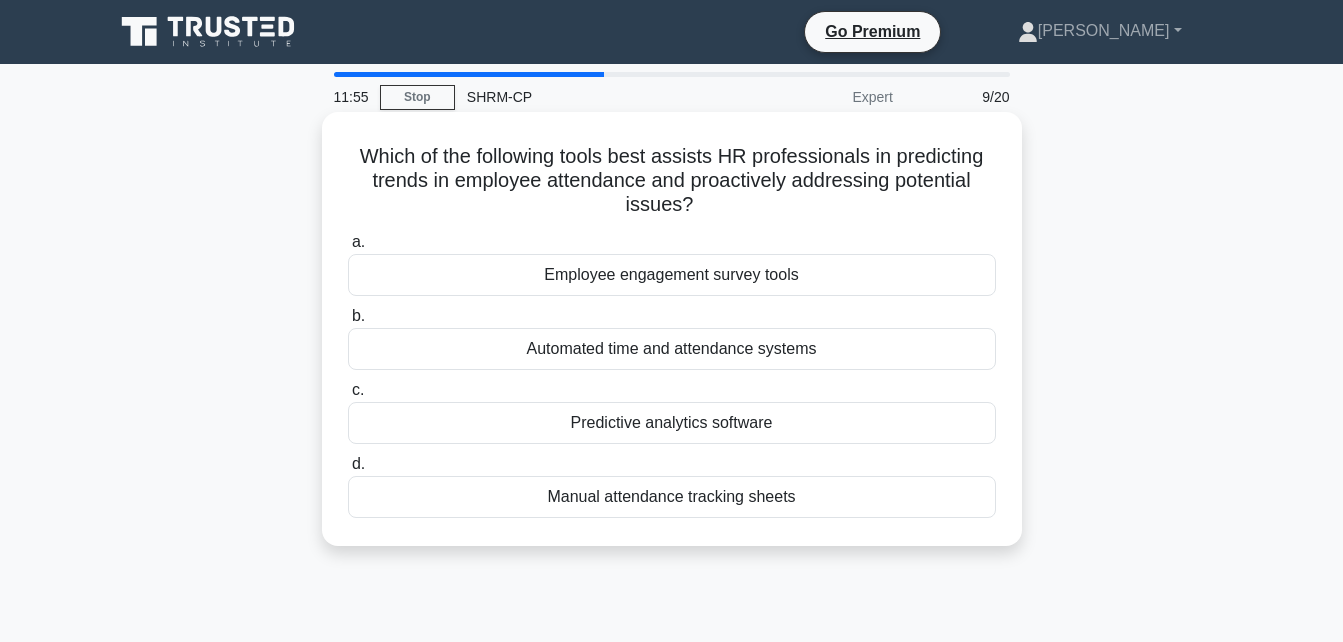 click on "Employee engagement survey tools" at bounding box center (672, 275) 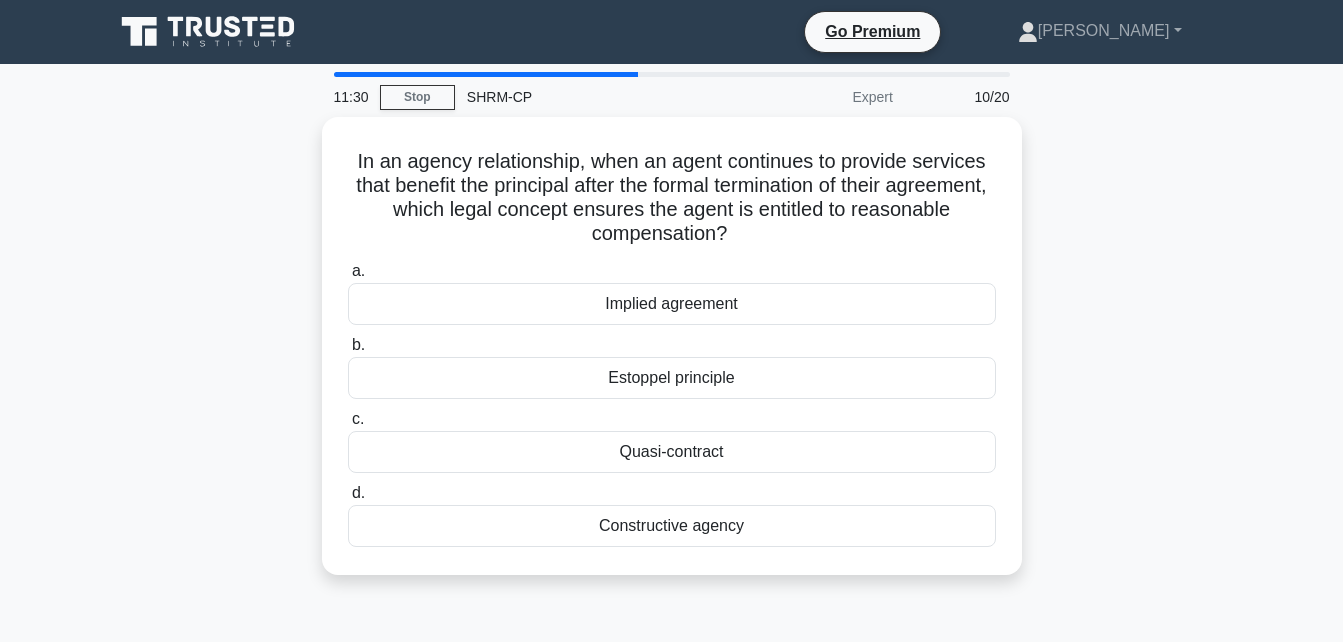 click on "Implied agreement" at bounding box center [672, 304] 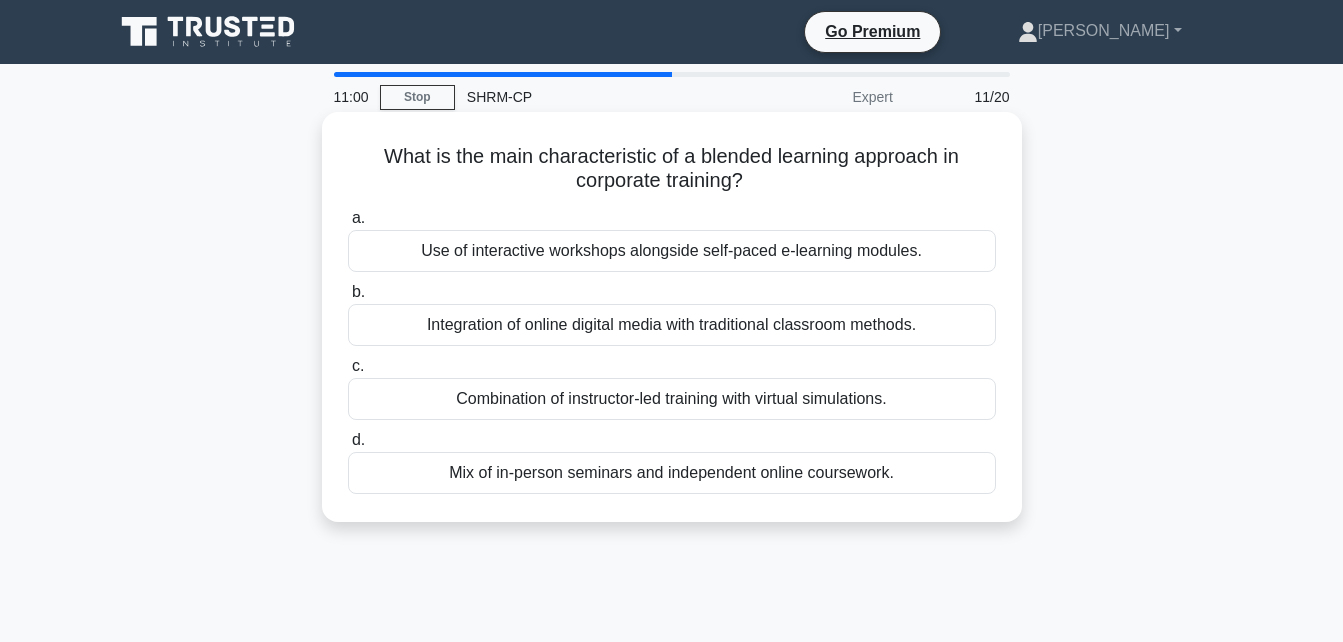 click on "Integration of online digital media with traditional classroom methods." at bounding box center (672, 325) 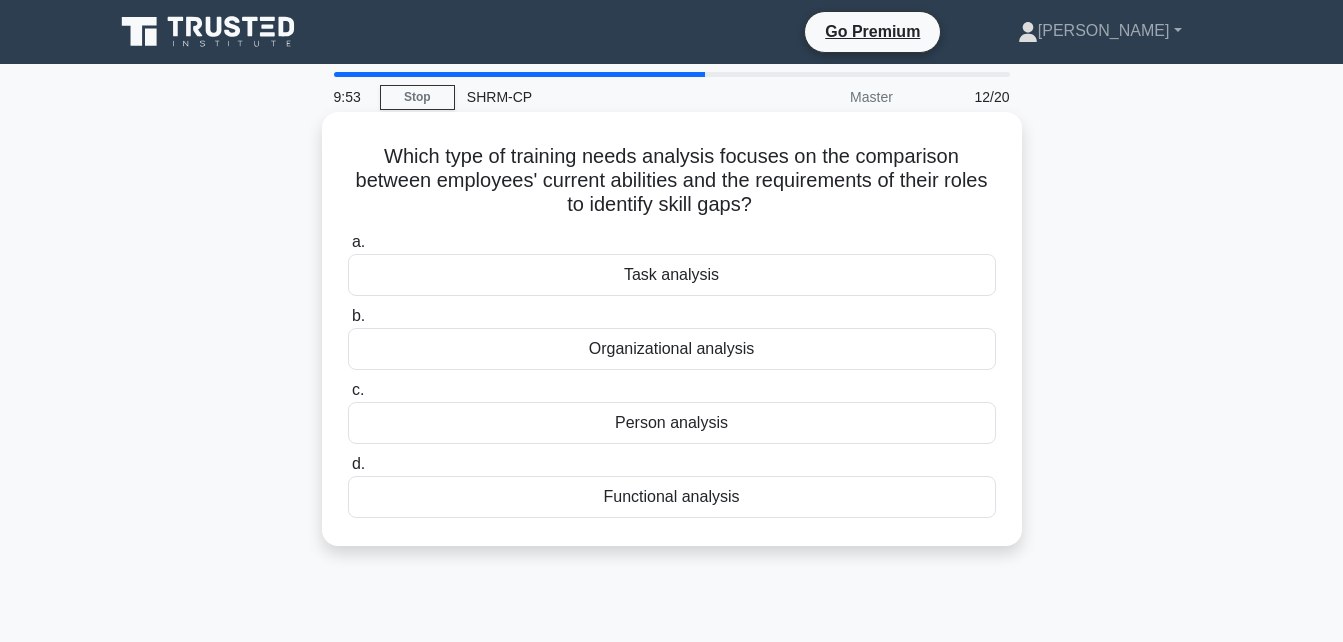 click on "Functional analysis" at bounding box center (672, 497) 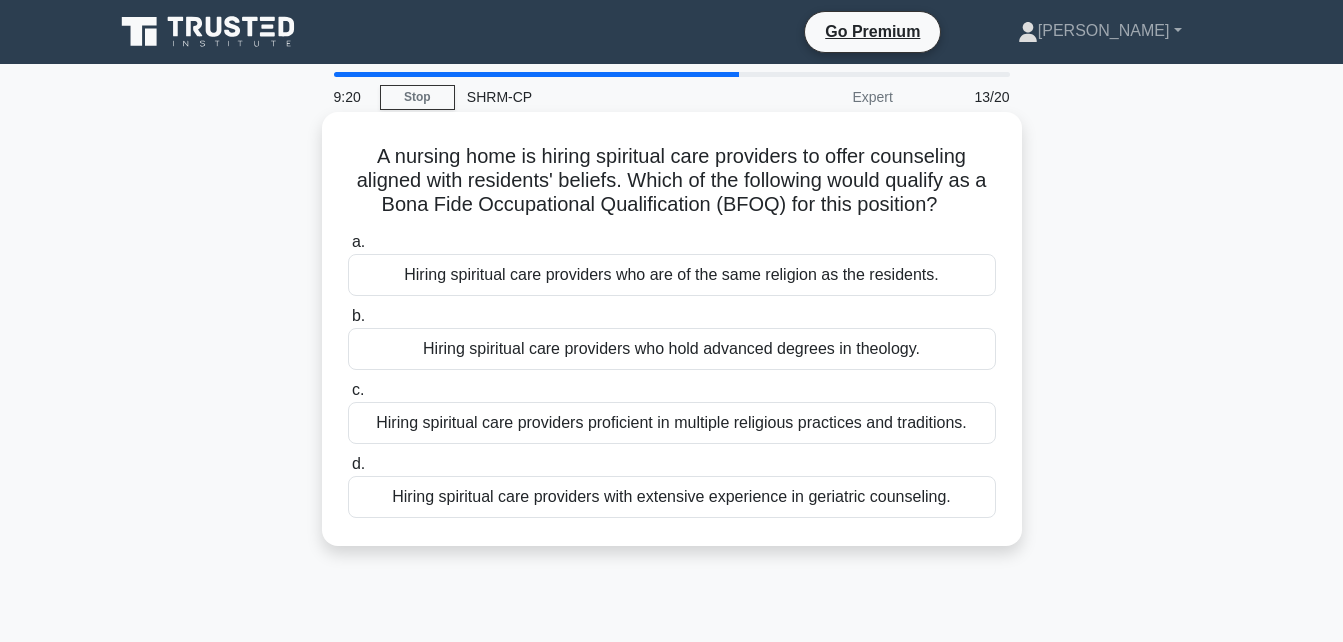 click on "Hiring spiritual care providers who are of the same religion as the residents." at bounding box center [672, 275] 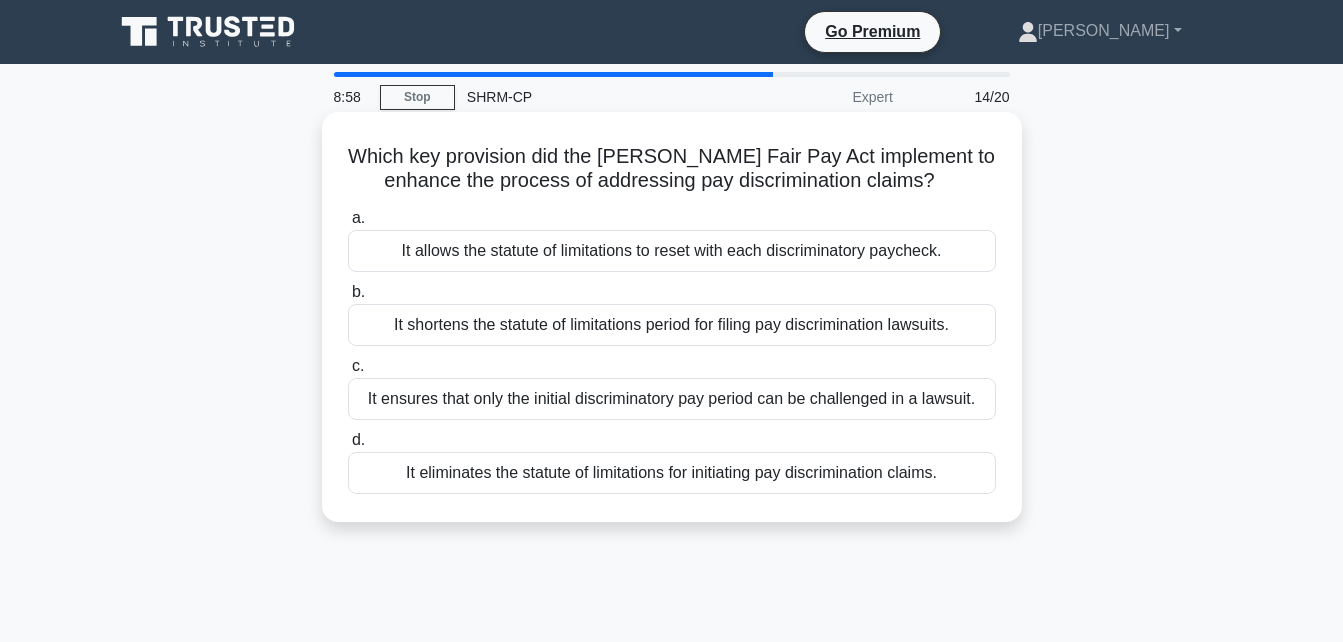 click on "It allows the statute of limitations to reset with each discriminatory paycheck." at bounding box center [672, 251] 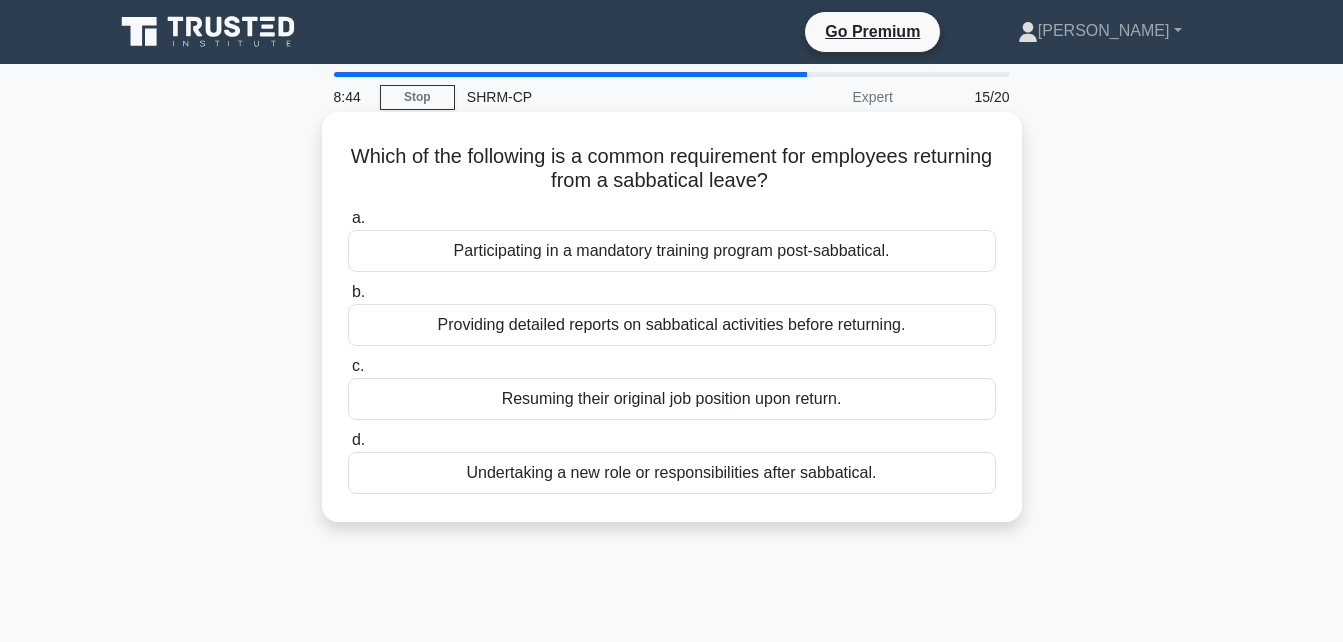 click on "Resuming their original job position upon return." at bounding box center [672, 399] 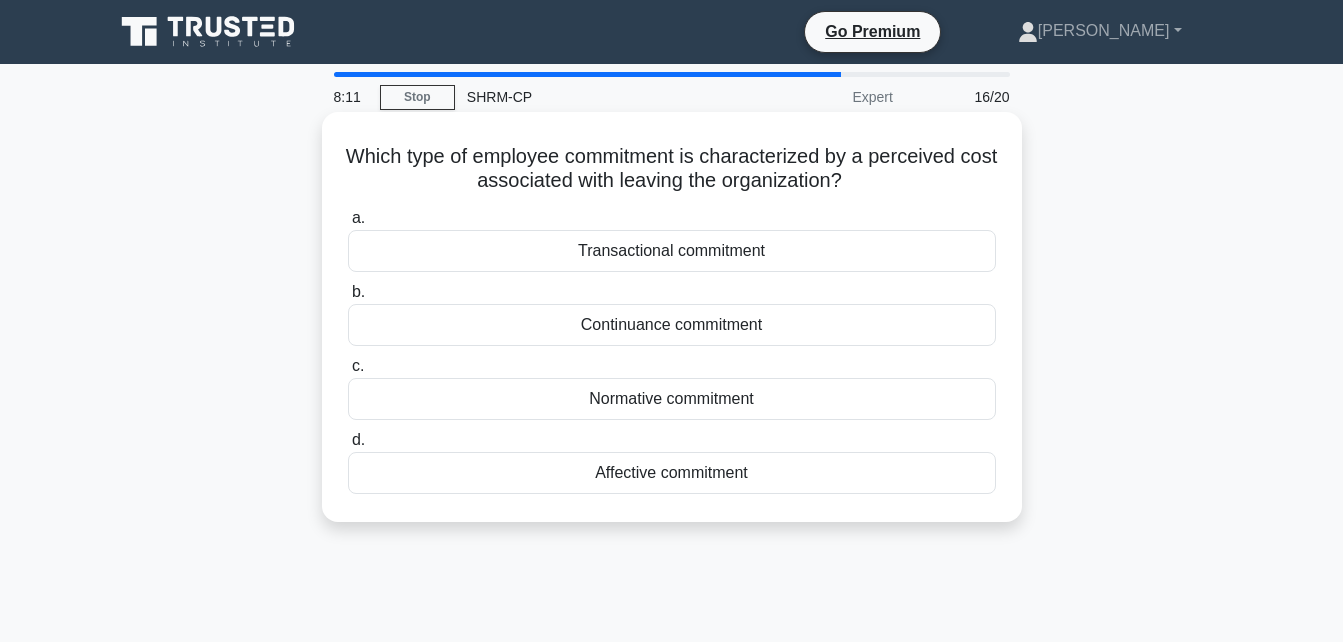 click on "Transactional commitment" at bounding box center [672, 251] 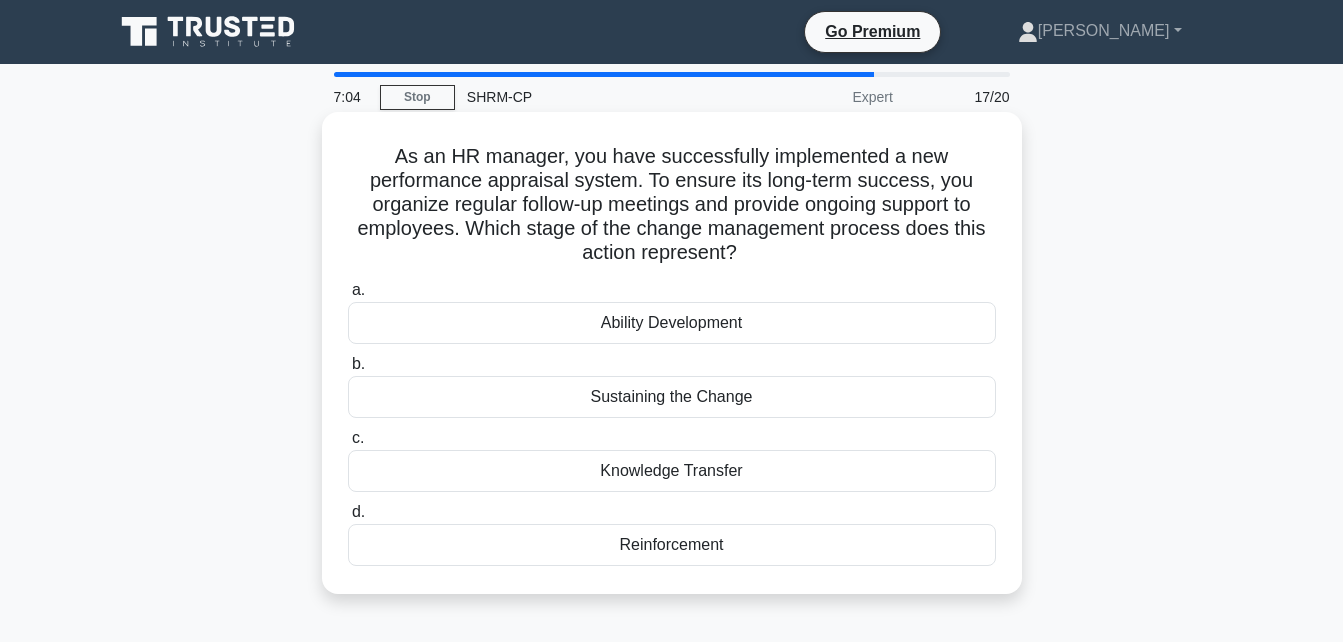 click on "Reinforcement" at bounding box center (672, 545) 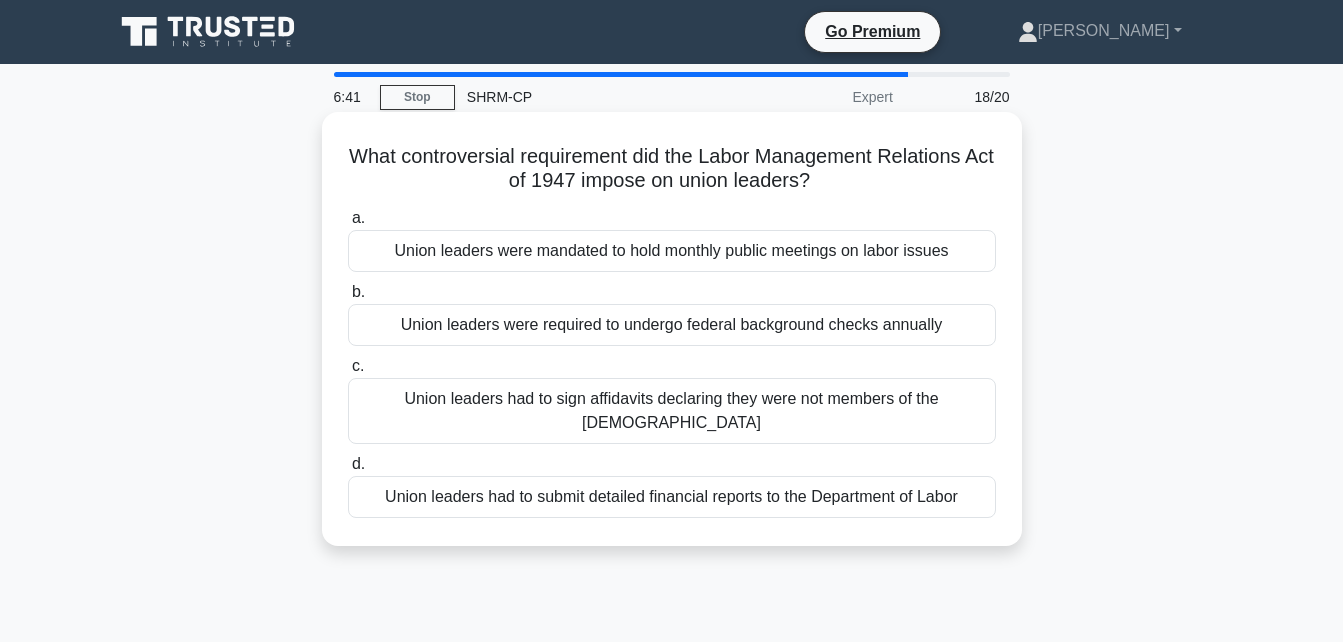 click on "Union leaders had to submit detailed financial reports to the Department of Labor" at bounding box center [672, 497] 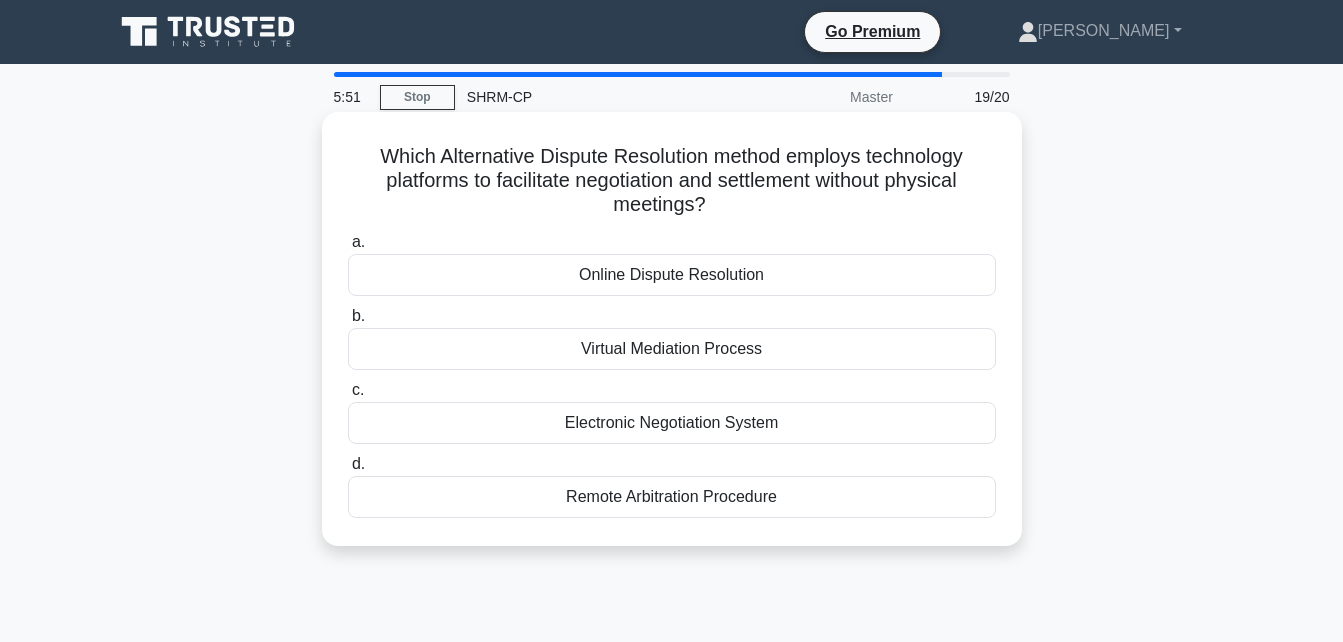 click on "Remote Arbitration Procedure" at bounding box center (672, 497) 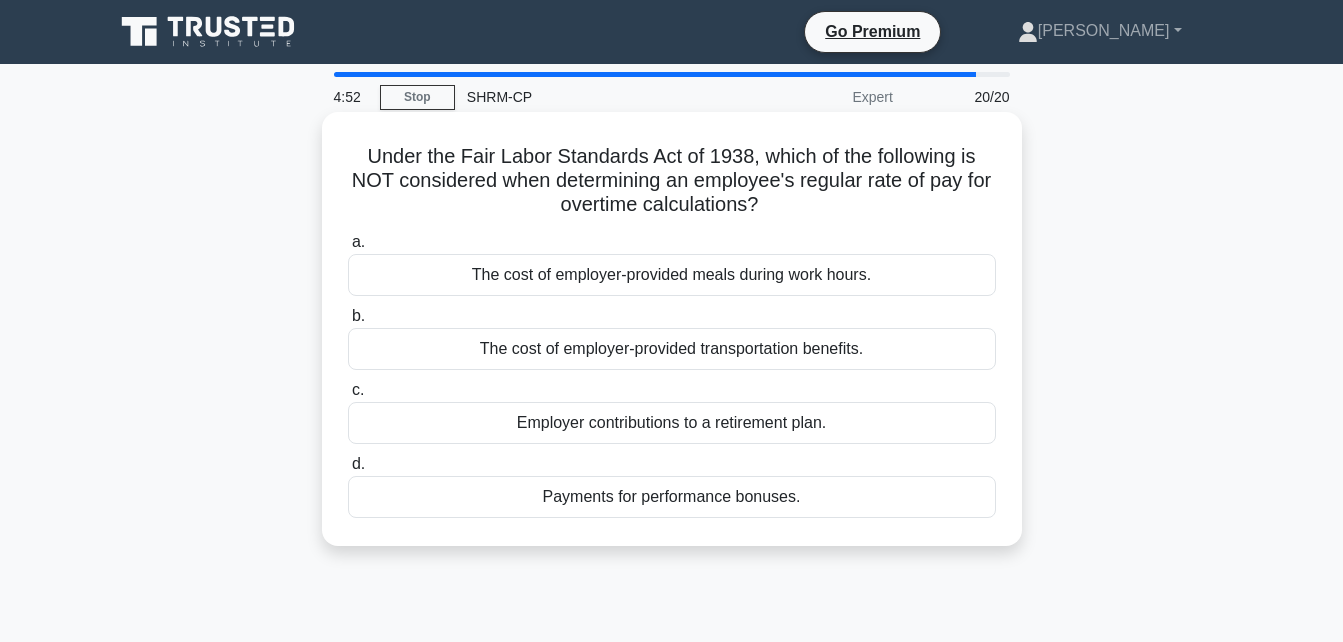 click on "The cost of employer-provided meals during work hours." at bounding box center (672, 275) 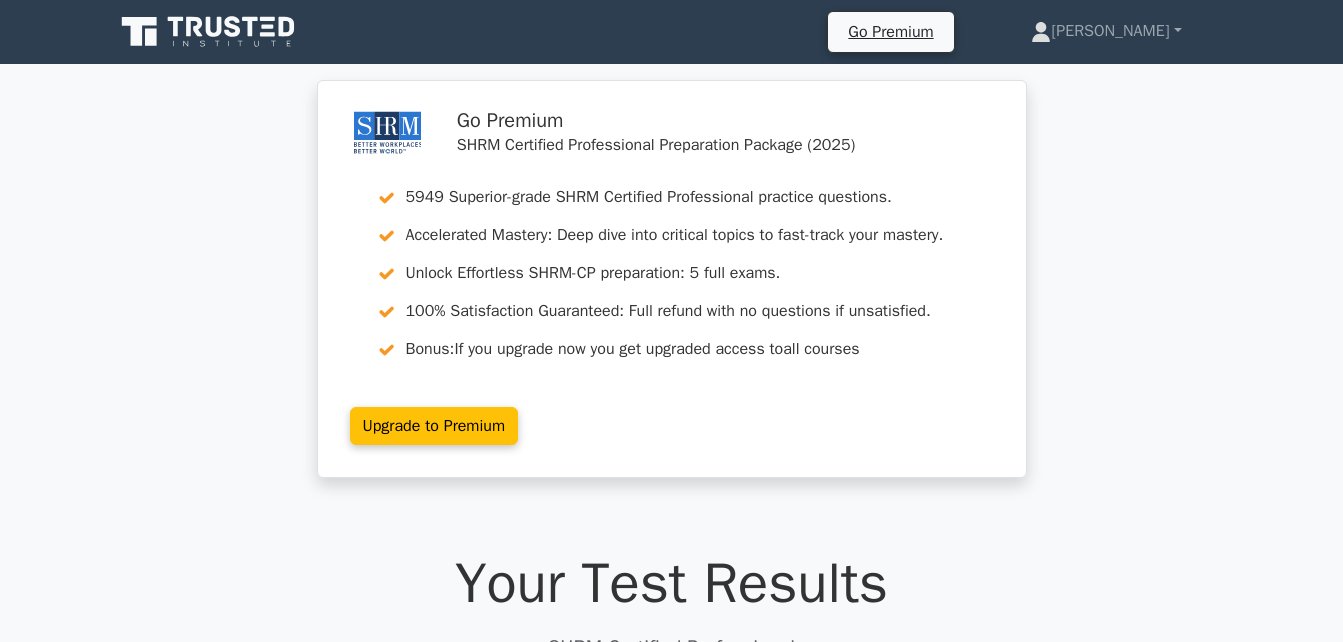 scroll, scrollTop: 0, scrollLeft: 0, axis: both 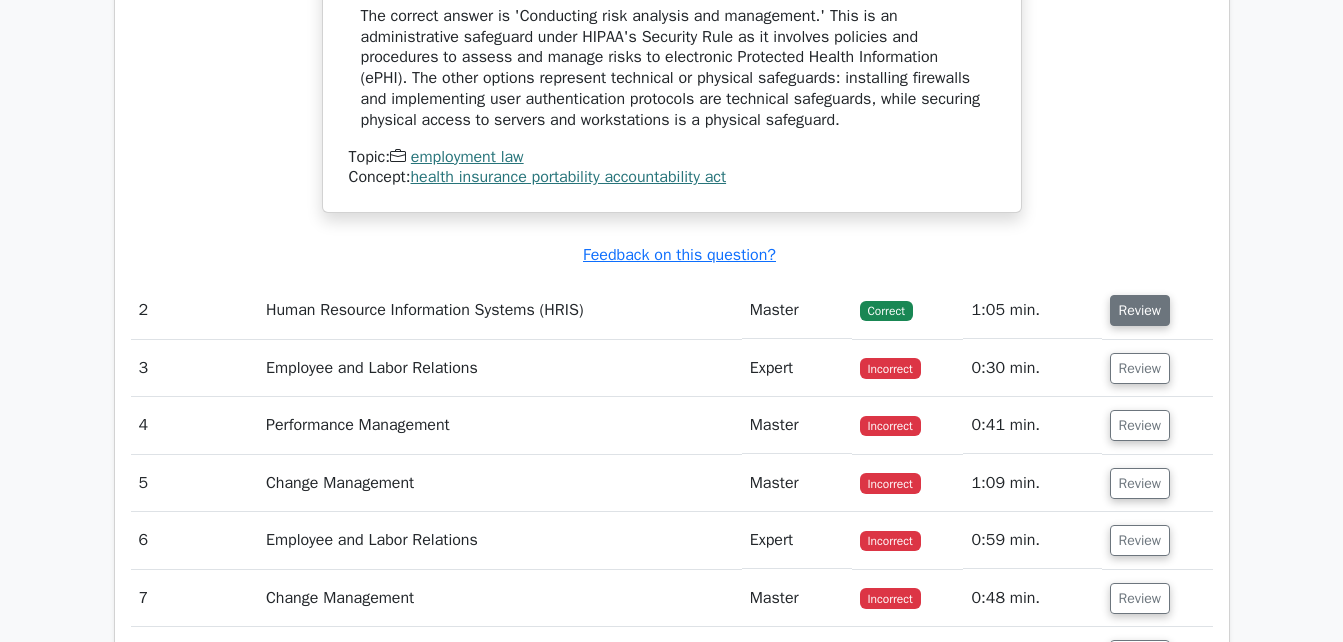 click on "Review" at bounding box center [1140, 310] 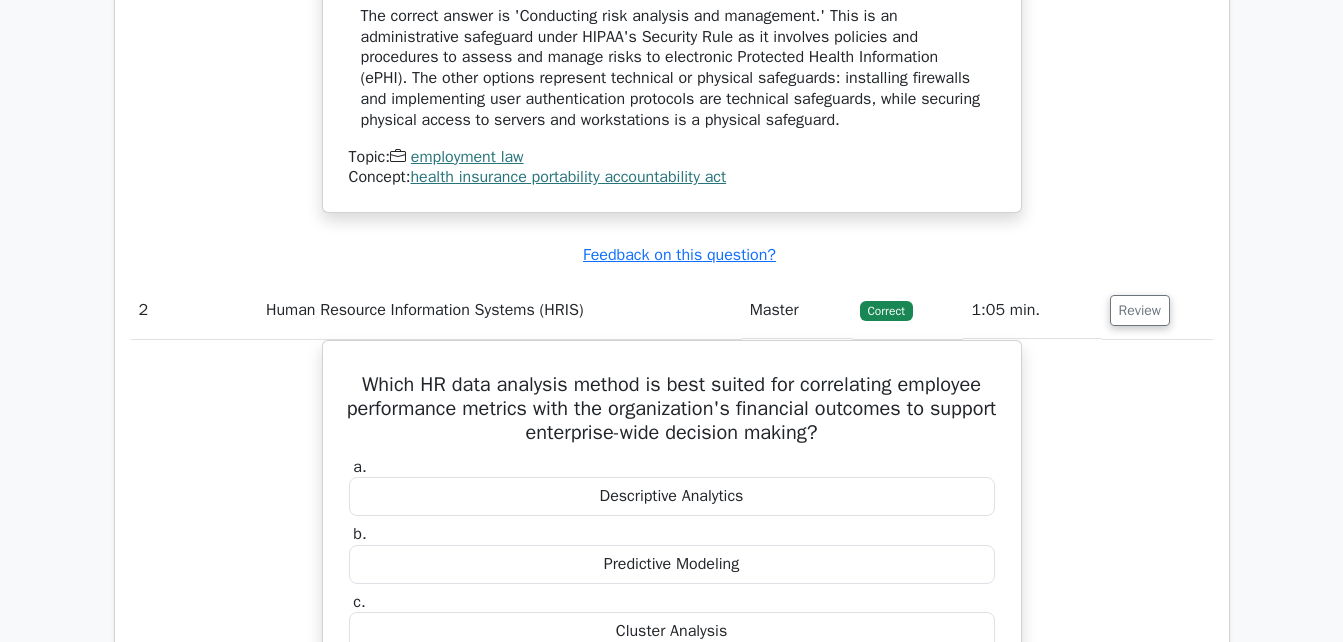 click on "Which HR data analysis method is best suited for correlating employee performance metrics with the organization's financial outcomes to support enterprise-wide decision making?
a.
Descriptive Analytics
b.
c." at bounding box center [672, 694] 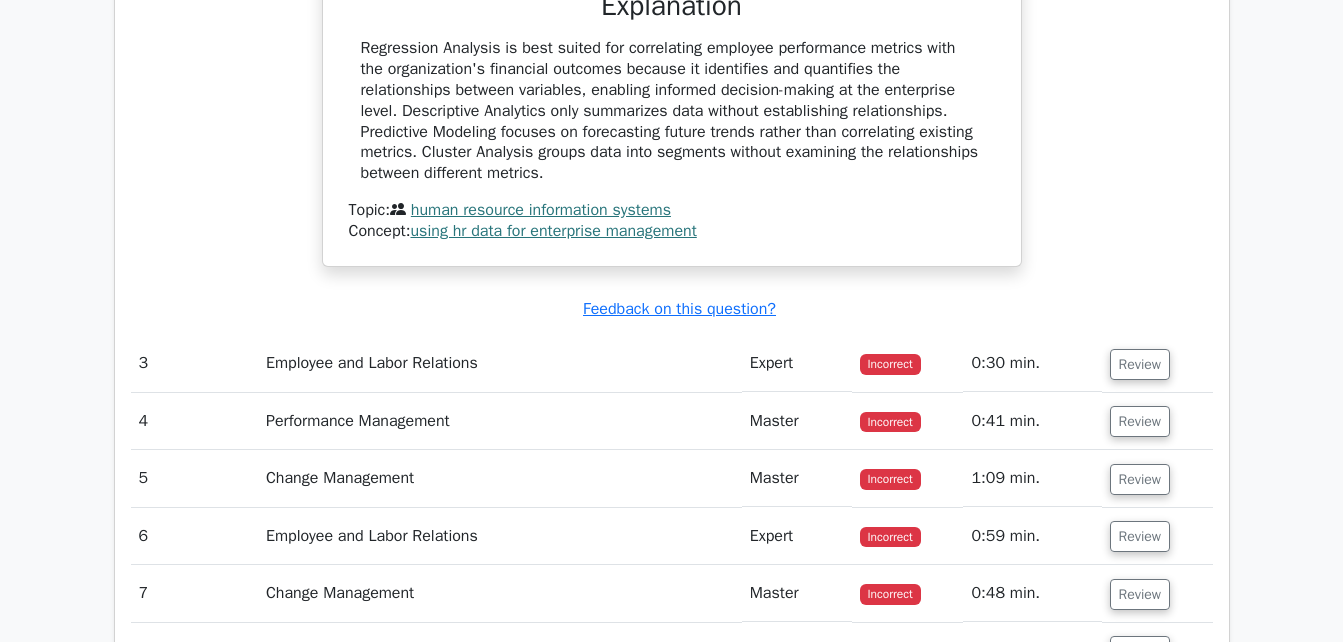 scroll, scrollTop: 2920, scrollLeft: 0, axis: vertical 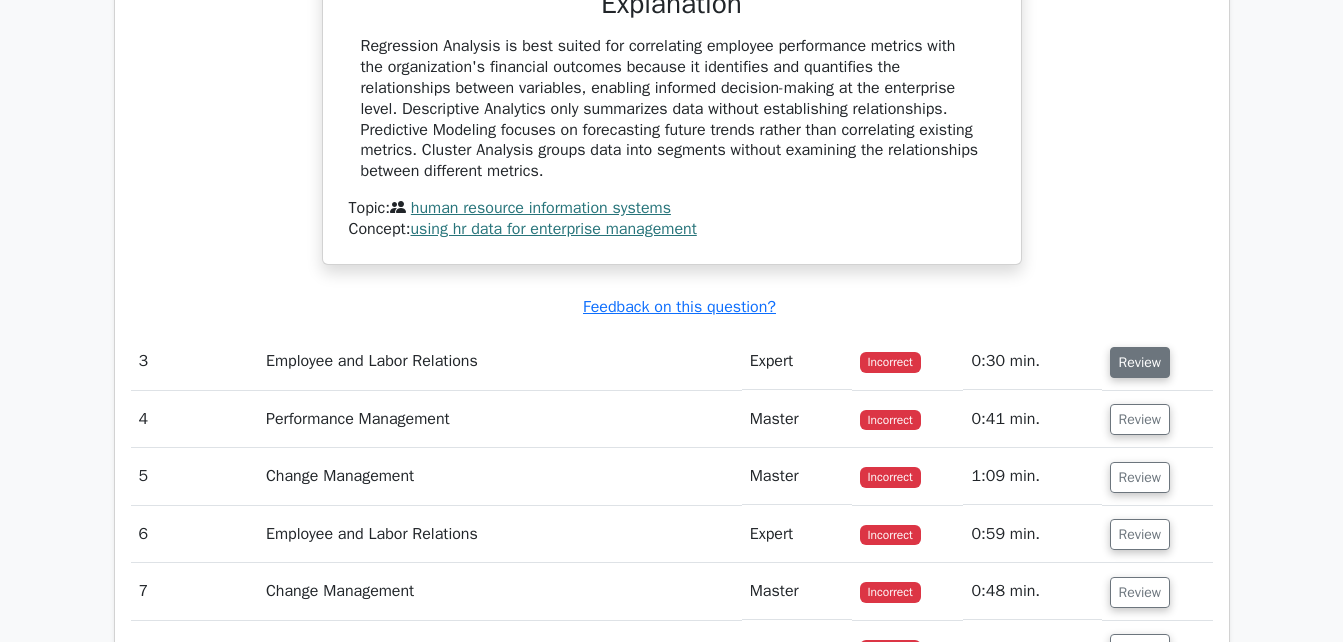click on "Review" at bounding box center [1140, 362] 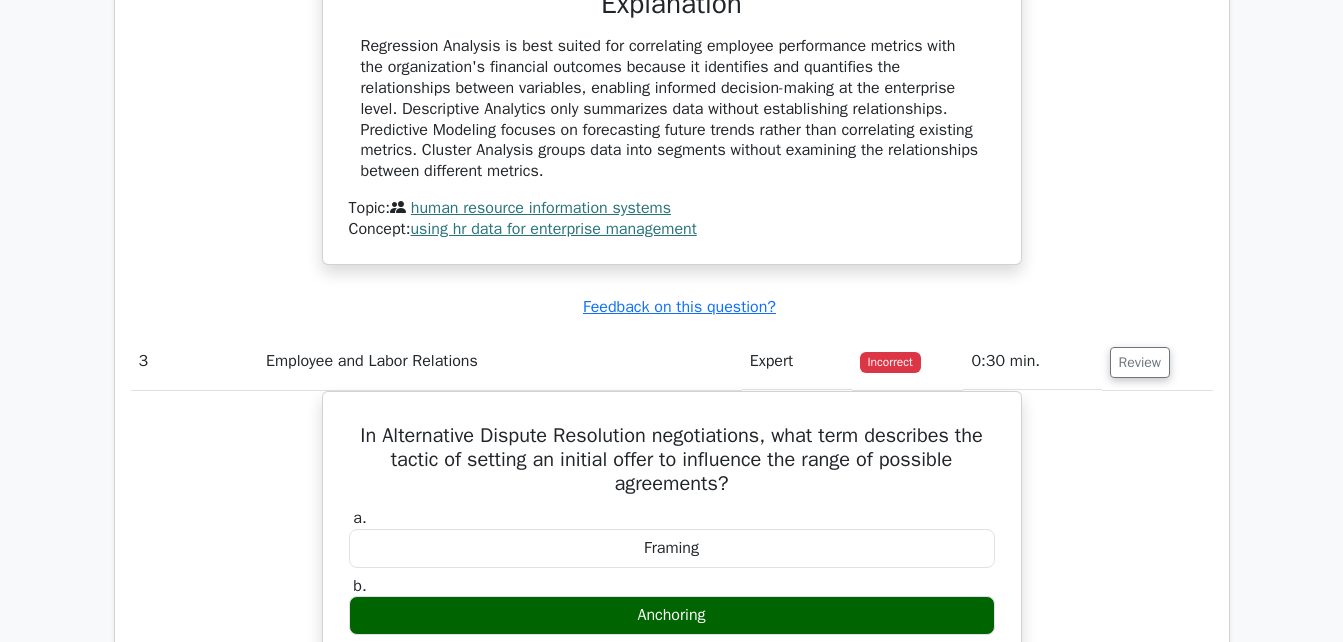 click on "In Alternative Dispute Resolution negotiations, what term describes the tactic of setting an initial offer to influence the range of possible agreements?
a.
Framing
b.
c. d." at bounding box center (672, 784) 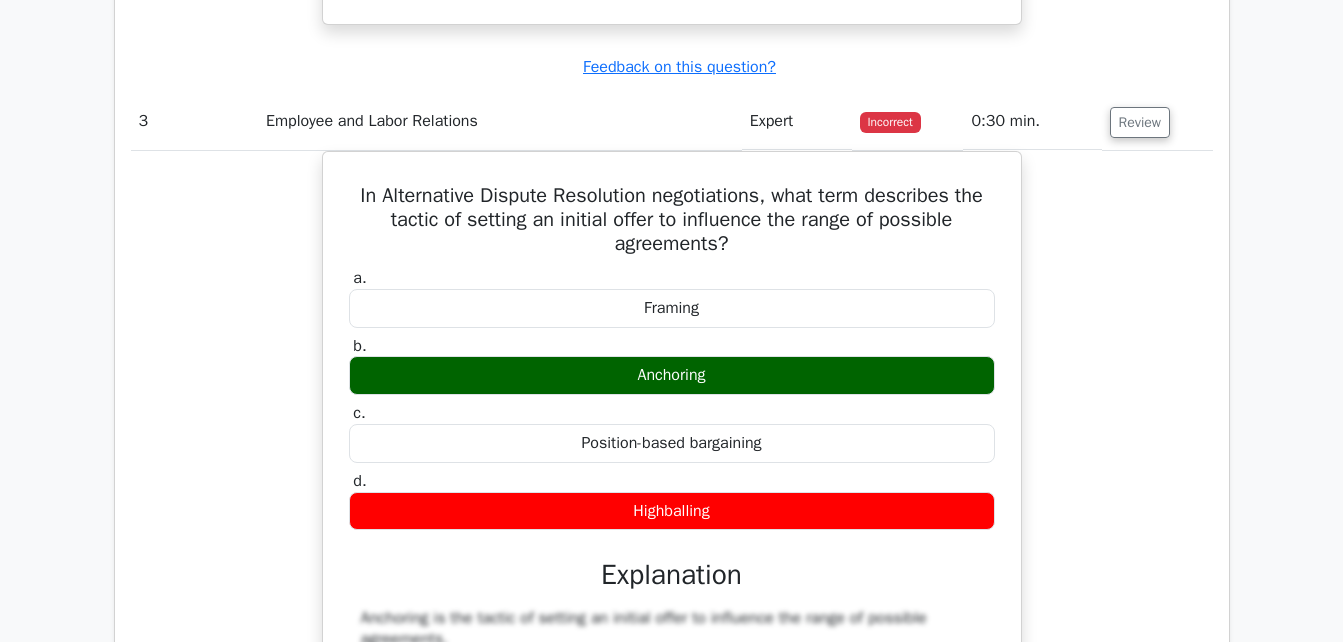 scroll, scrollTop: 3200, scrollLeft: 0, axis: vertical 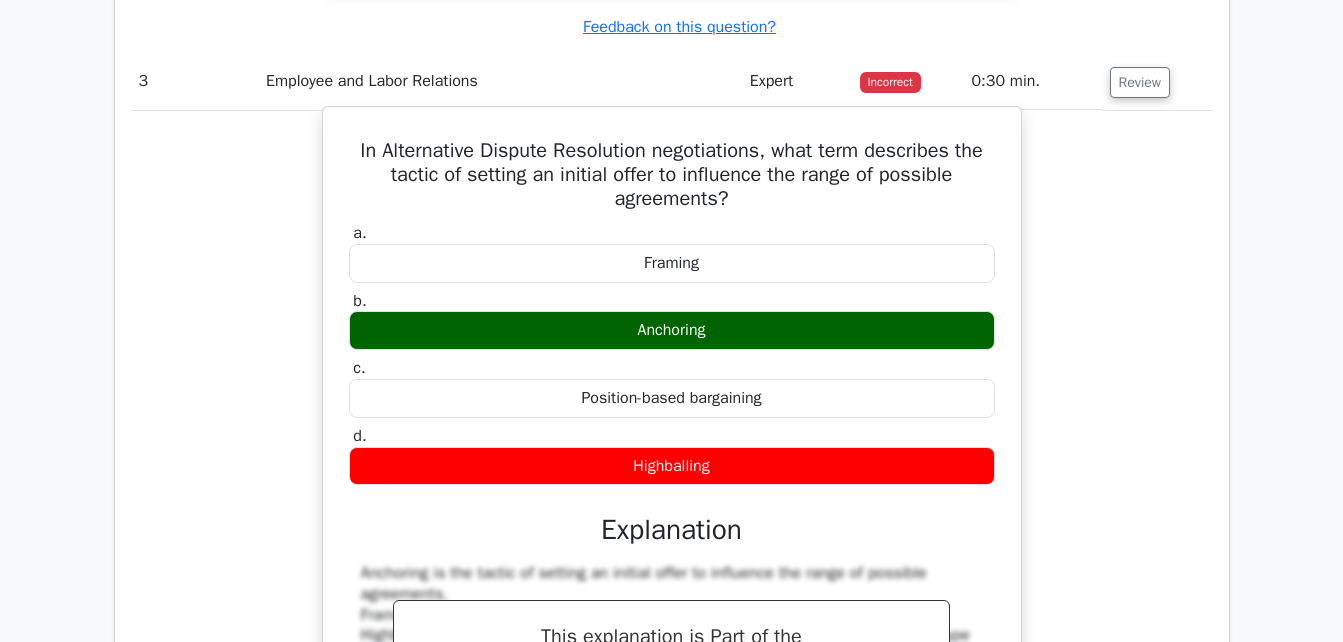 drag, startPoint x: 349, startPoint y: 152, endPoint x: 738, endPoint y: 468, distance: 501.17563 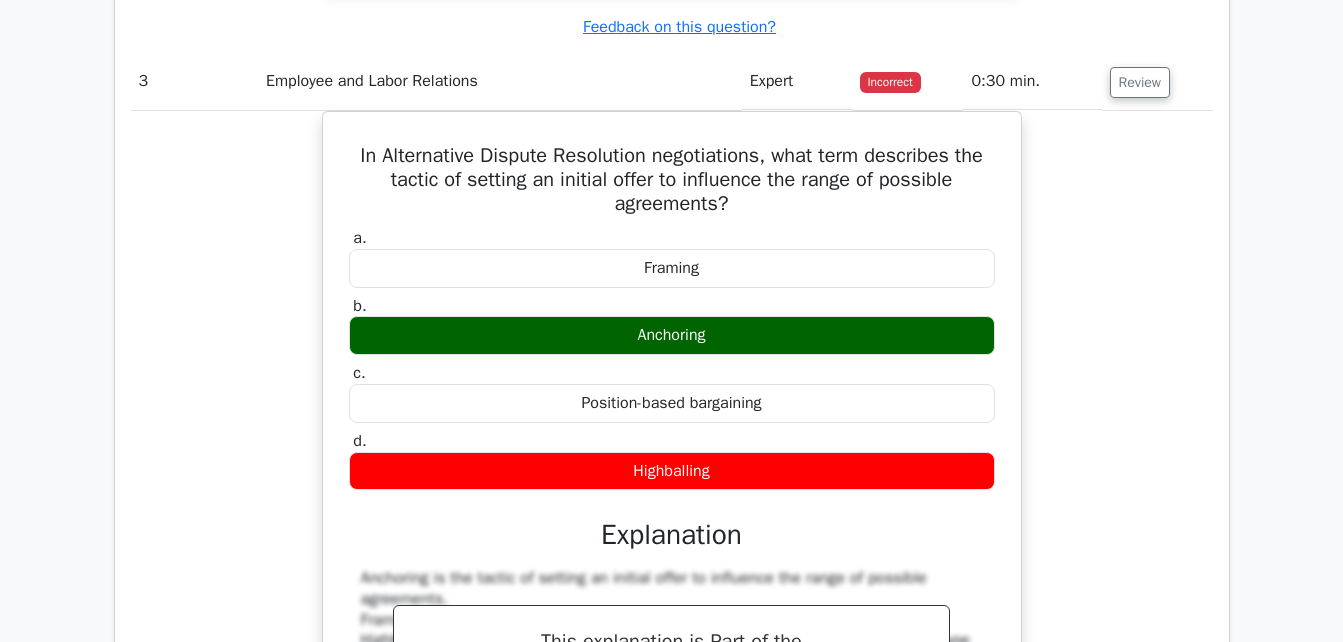 click on "In Alternative Dispute Resolution negotiations, what term describes the tactic of setting an initial offer to influence the range of possible agreements?
a.
Framing
b.
c. d." at bounding box center [672, 504] 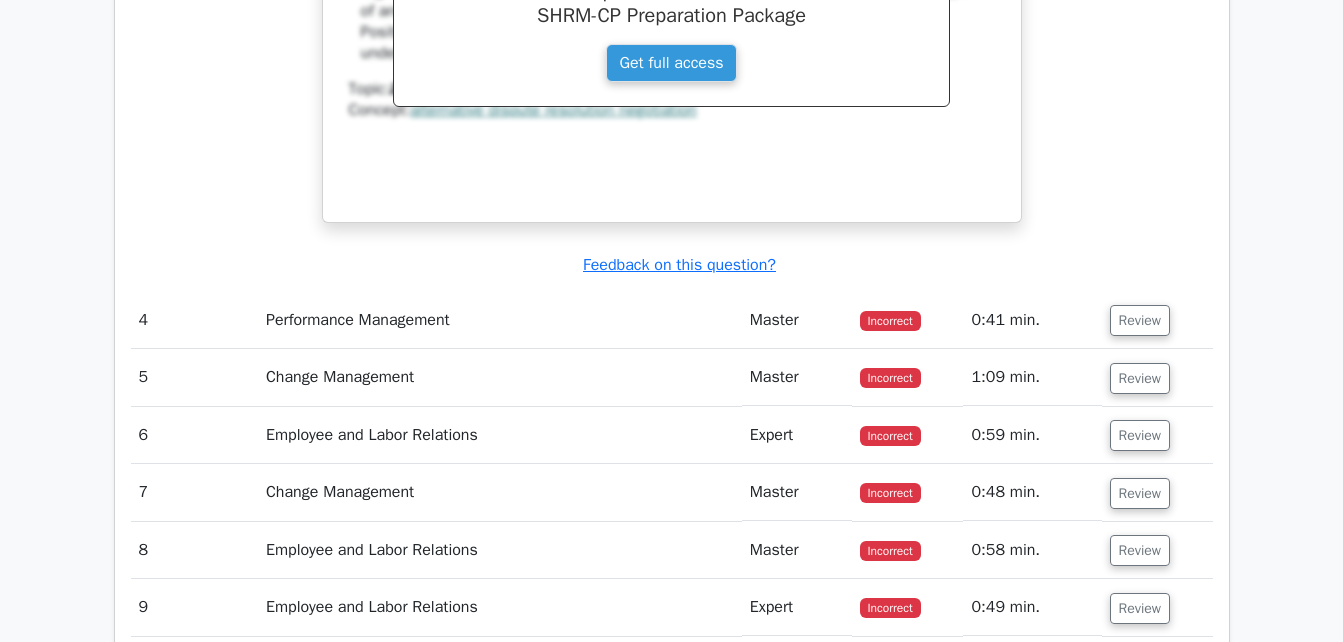scroll, scrollTop: 3880, scrollLeft: 0, axis: vertical 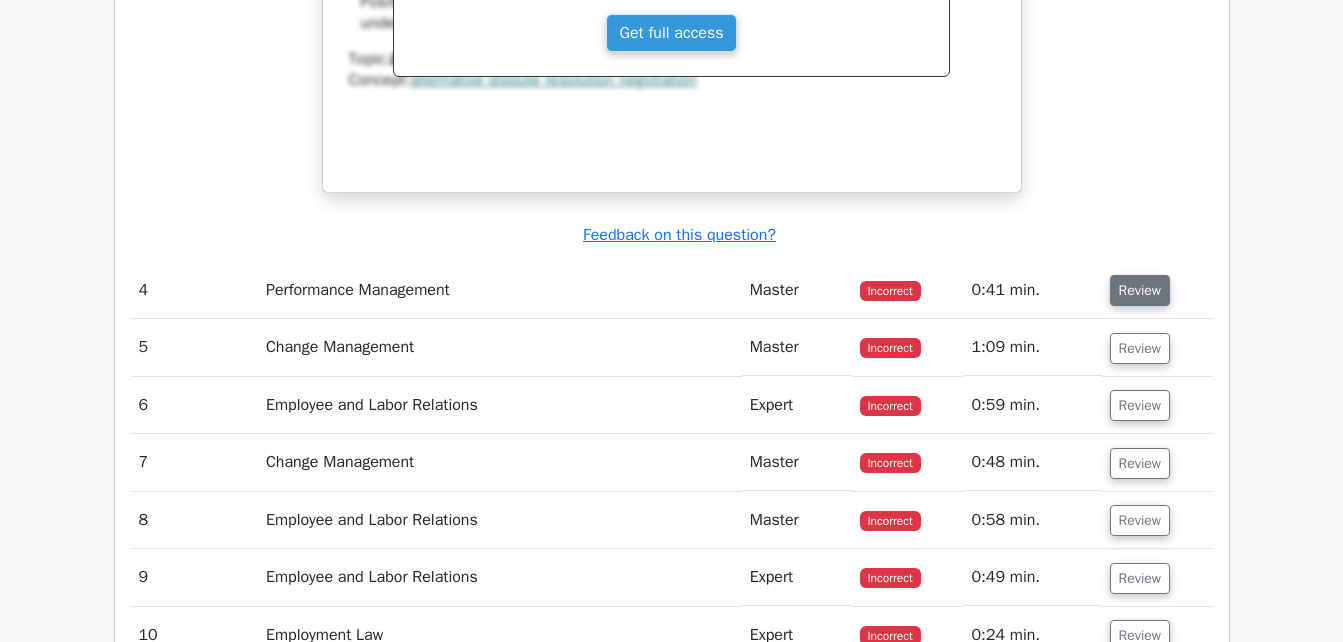 click on "Review" at bounding box center (1140, 290) 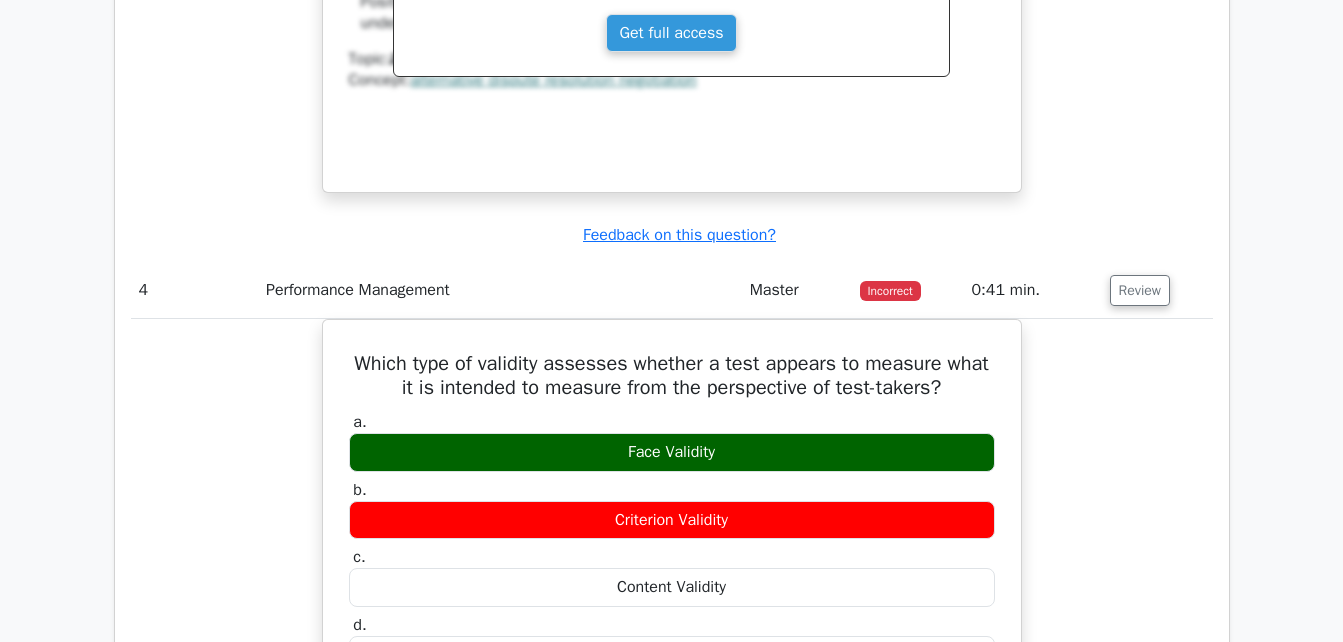 click on "Which type of validity assesses whether a test appears to measure what it is intended to measure from the perspective of test-takers?
a.
Face Validity
b.
c." at bounding box center [672, 700] 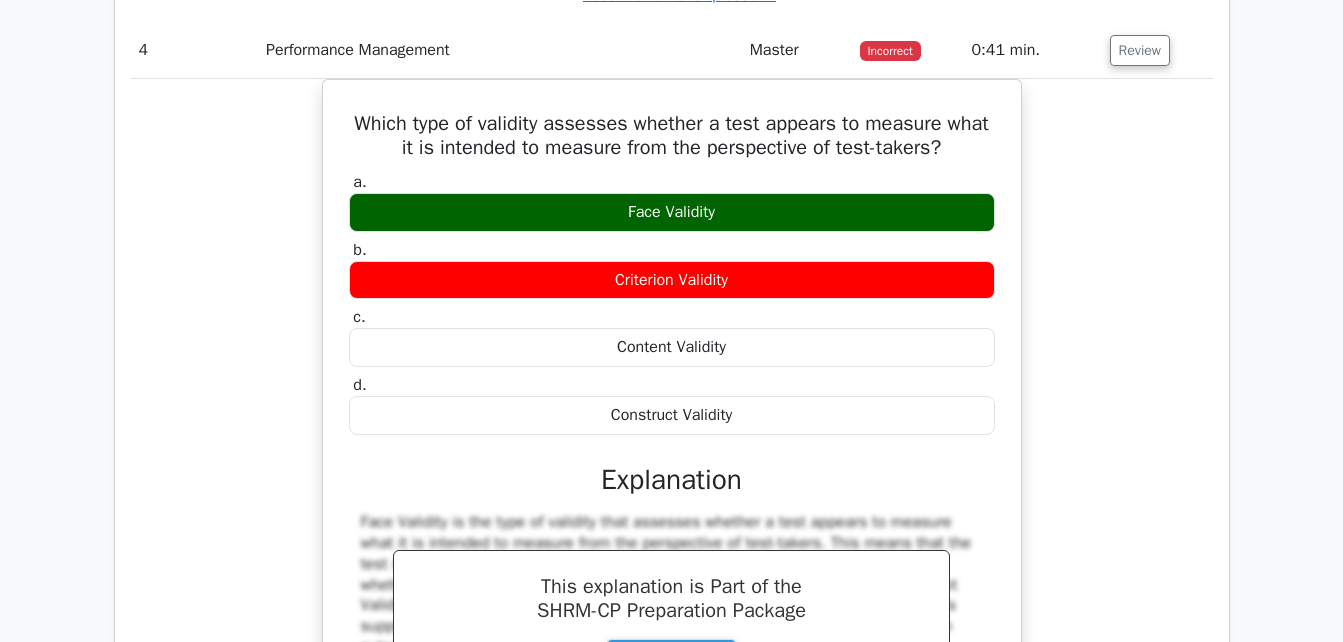scroll, scrollTop: 4160, scrollLeft: 0, axis: vertical 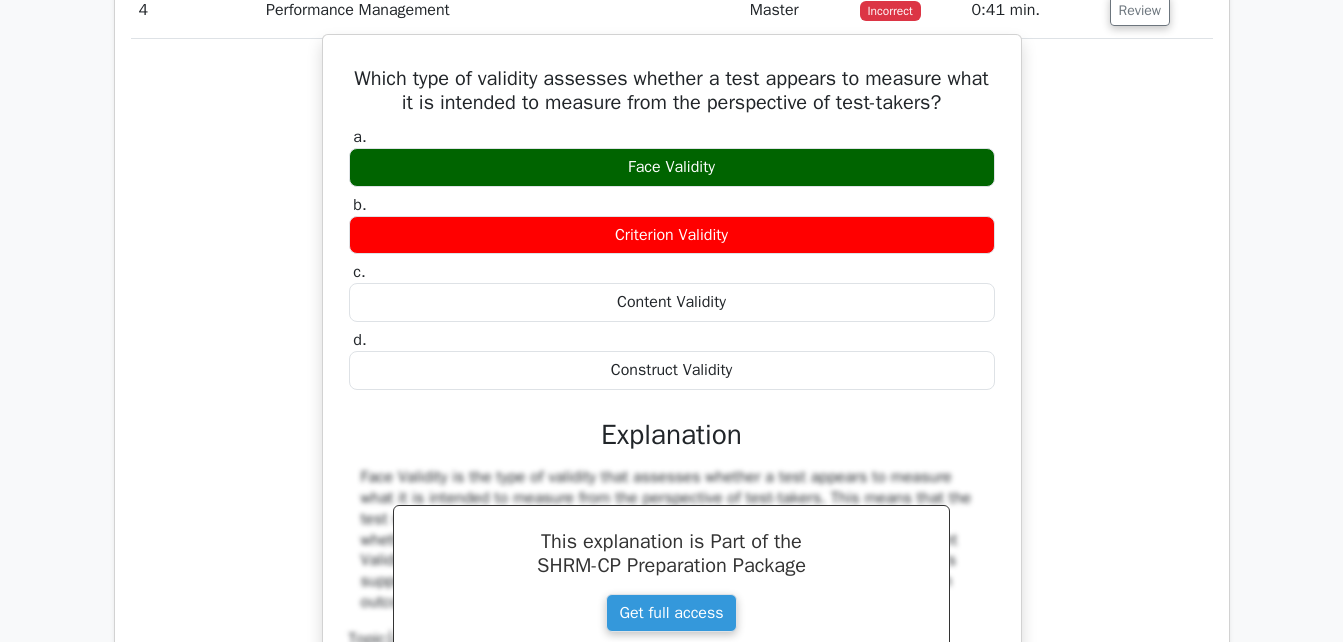 drag, startPoint x: 349, startPoint y: 79, endPoint x: 785, endPoint y: 376, distance: 527.5462 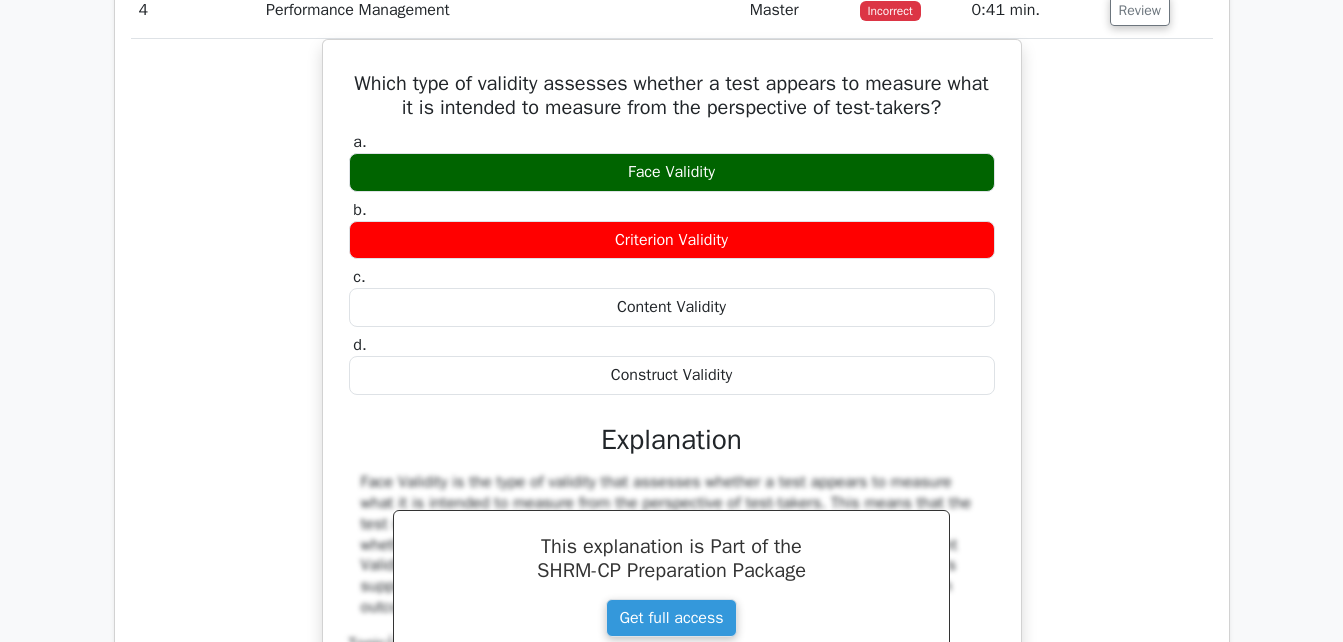 click on "Which type of validity assesses whether a test appears to measure what it is intended to measure from the perspective of test-takers?
a.
Face Validity
b.
c." at bounding box center (672, 420) 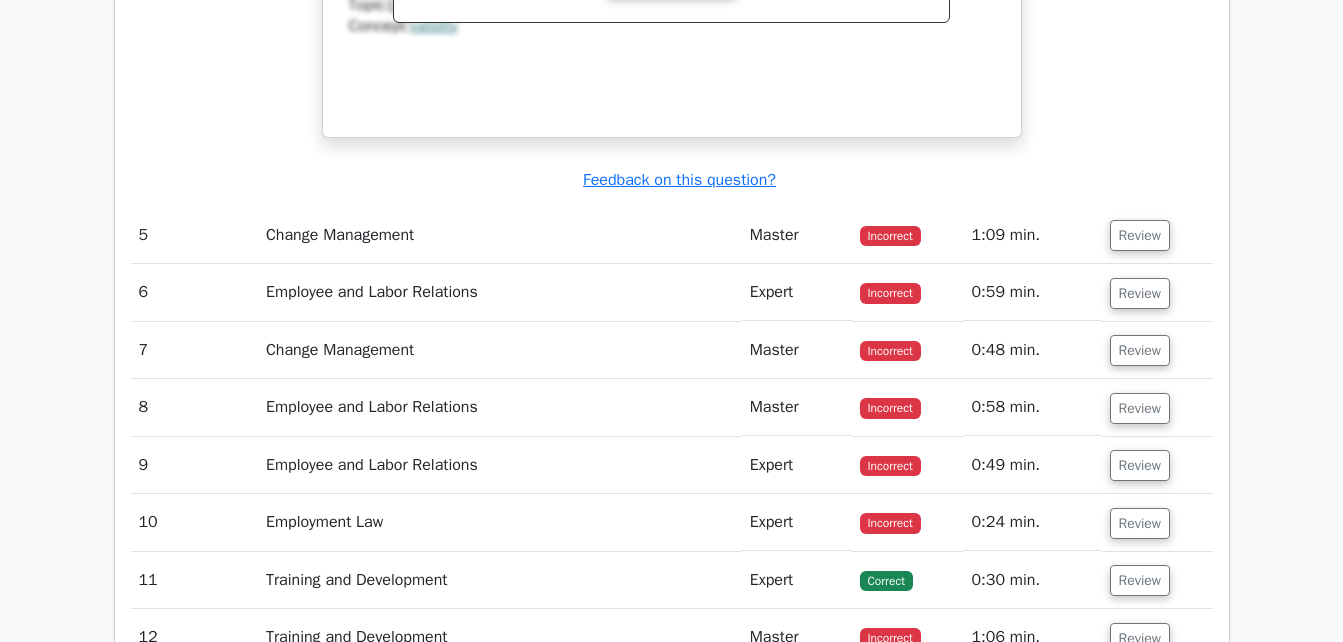 scroll, scrollTop: 4800, scrollLeft: 0, axis: vertical 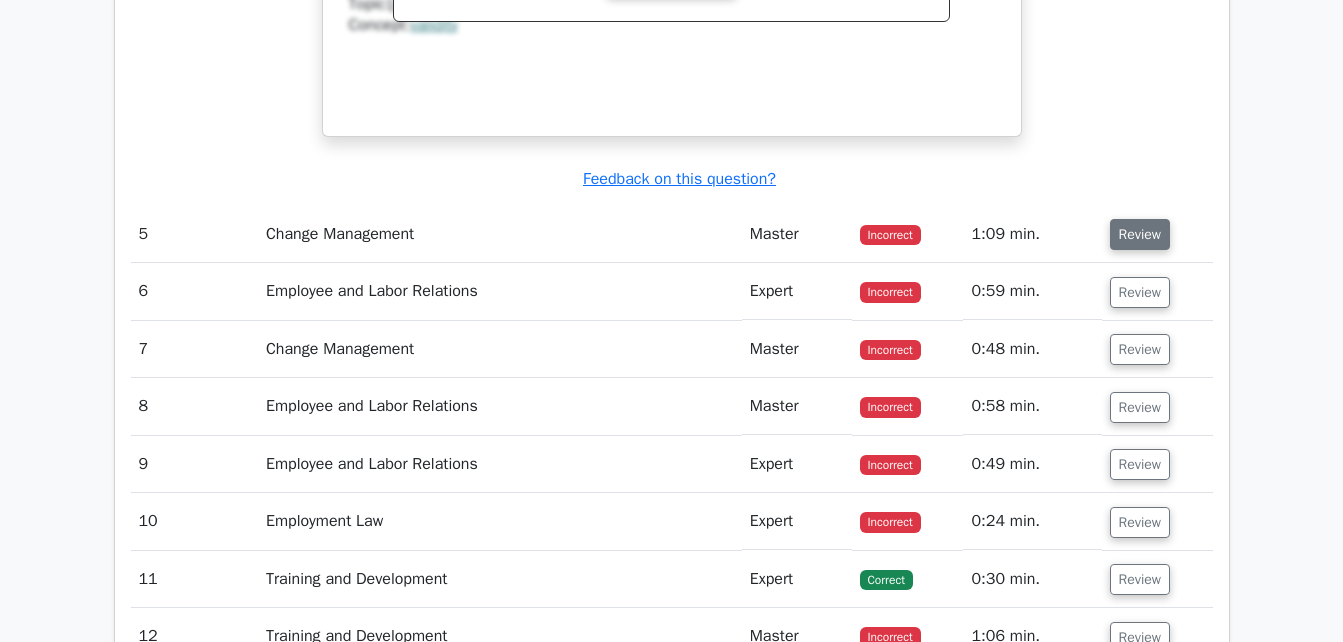 click on "Review" at bounding box center (1140, 234) 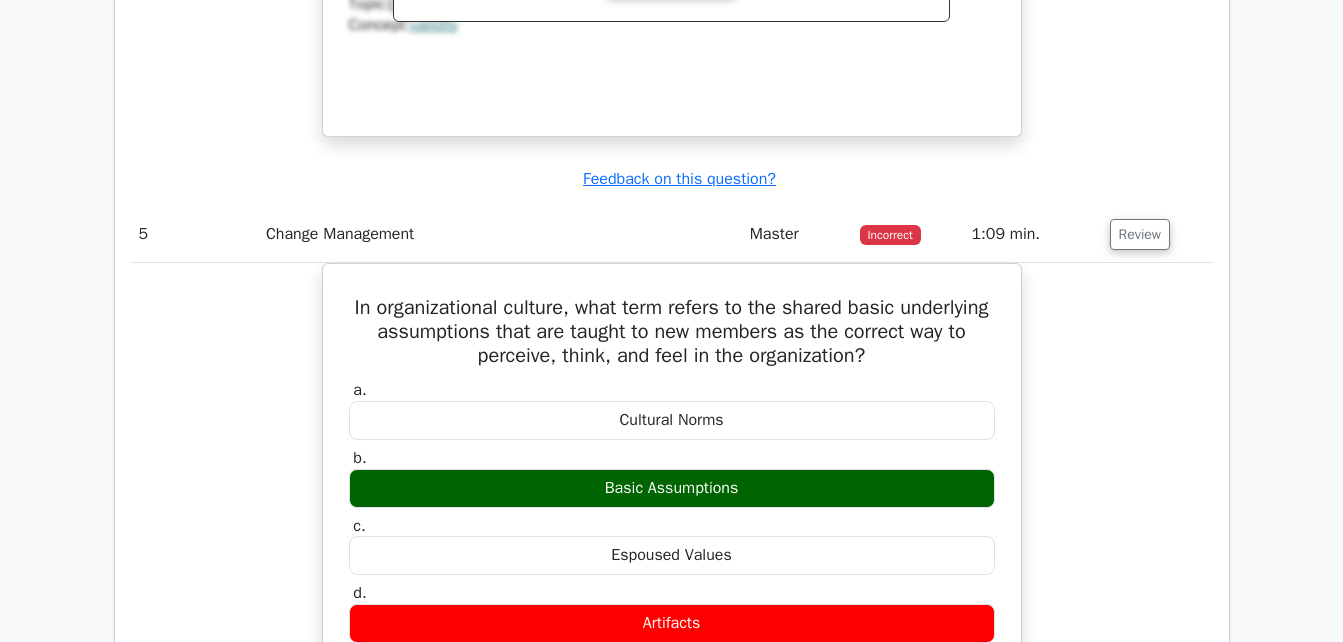 click on "In organizational culture, what term refers to the shared basic underlying assumptions that are taught to new members as the correct way to perceive, think, and feel in the organization?
a.
Cultural Norms
b." at bounding box center (672, 617) 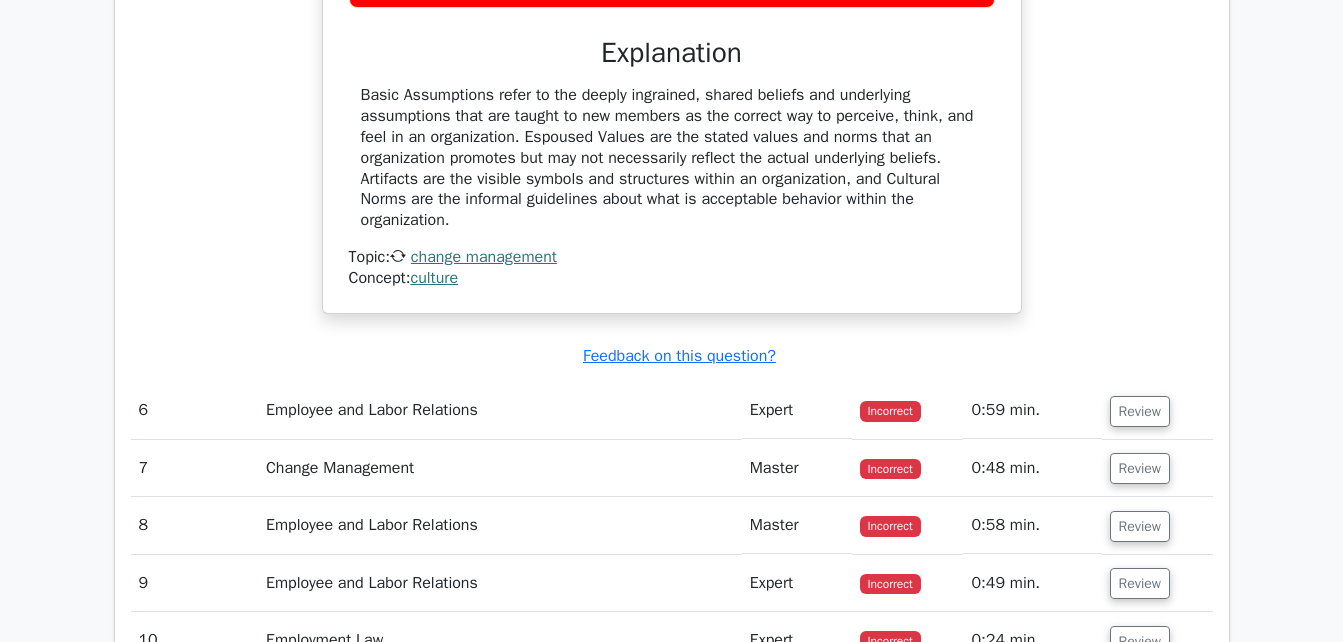 scroll, scrollTop: 5440, scrollLeft: 0, axis: vertical 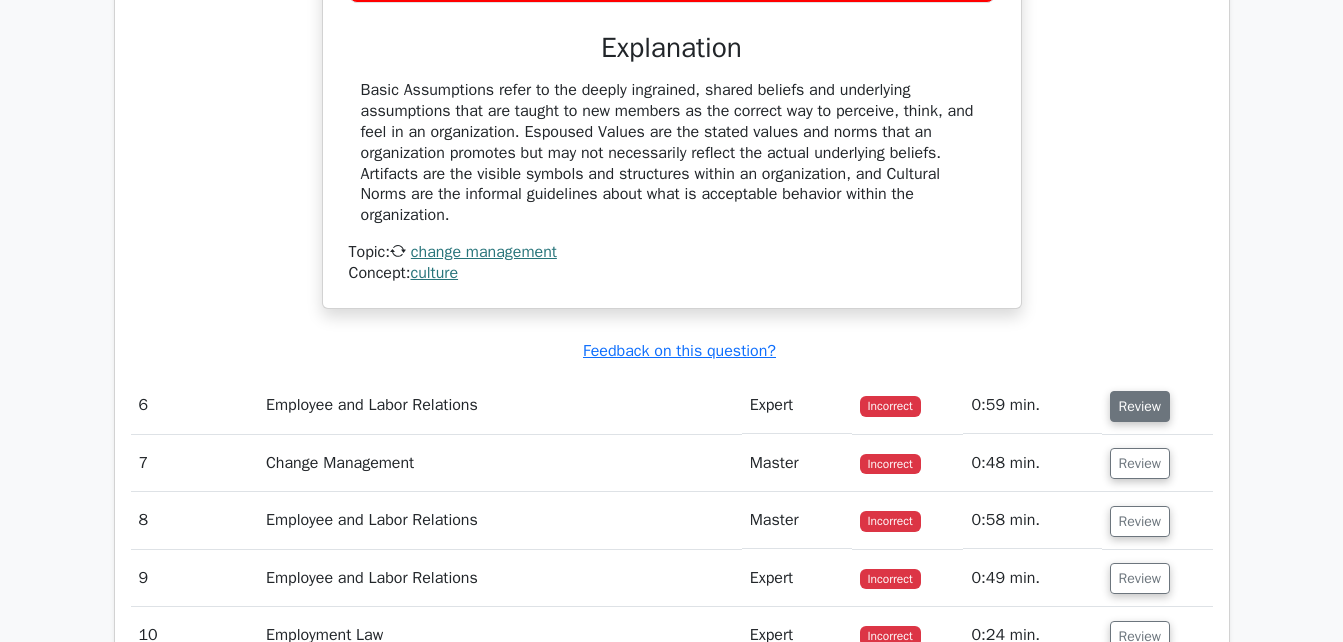 click on "Review" at bounding box center [1140, 406] 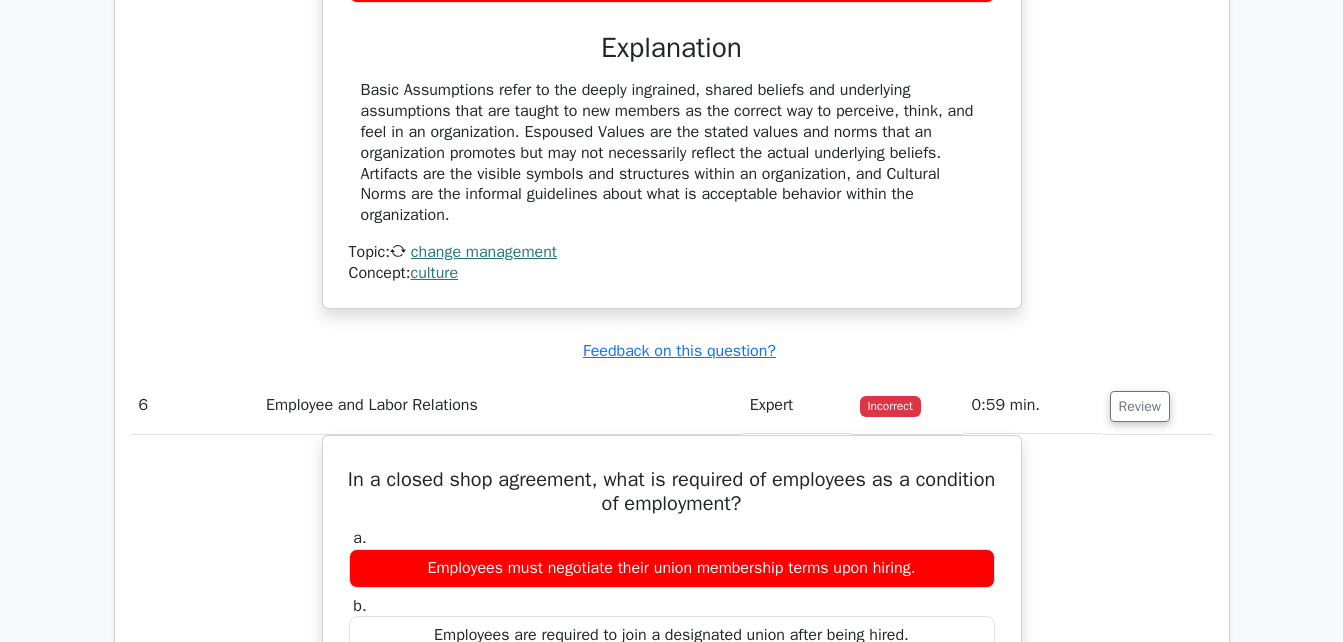 type 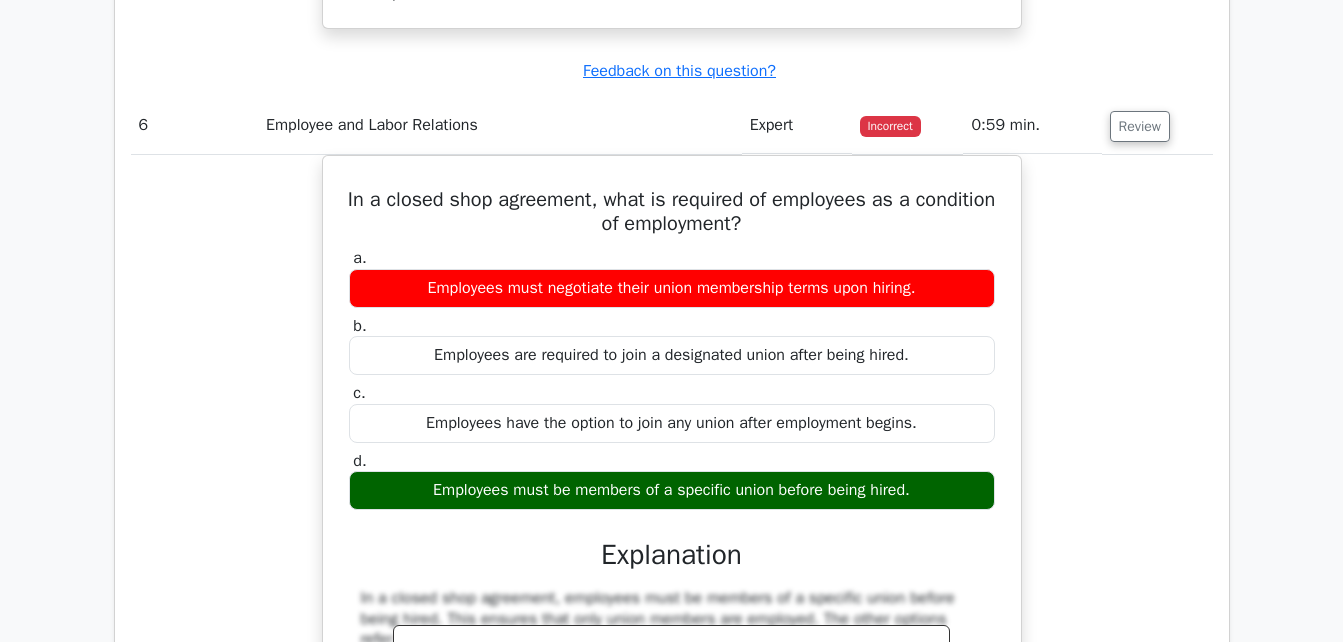 scroll, scrollTop: 5760, scrollLeft: 0, axis: vertical 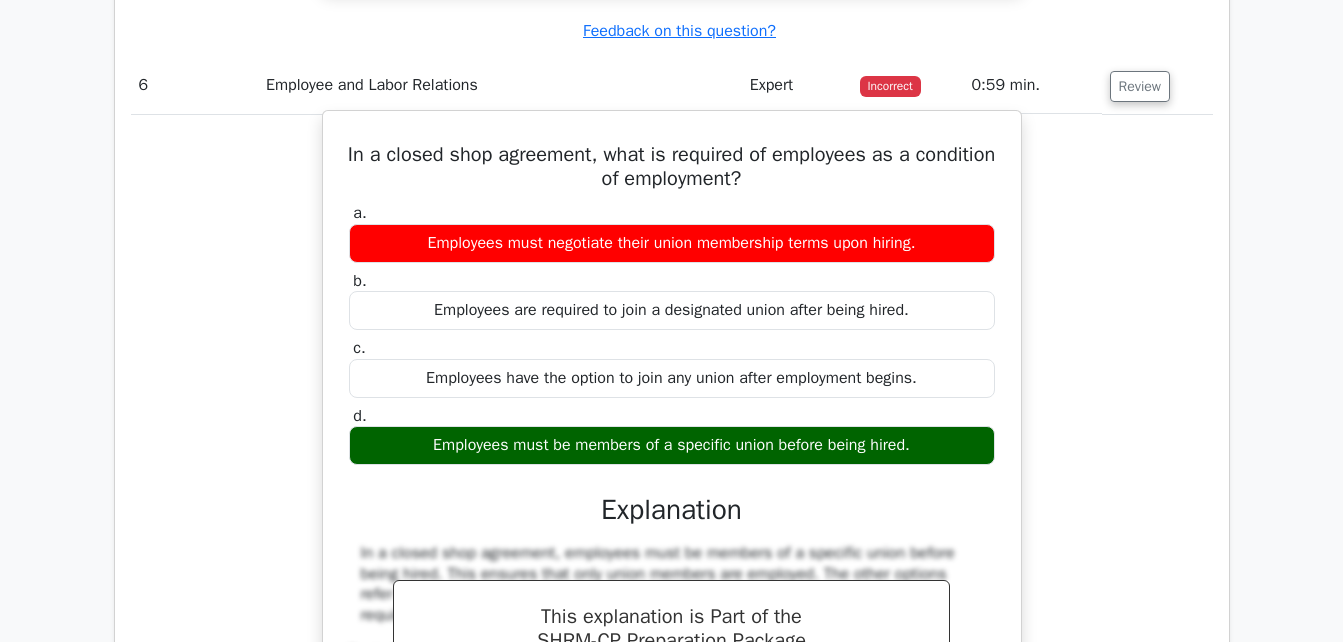 drag, startPoint x: 384, startPoint y: 153, endPoint x: 938, endPoint y: 454, distance: 630.4895 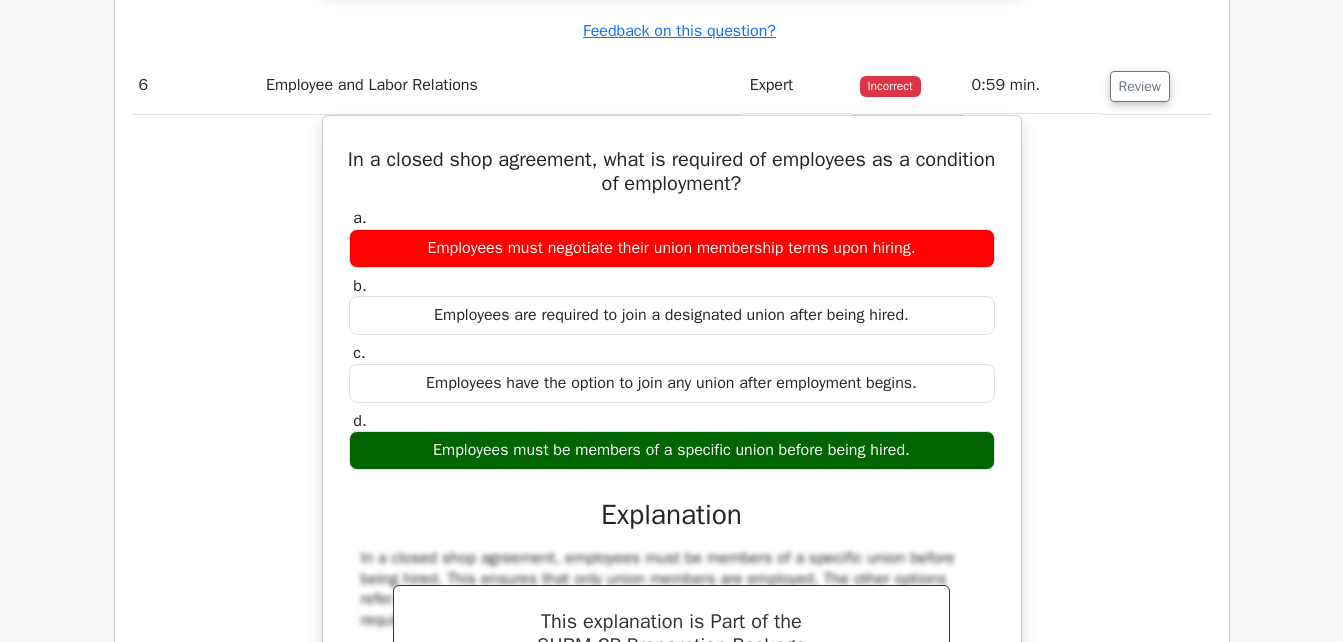 click on "In a closed shop agreement, what is required of employees as a condition of employment?
a.
Employees must negotiate their union membership terms upon hiring.
b.
c. d." at bounding box center (672, 496) 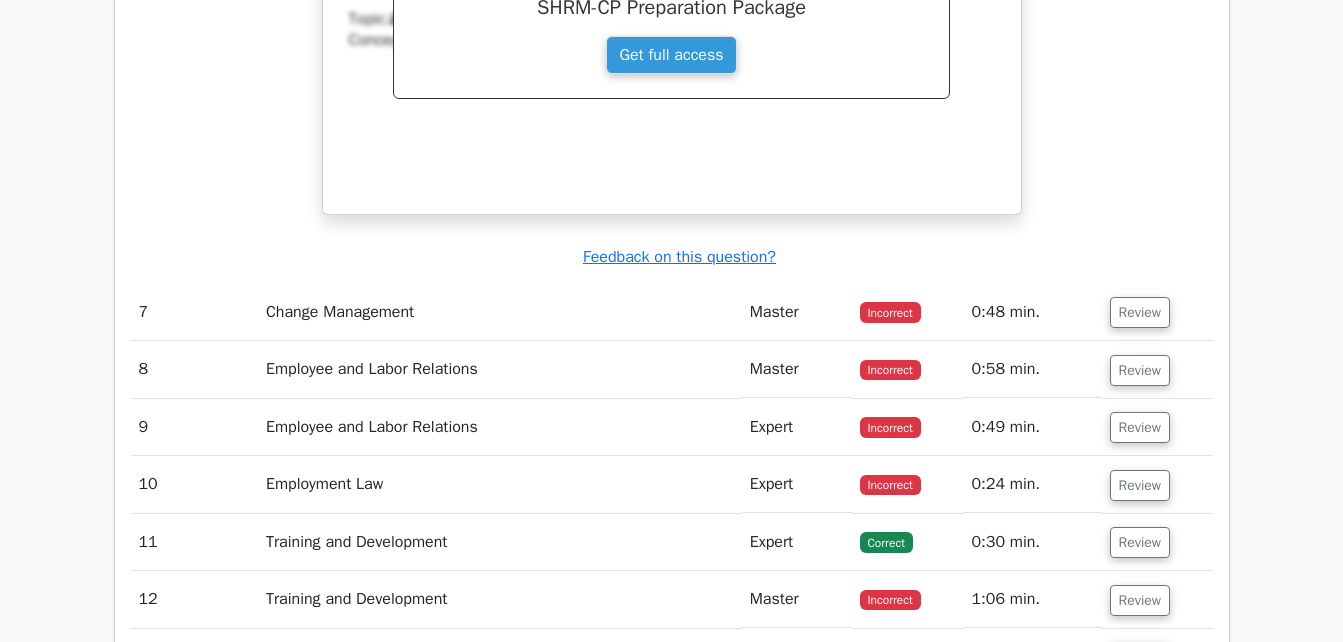 scroll, scrollTop: 6400, scrollLeft: 0, axis: vertical 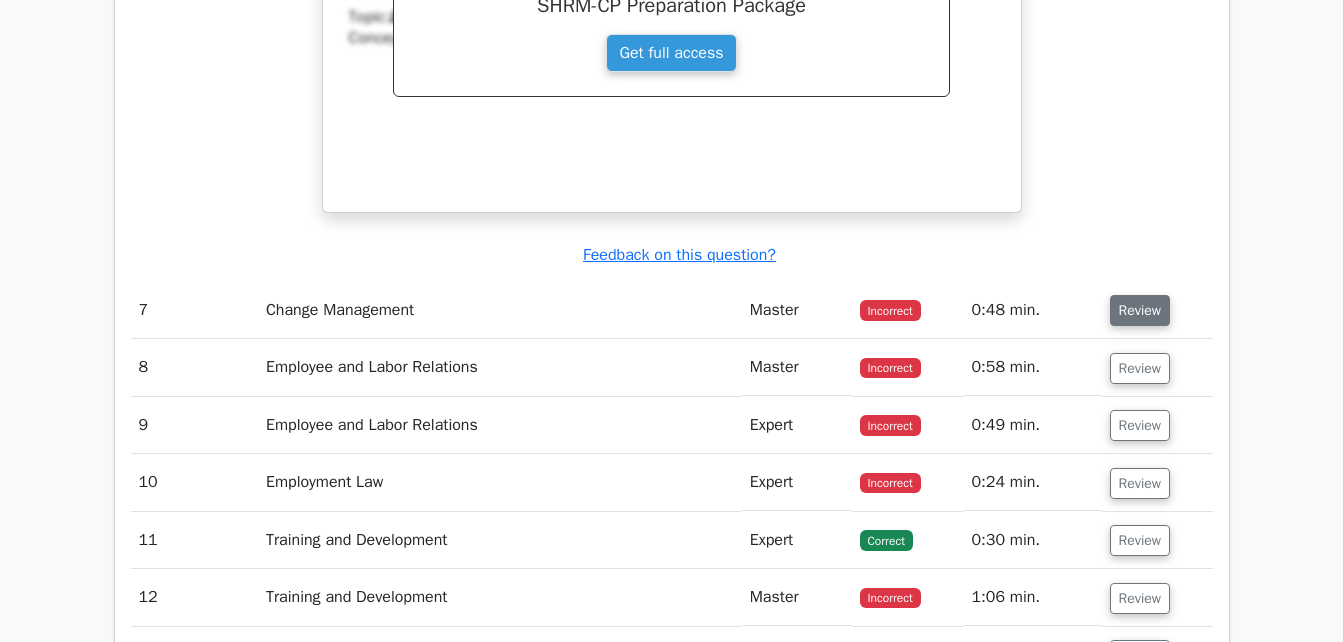 click on "Review" at bounding box center (1140, 310) 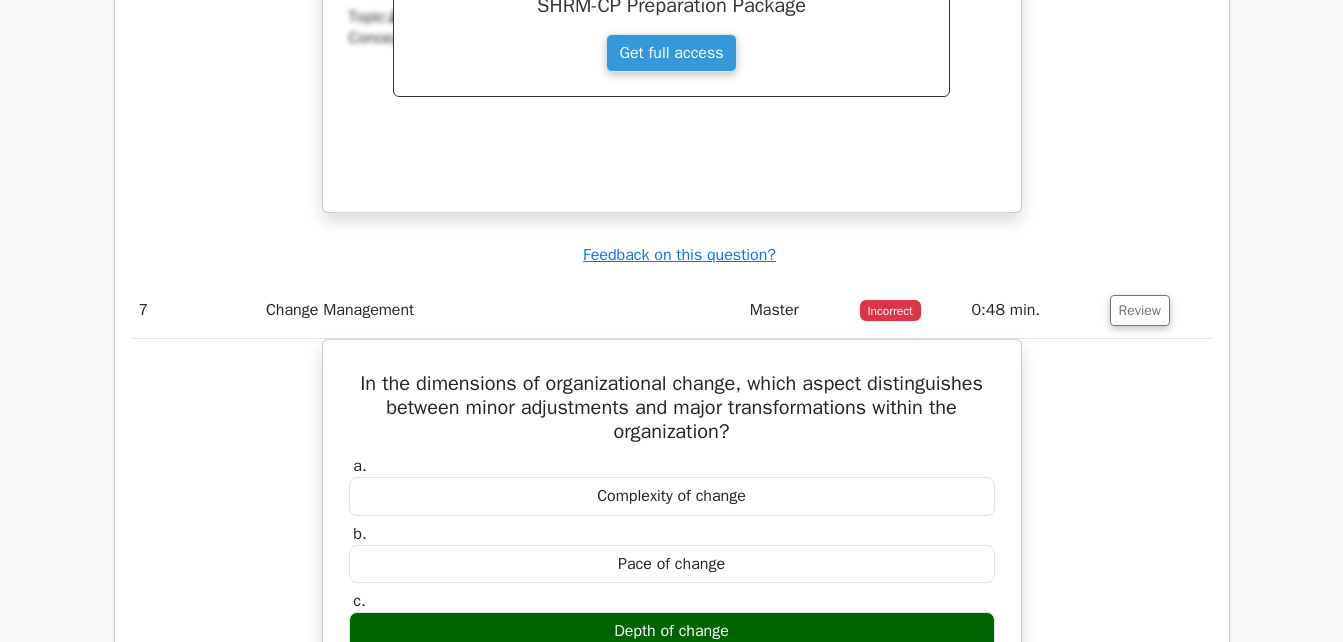 click on "In the dimensions of organizational change, which aspect distinguishes between minor adjustments and major transformations within the organization?
a.
Complexity of change
b.
c." at bounding box center [672, 732] 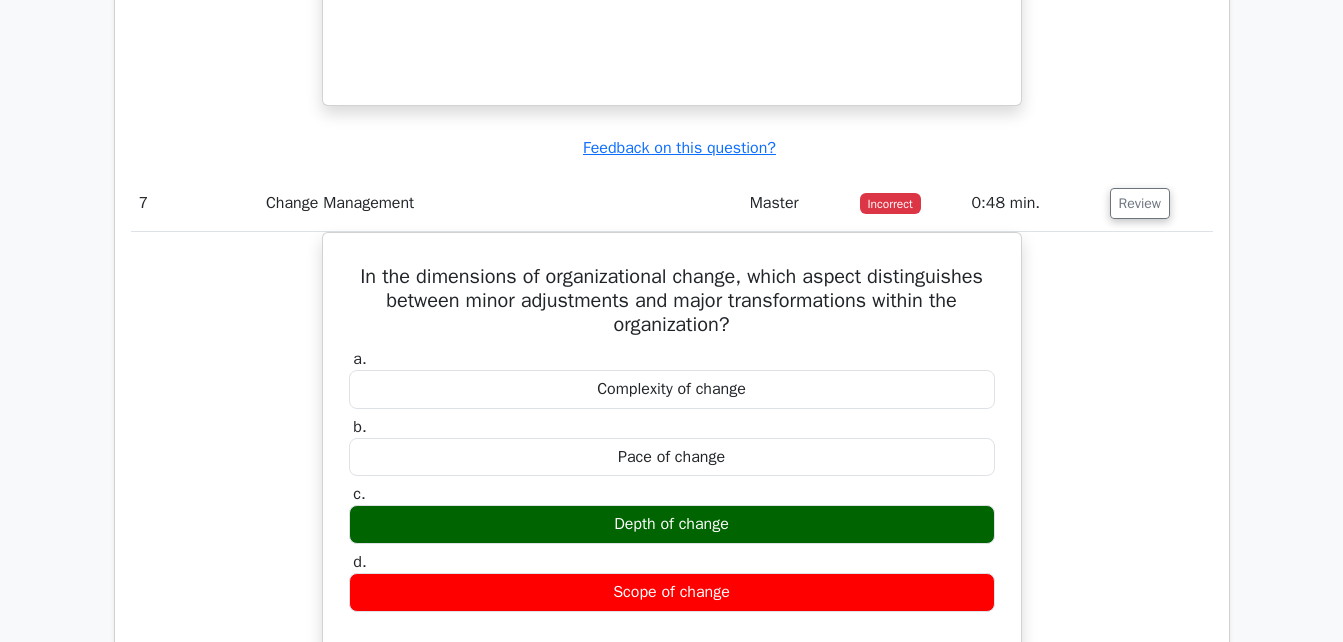 scroll, scrollTop: 6600, scrollLeft: 0, axis: vertical 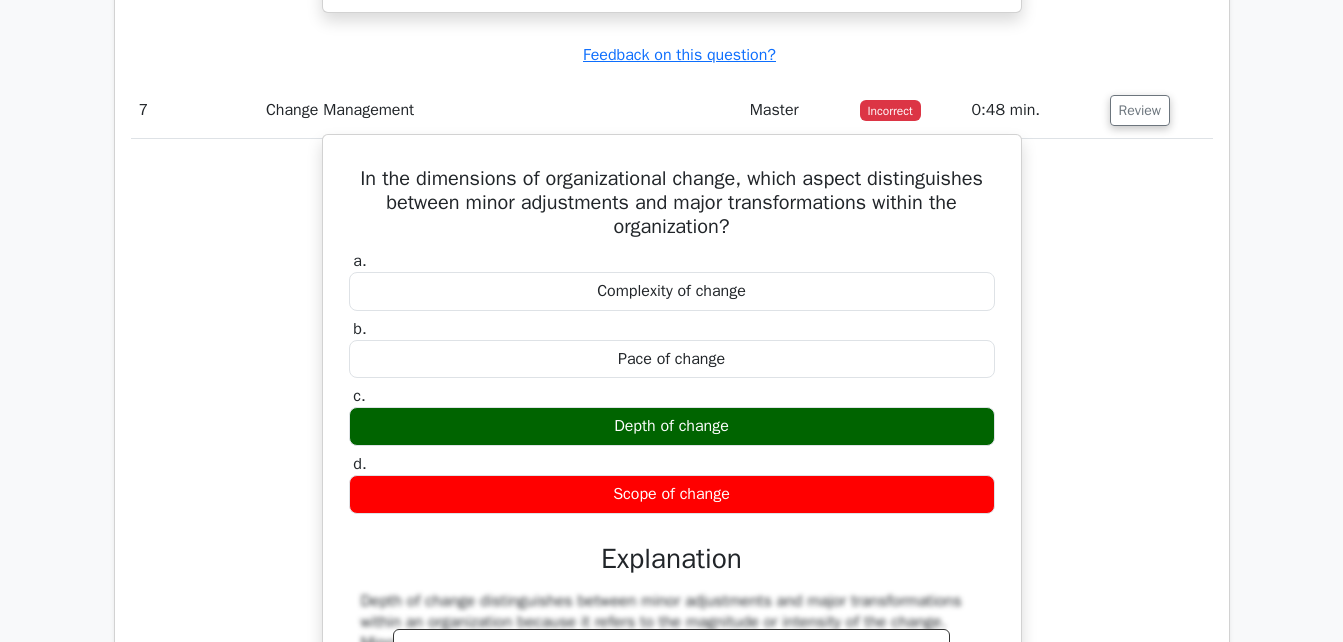drag, startPoint x: 350, startPoint y: 178, endPoint x: 741, endPoint y: 496, distance: 503.98907 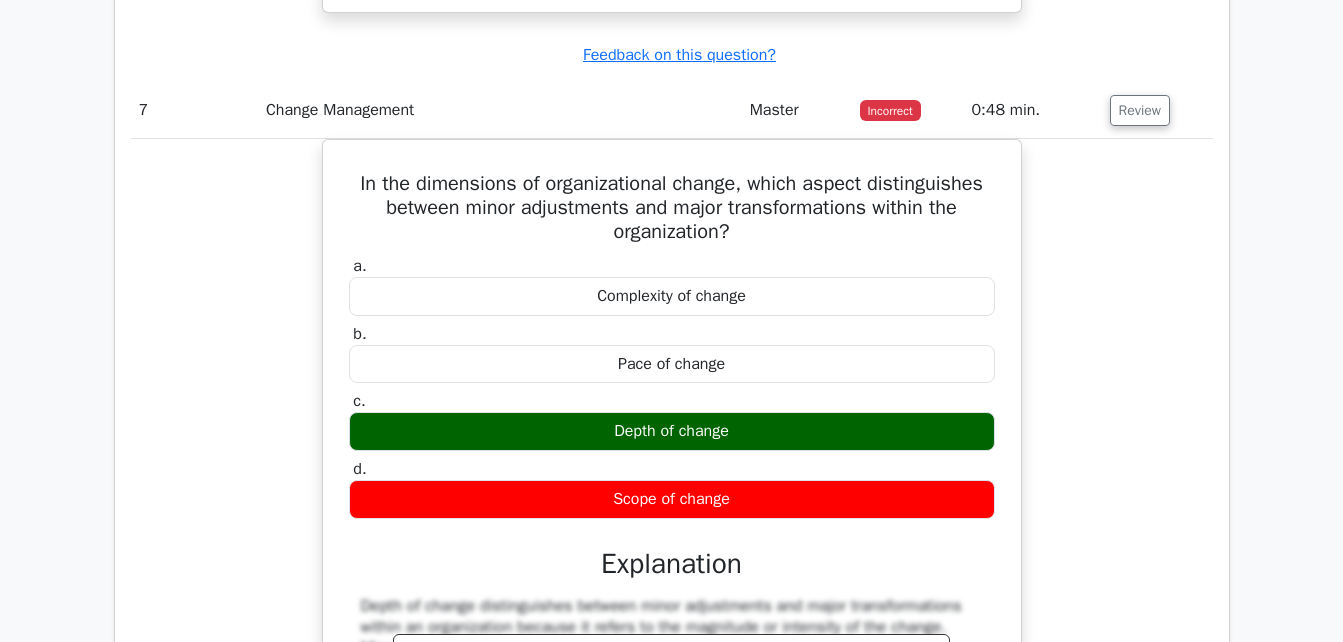 click on "In the dimensions of organizational change, which aspect distinguishes between minor adjustments and major transformations within the organization?
a.
Complexity of change
b.
c." at bounding box center [672, 532] 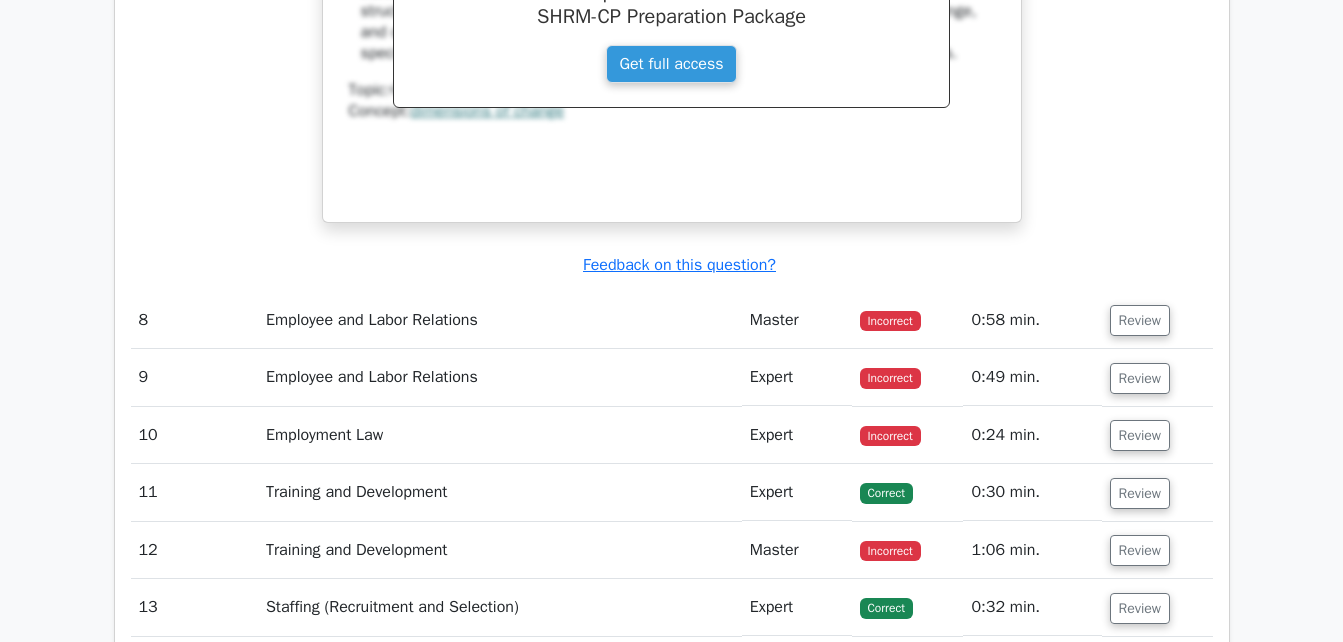 scroll, scrollTop: 7280, scrollLeft: 0, axis: vertical 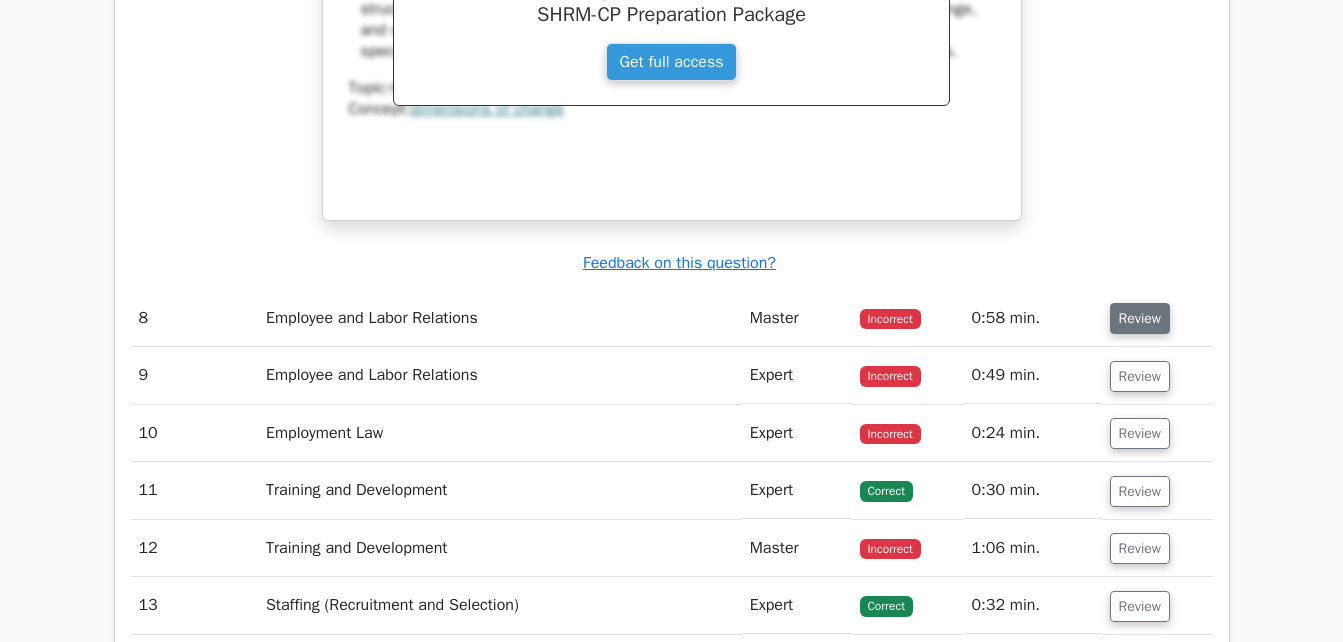 click on "Review" at bounding box center [1140, 318] 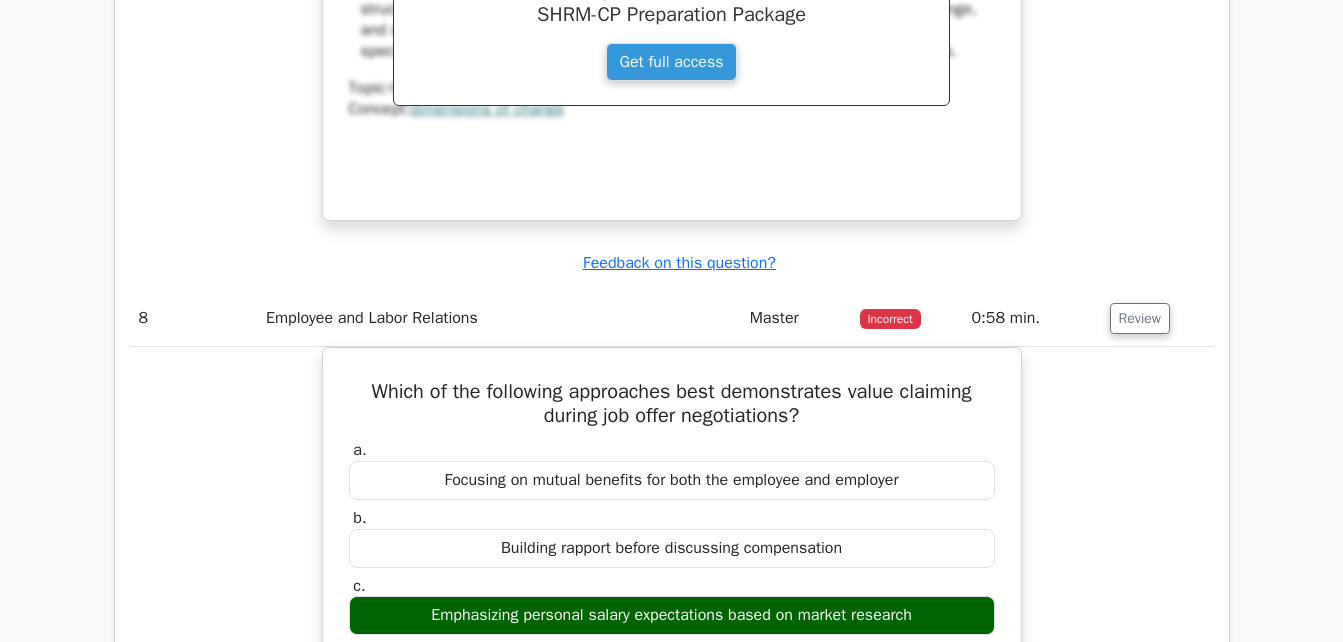 click on "Which of the following approaches best demonstrates value claiming during job offer negotiations?
a.
Focusing on mutual benefits for both the employee and employer
b.
c. d." at bounding box center (672, 679) 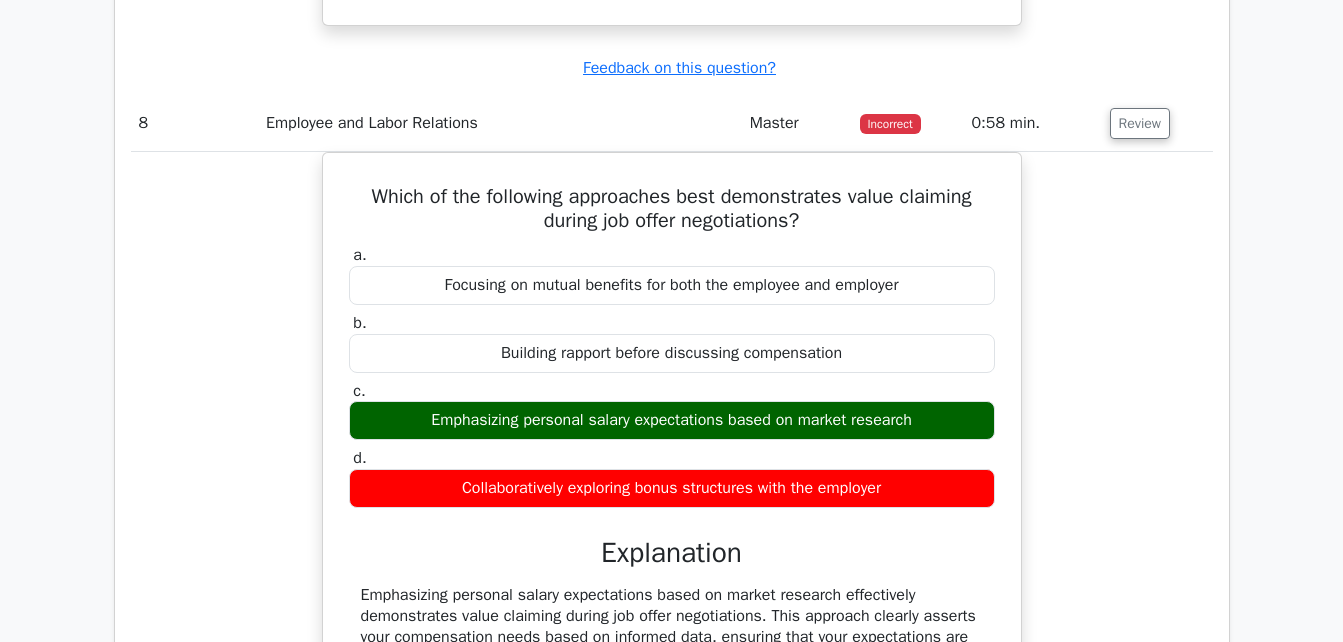 scroll, scrollTop: 7480, scrollLeft: 0, axis: vertical 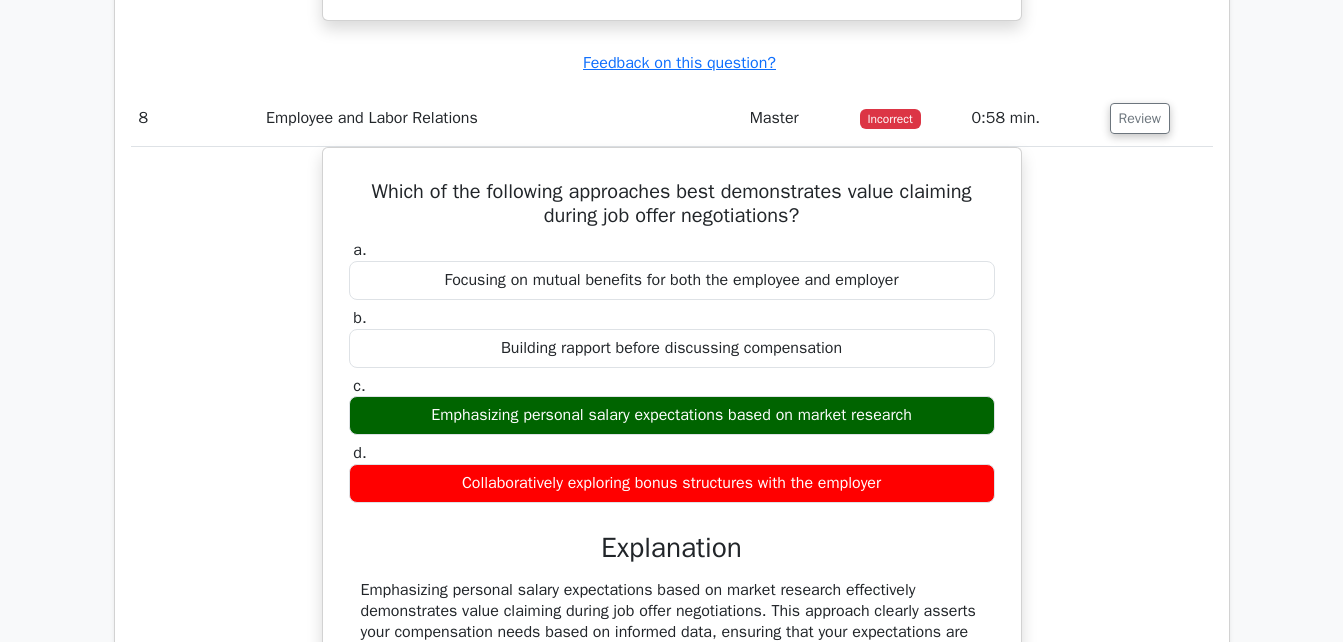 click on "Which of the following approaches best demonstrates value claiming during job offer negotiations?
a.
Focusing on mutual benefits for both the employee and employer
b.
c. d." at bounding box center [672, 479] 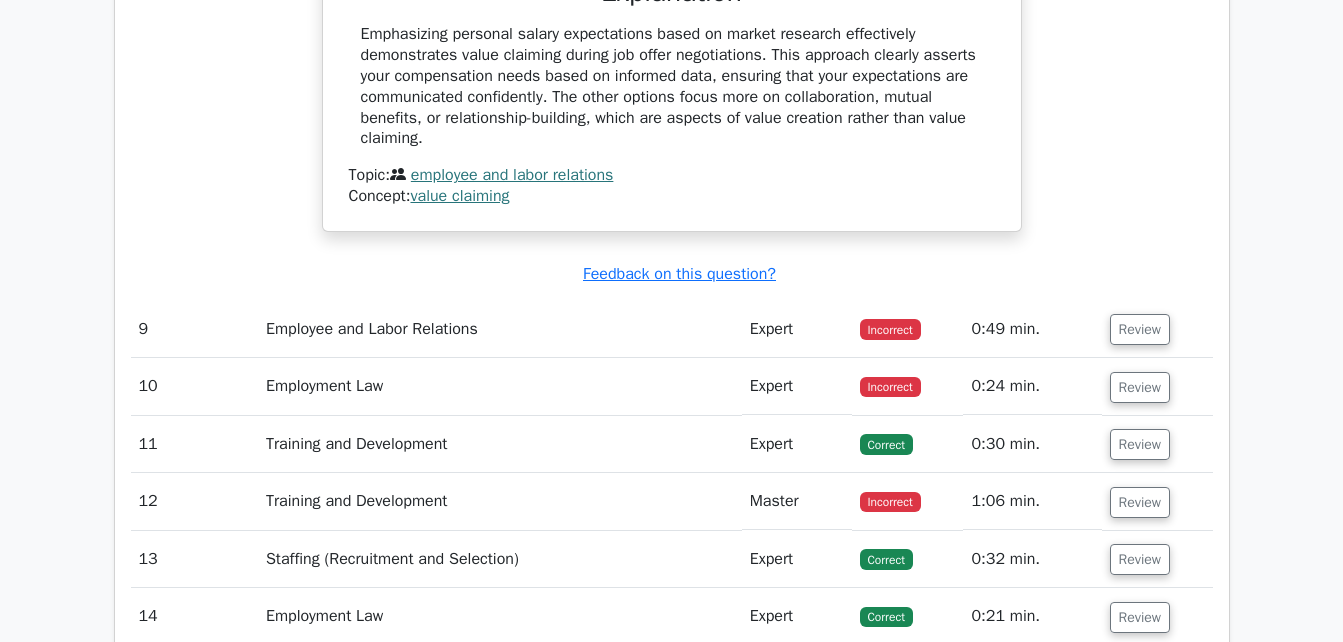 scroll, scrollTop: 8040, scrollLeft: 0, axis: vertical 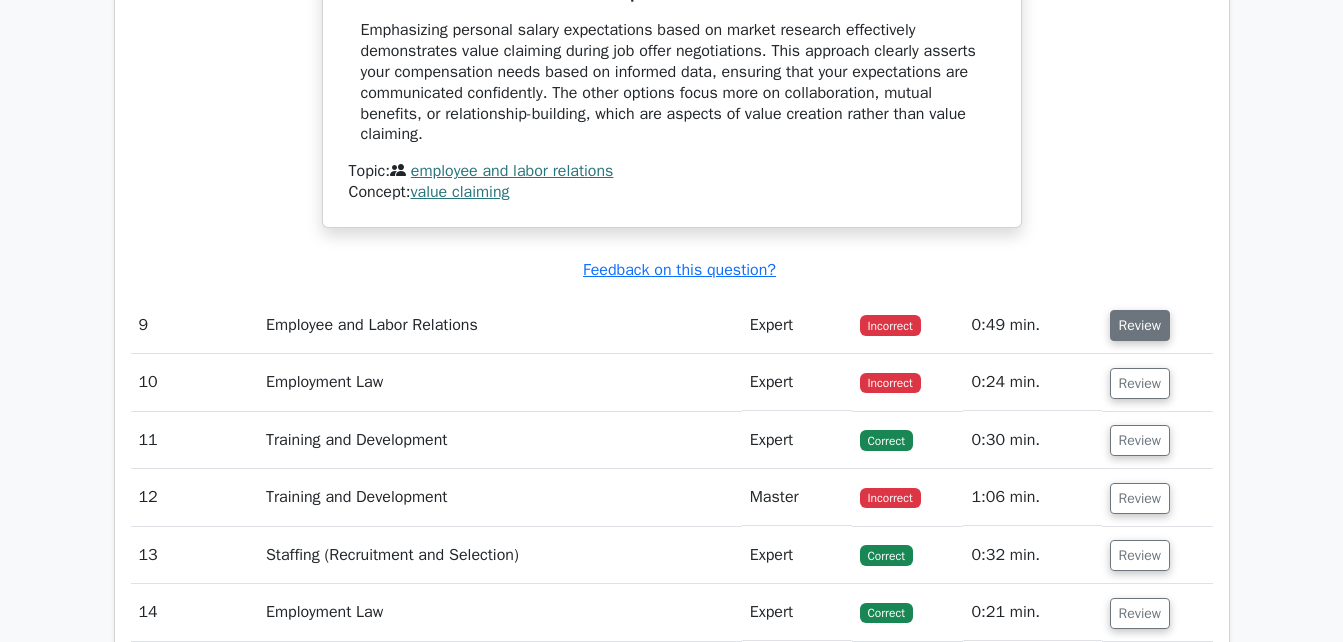 click on "Review" at bounding box center [1140, 325] 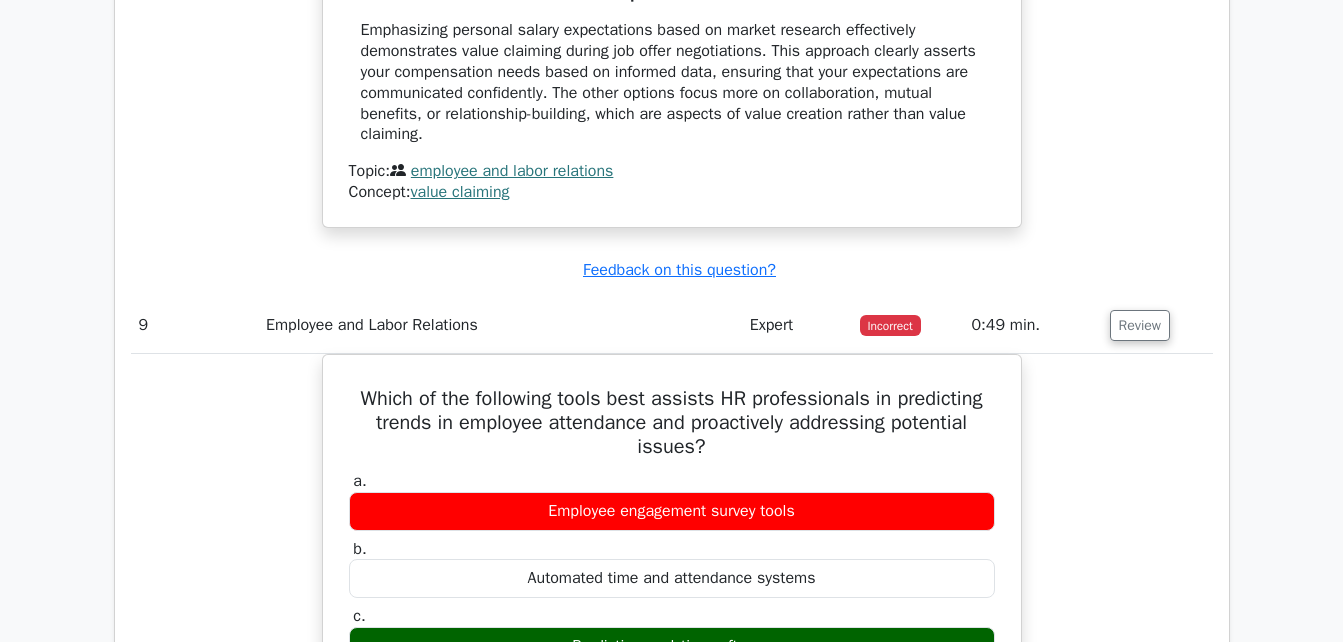 click on "Which of the following approaches best demonstrates value claiming during job offer negotiations?
a.
Focusing on mutual benefits for both the employee and employer
b.
c. d." at bounding box center [672, -81] 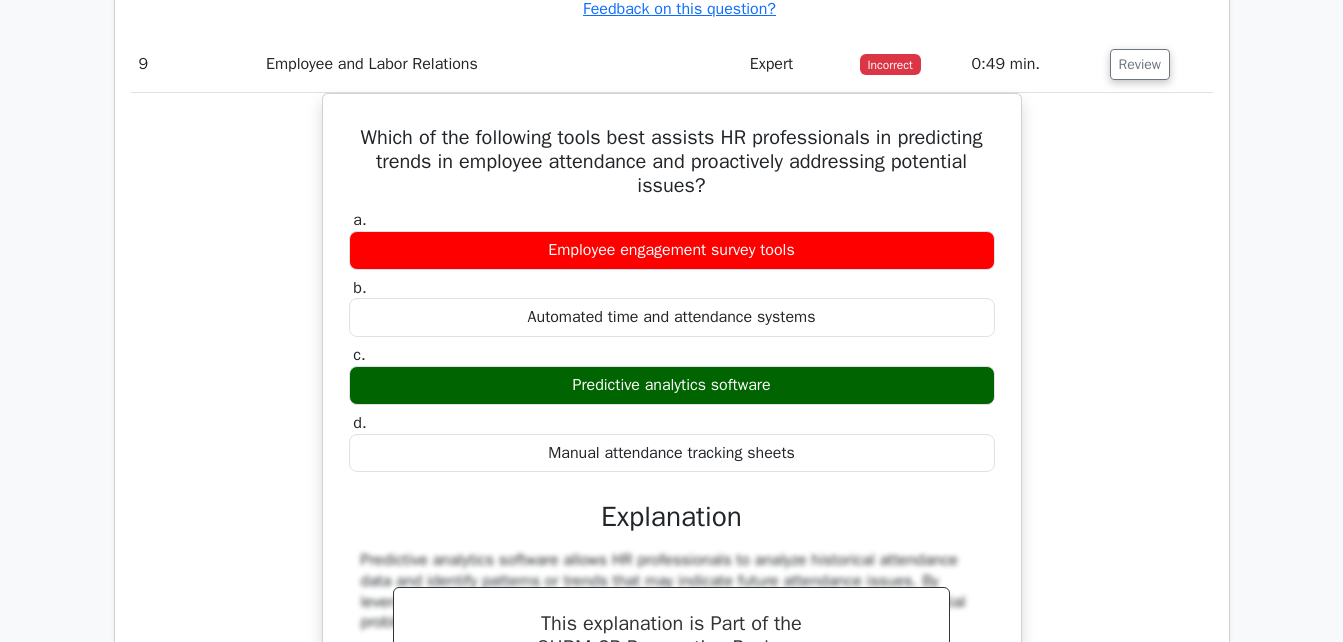 scroll, scrollTop: 8320, scrollLeft: 0, axis: vertical 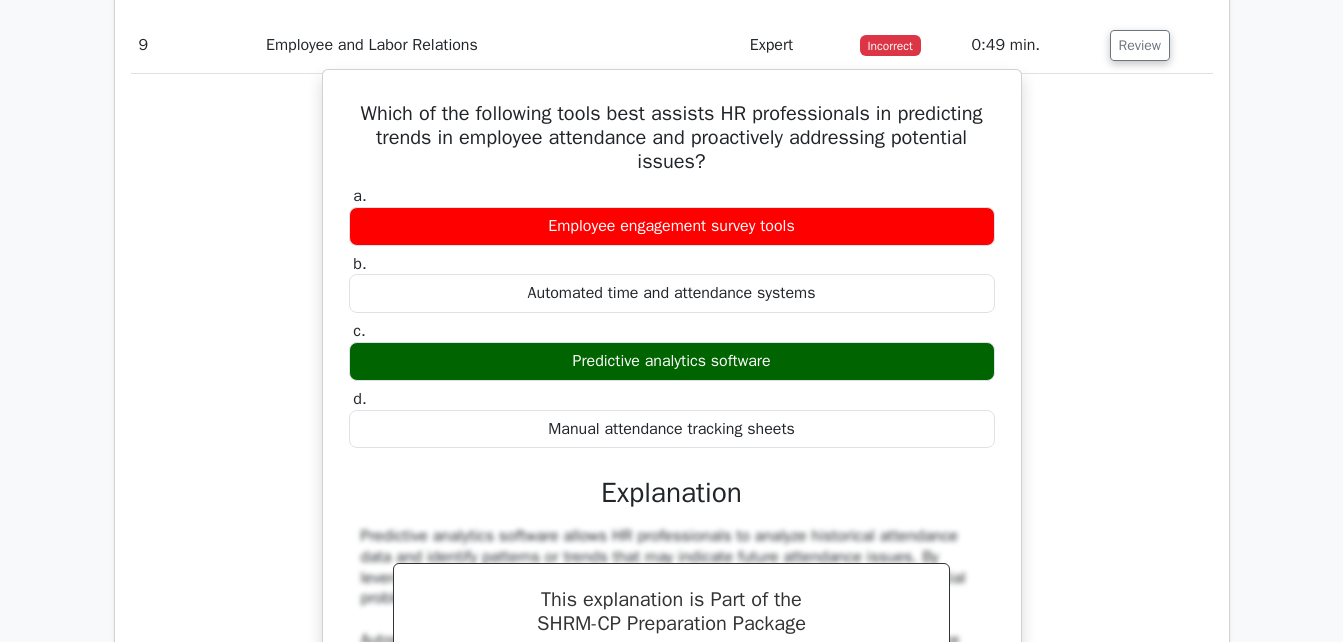 drag, startPoint x: 354, startPoint y: 111, endPoint x: 803, endPoint y: 420, distance: 545.0523 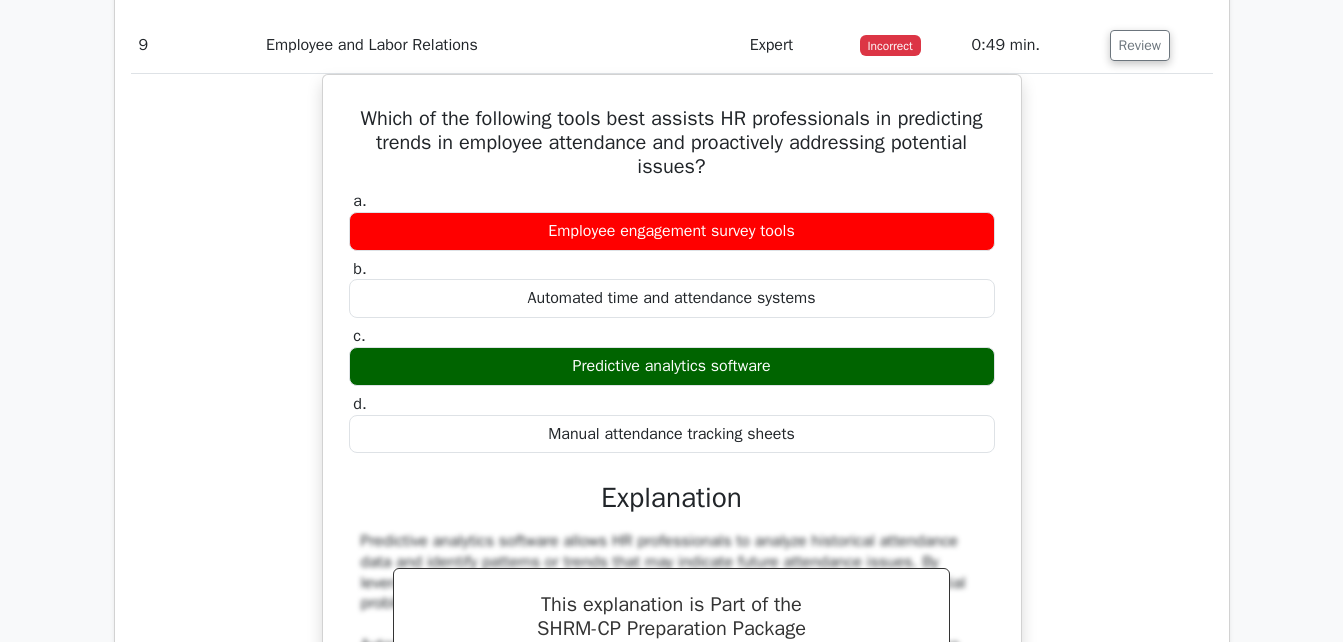 click on "Which of the following tools best assists HR professionals in predicting trends in employee attendance and proactively addressing potential issues?
a.
Employee engagement survey tools
b.
c. d." at bounding box center [672, 470] 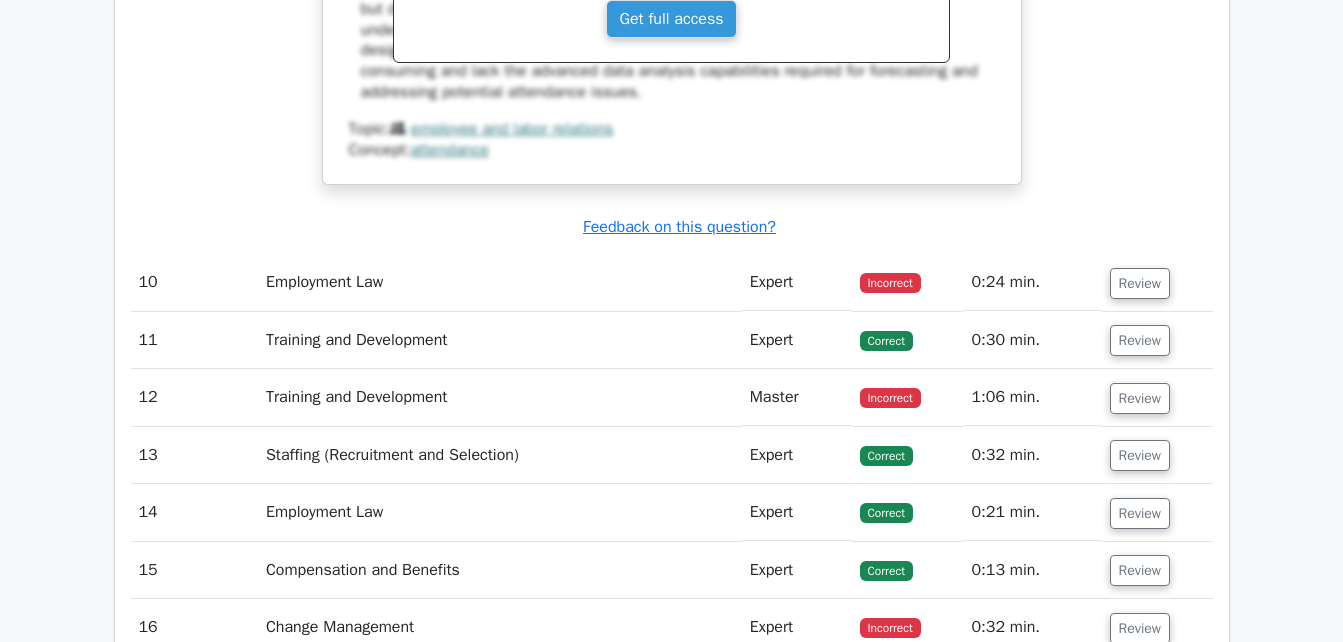 scroll, scrollTop: 9000, scrollLeft: 0, axis: vertical 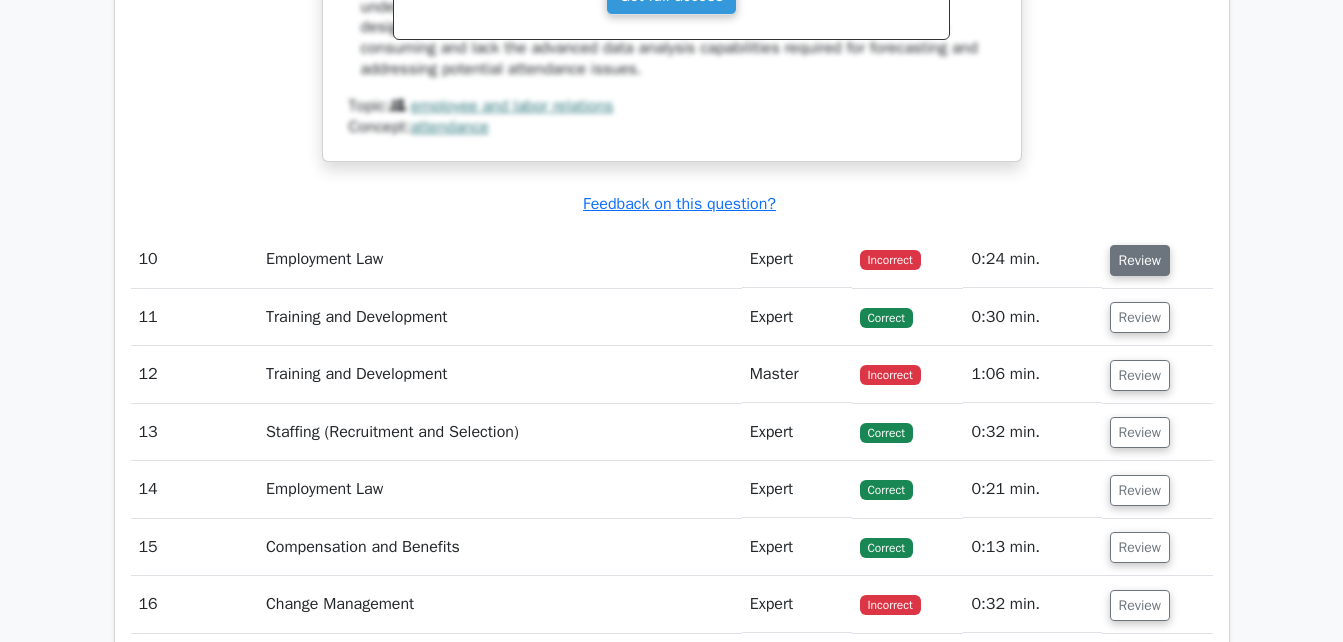 click on "Review" at bounding box center [1140, 260] 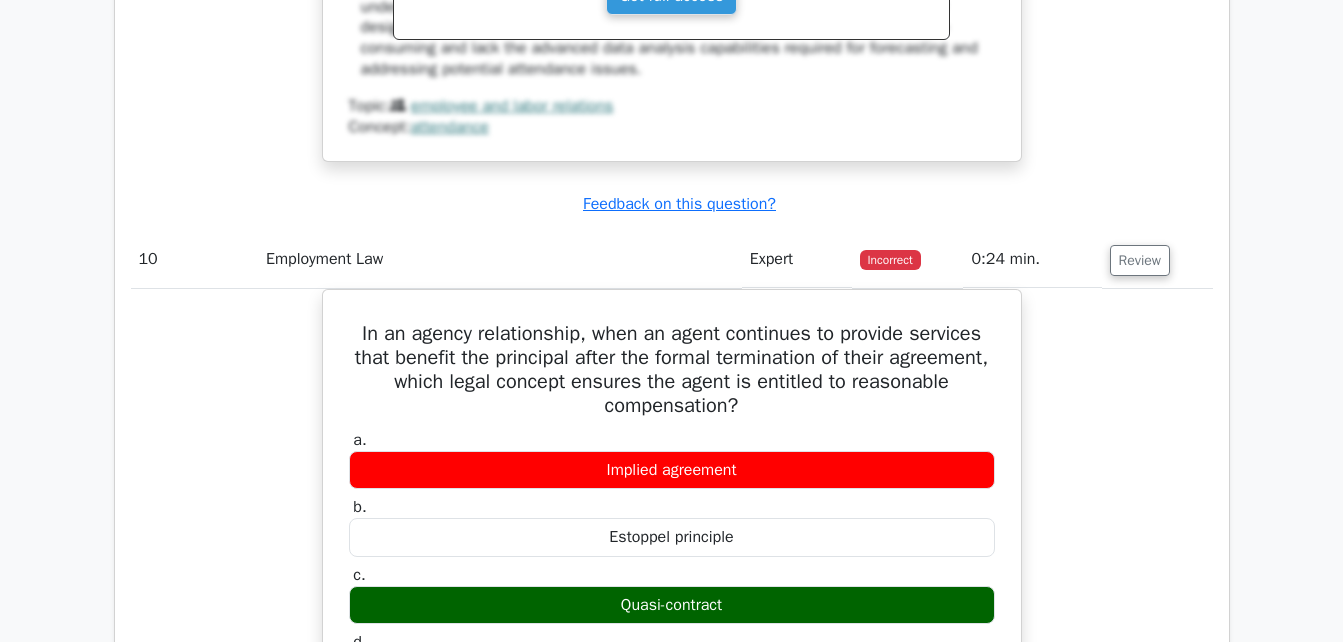 click on "Question Analysis
Question  #
Topic
Difficulty
Result
Time Spent
Action
1
Employment Law
Master
Incorrect" at bounding box center (672, -2864) 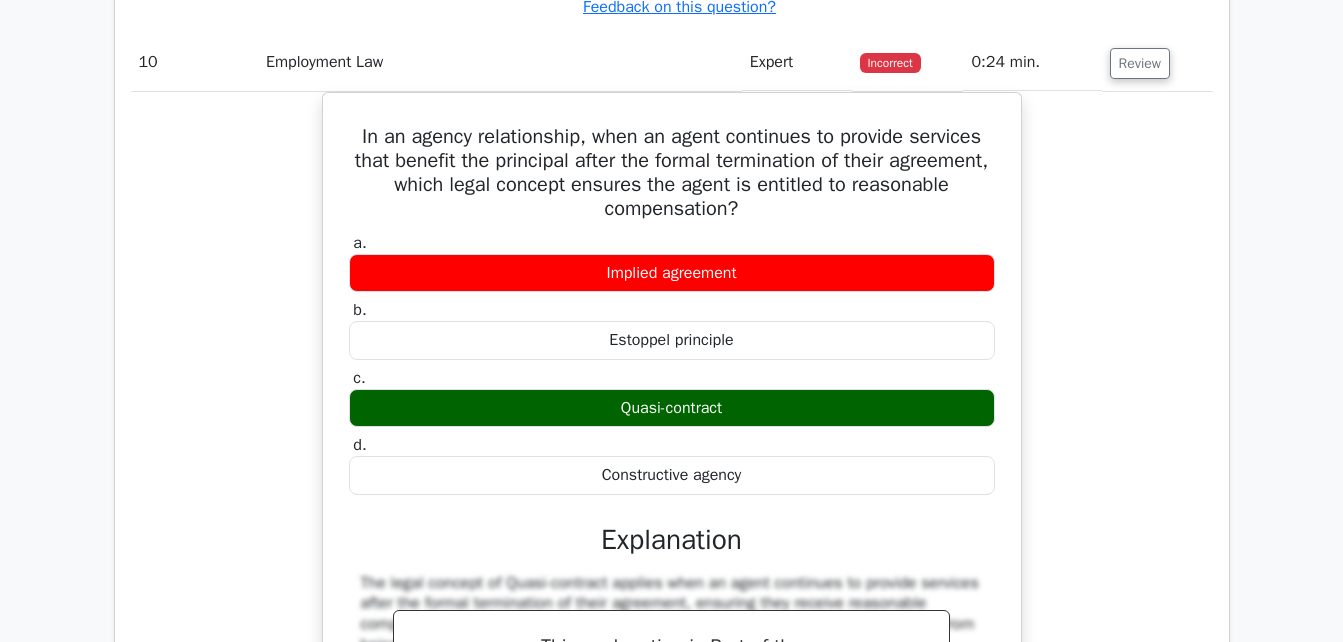 scroll, scrollTop: 9200, scrollLeft: 0, axis: vertical 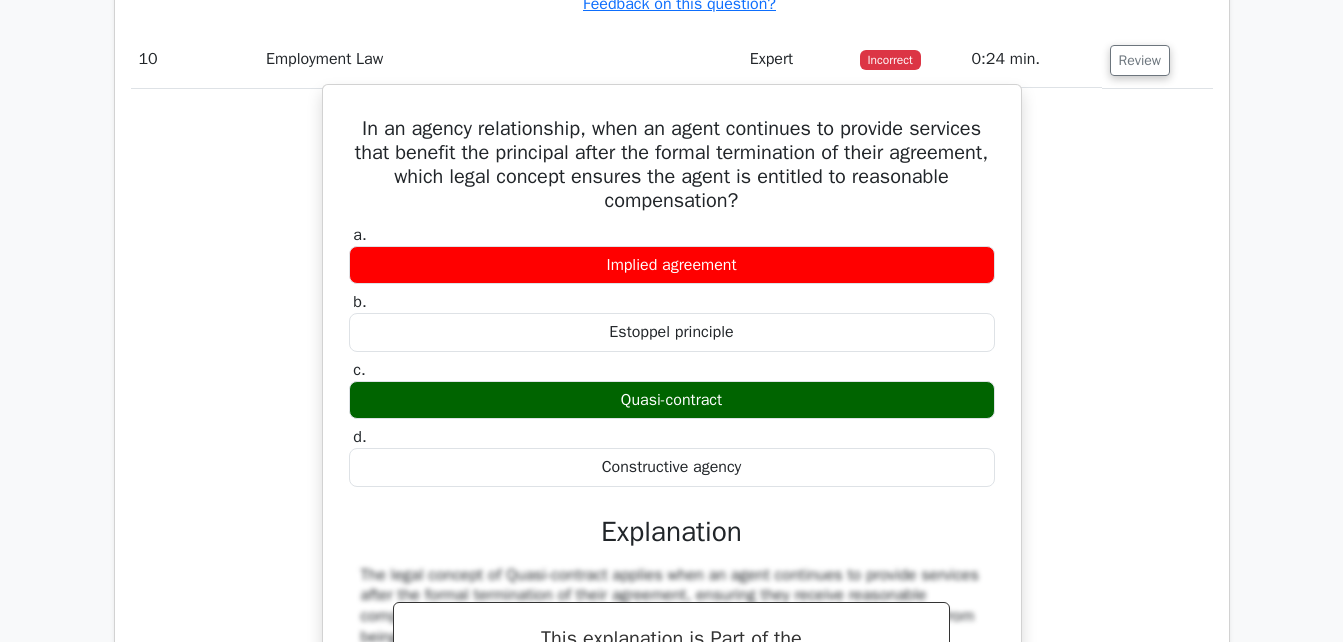 click on "In an agency relationship, when an agent continues to provide services that benefit the principal after the formal termination of their agreement, which legal concept ensures the agent is entitled to reasonable compensation?" at bounding box center [672, 165] 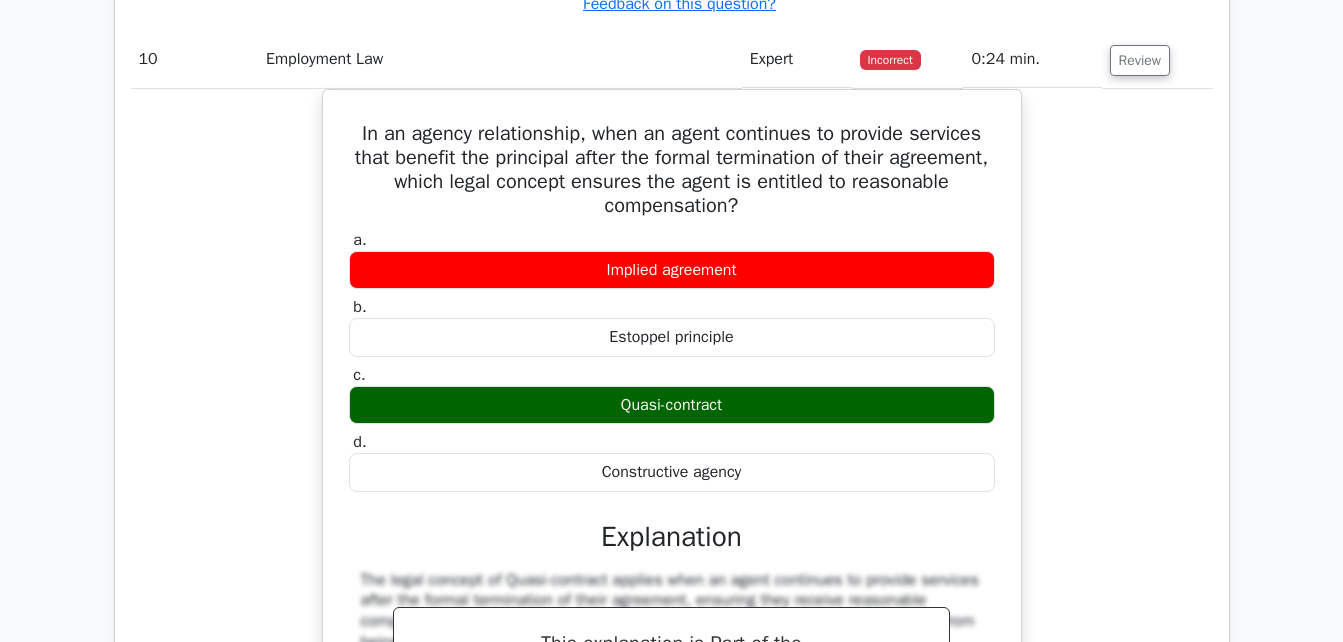 click on "Question Analysis
Question  #
Topic
Difficulty
Result
Time Spent
Action
1
Employment Law
Master
Incorrect" at bounding box center [672, -3064] 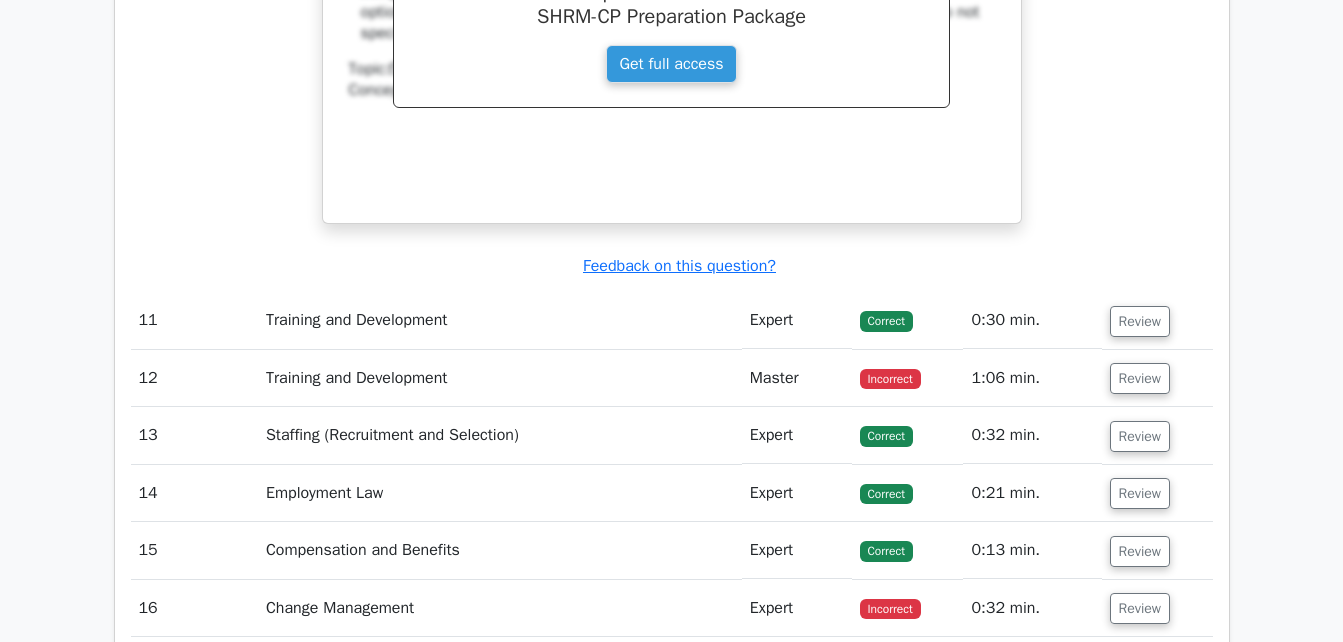 scroll, scrollTop: 9920, scrollLeft: 0, axis: vertical 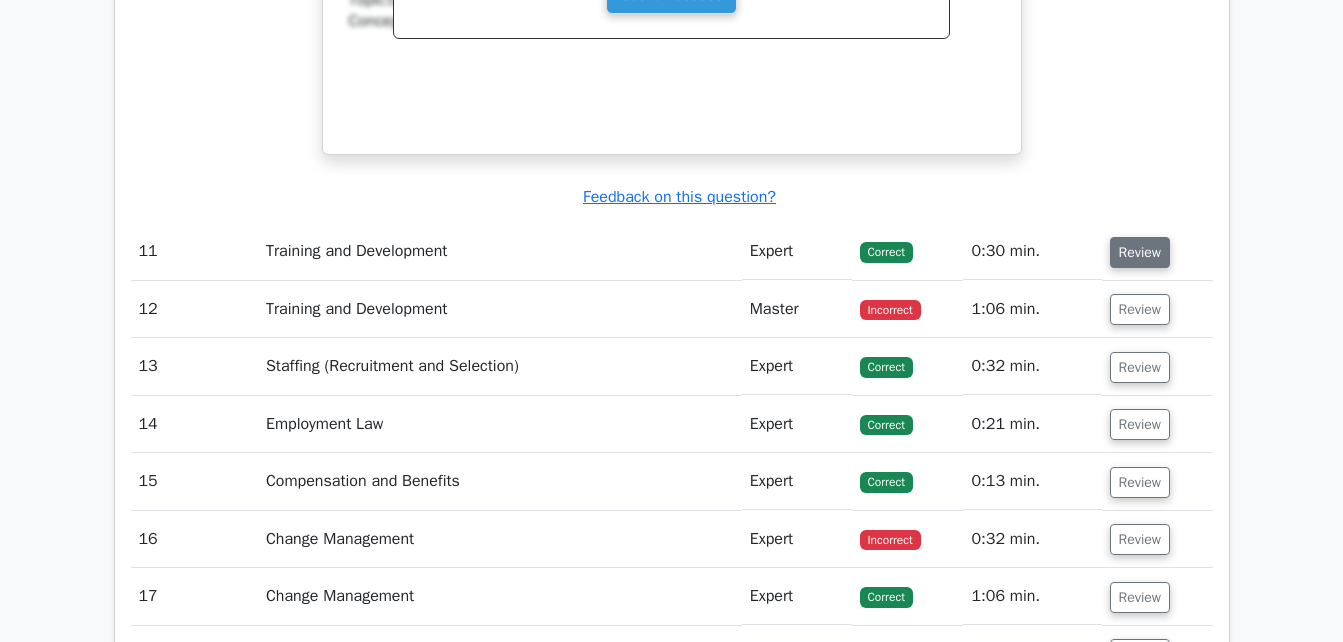 click on "Review" at bounding box center [1140, 252] 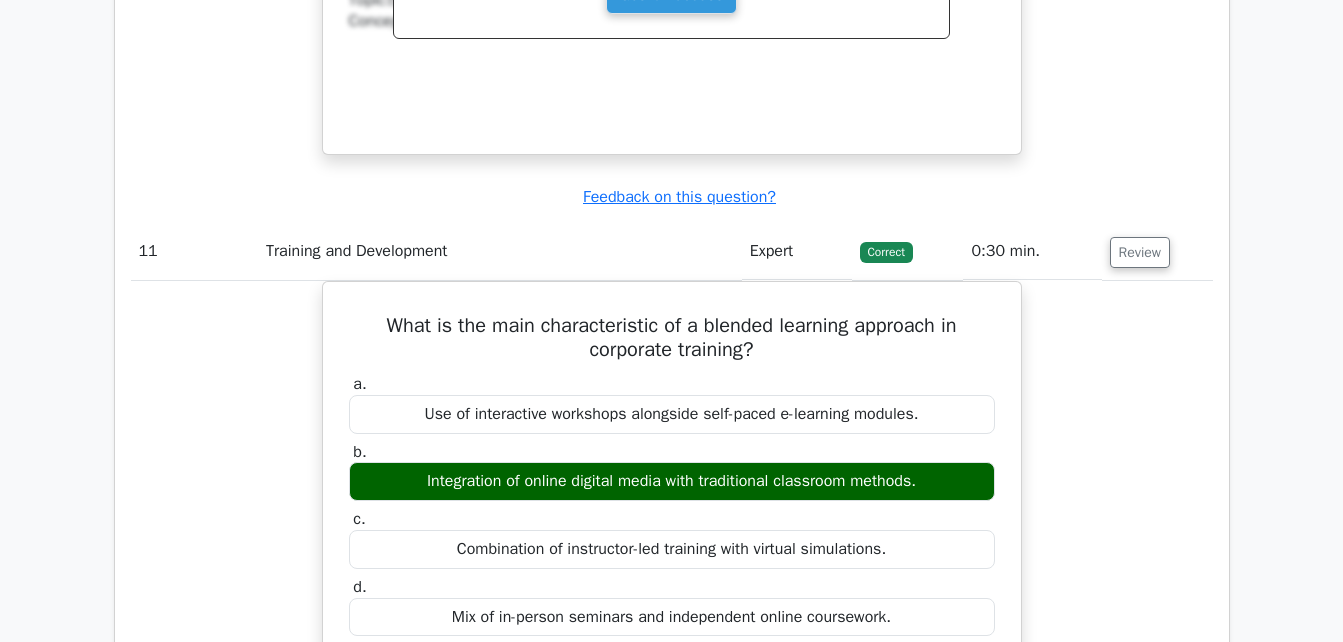 type 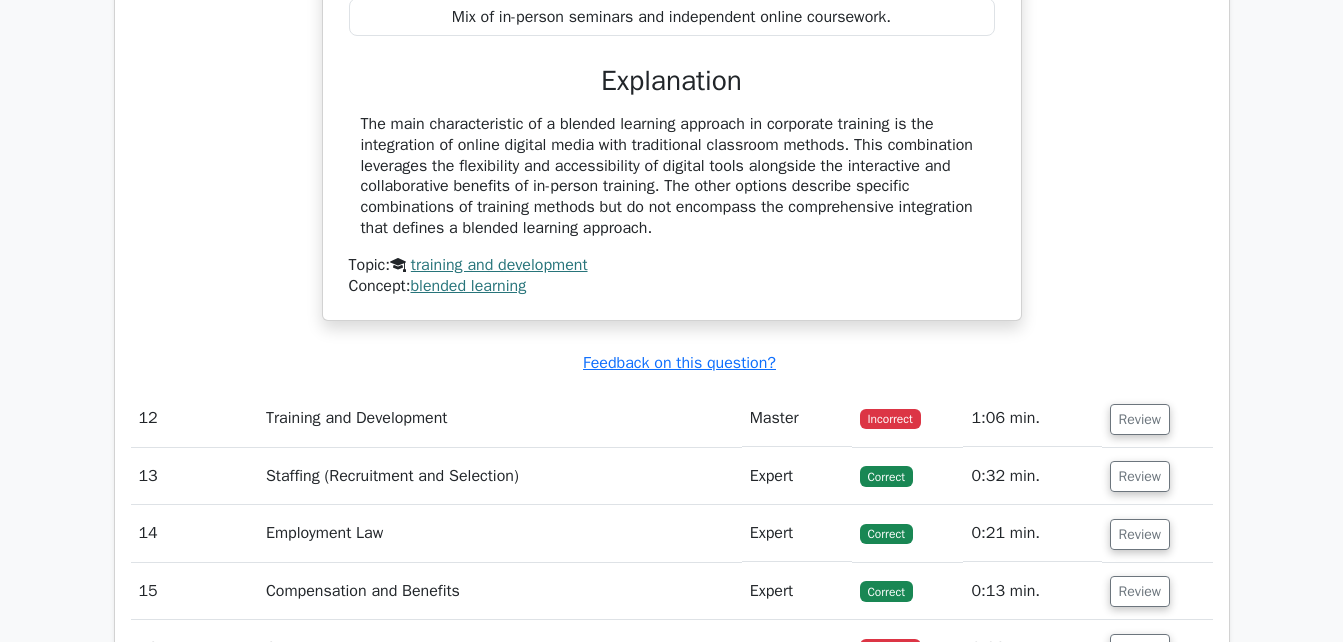 scroll, scrollTop: 10560, scrollLeft: 0, axis: vertical 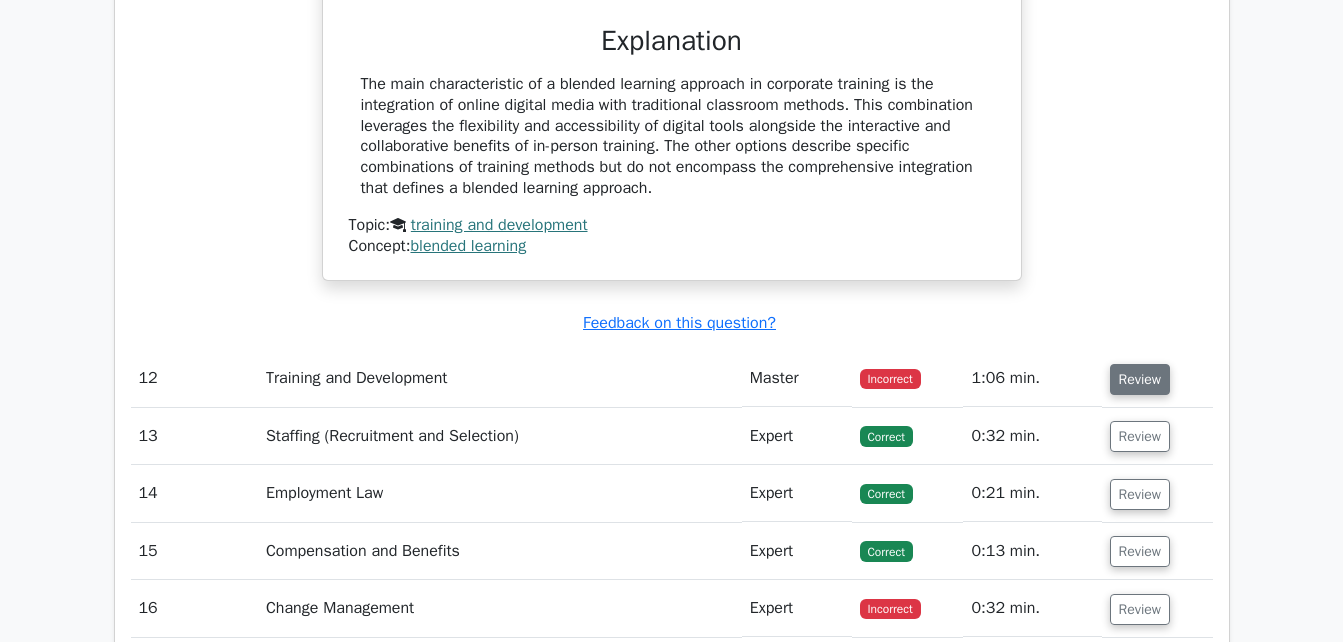 click on "Review" at bounding box center (1140, 379) 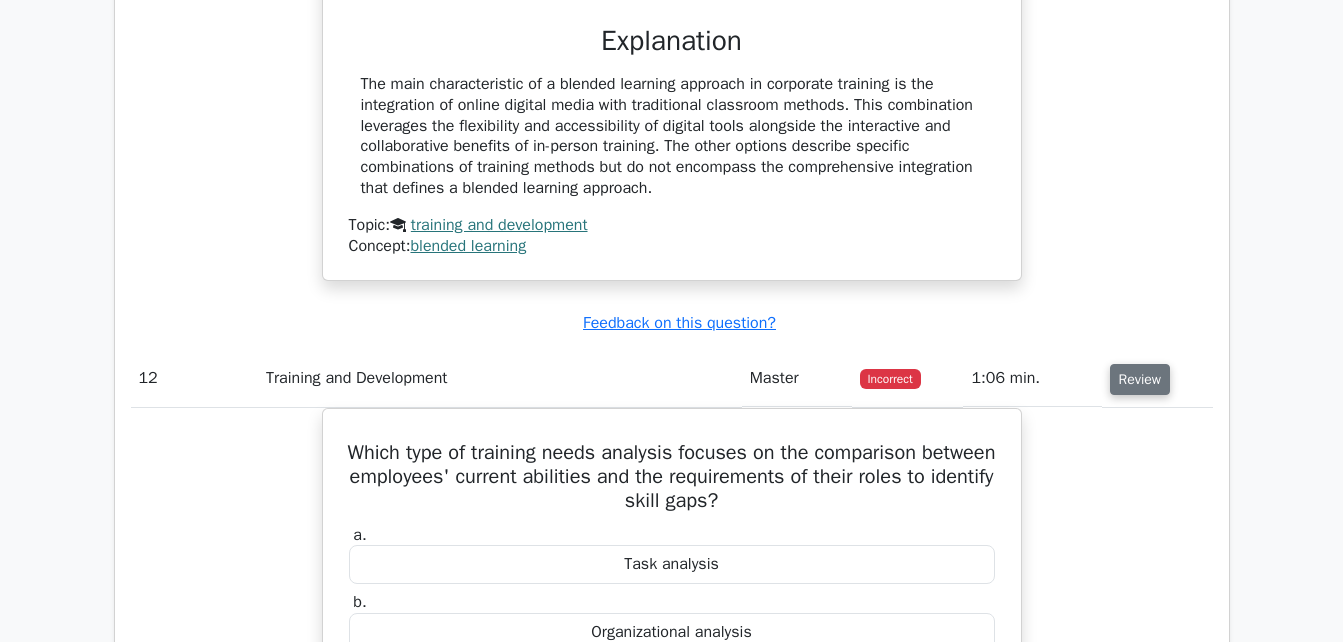type 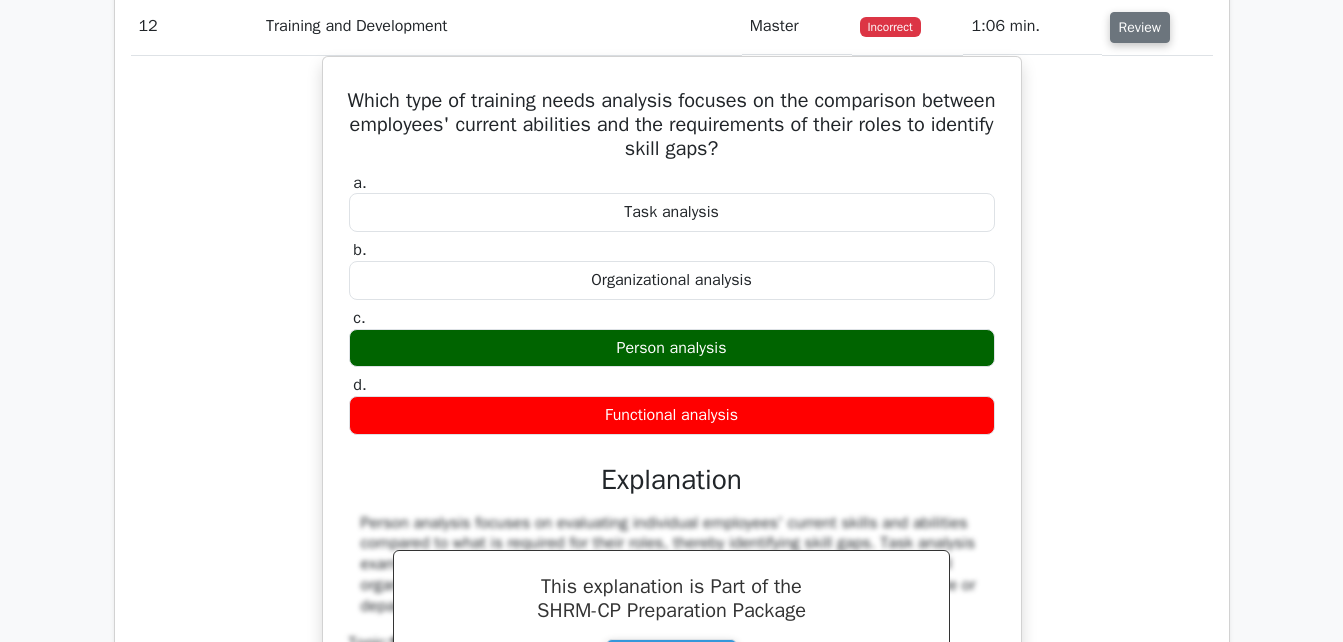scroll, scrollTop: 10920, scrollLeft: 0, axis: vertical 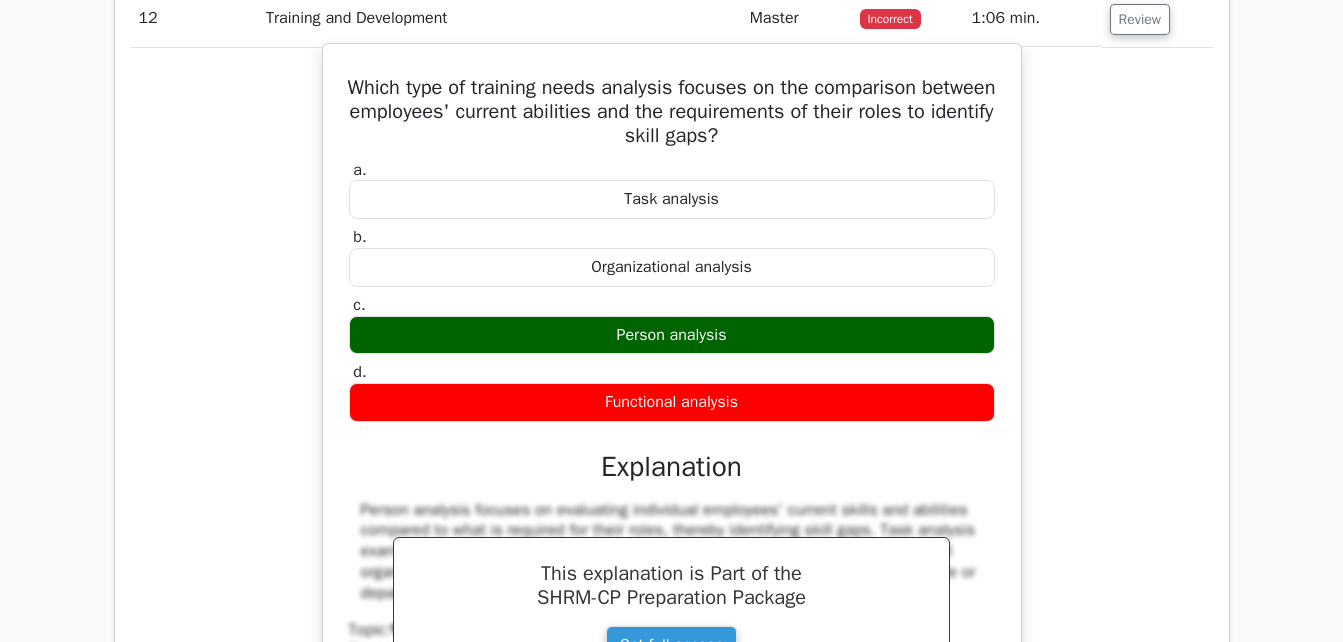 drag, startPoint x: 379, startPoint y: 88, endPoint x: 813, endPoint y: 400, distance: 534.5091 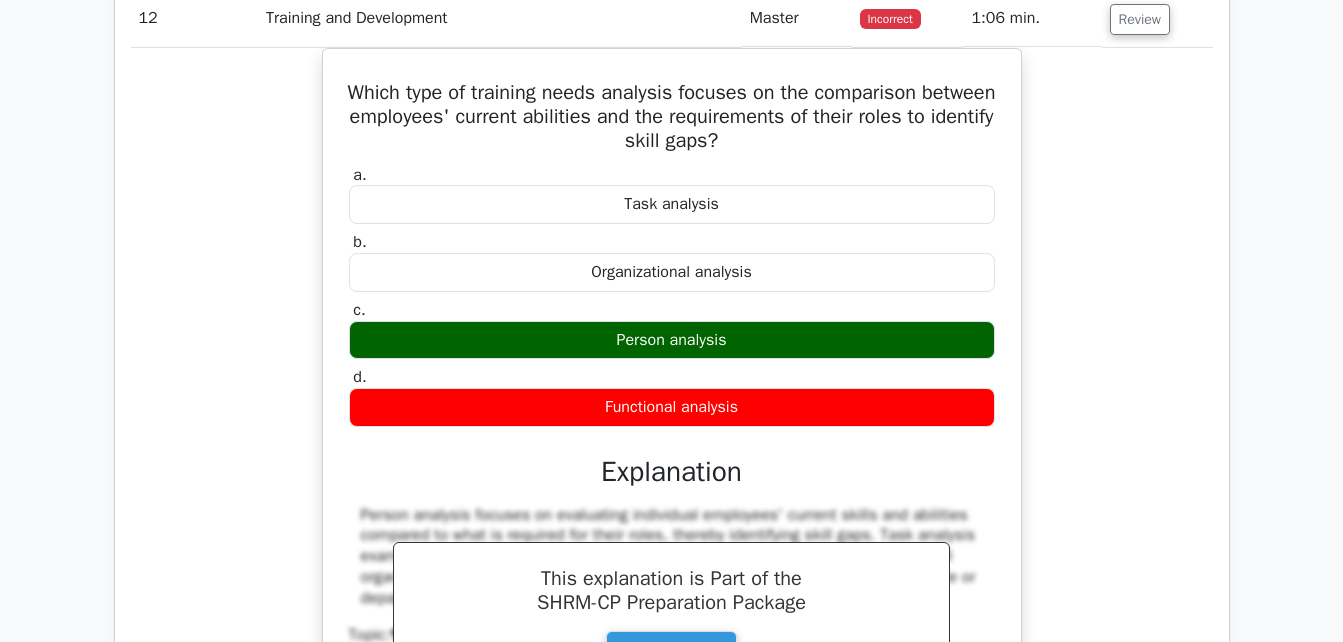 click on "Which type of training needs analysis focuses on the comparison between employees' current abilities and the requirements of their roles to identify skill gaps?
a.
Task analysis
b.
c." at bounding box center (672, 441) 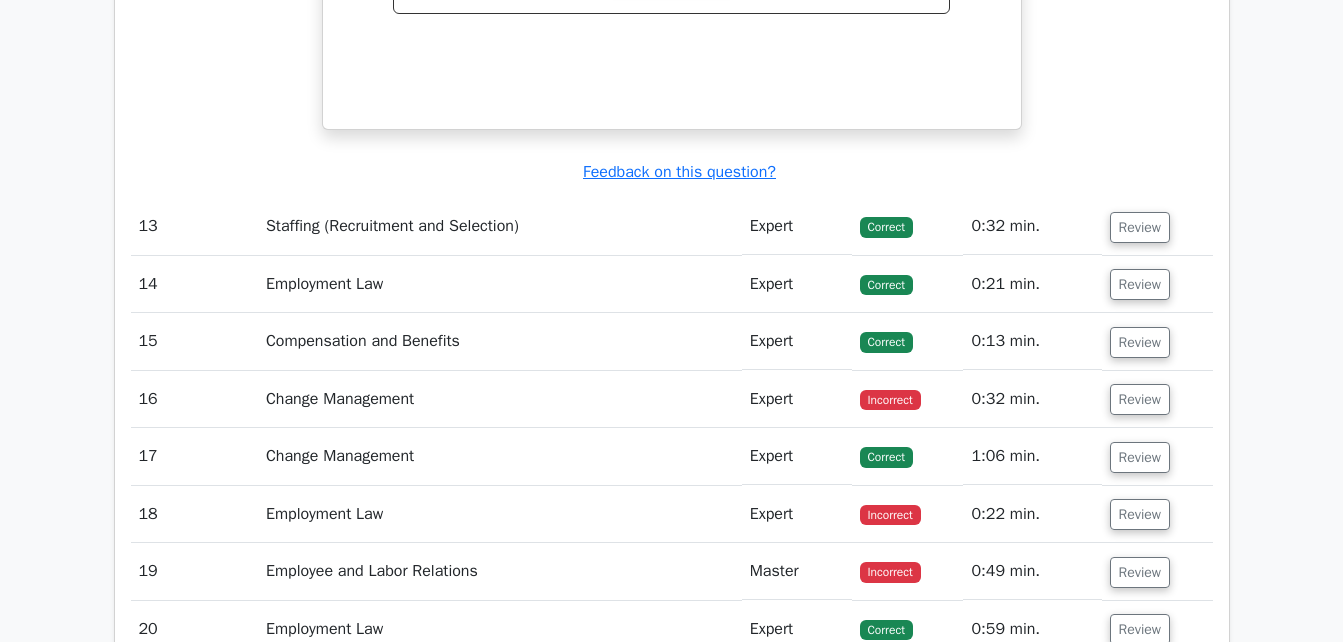 scroll, scrollTop: 11640, scrollLeft: 0, axis: vertical 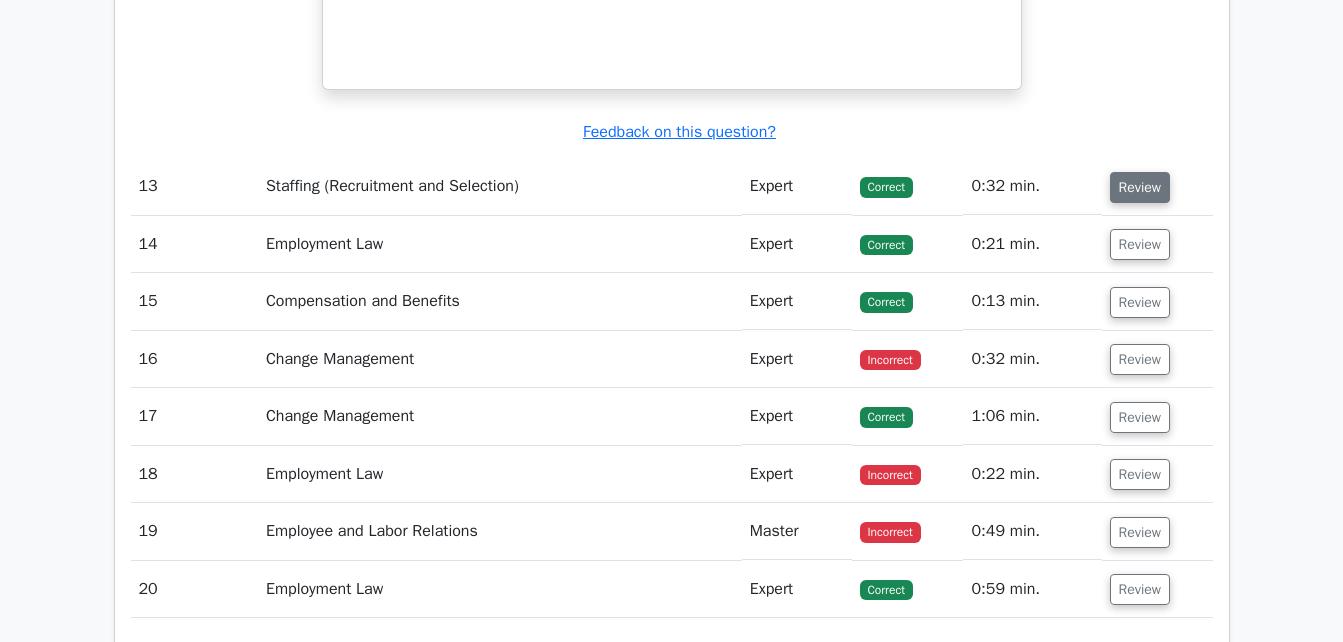 click on "Review" at bounding box center (1140, 187) 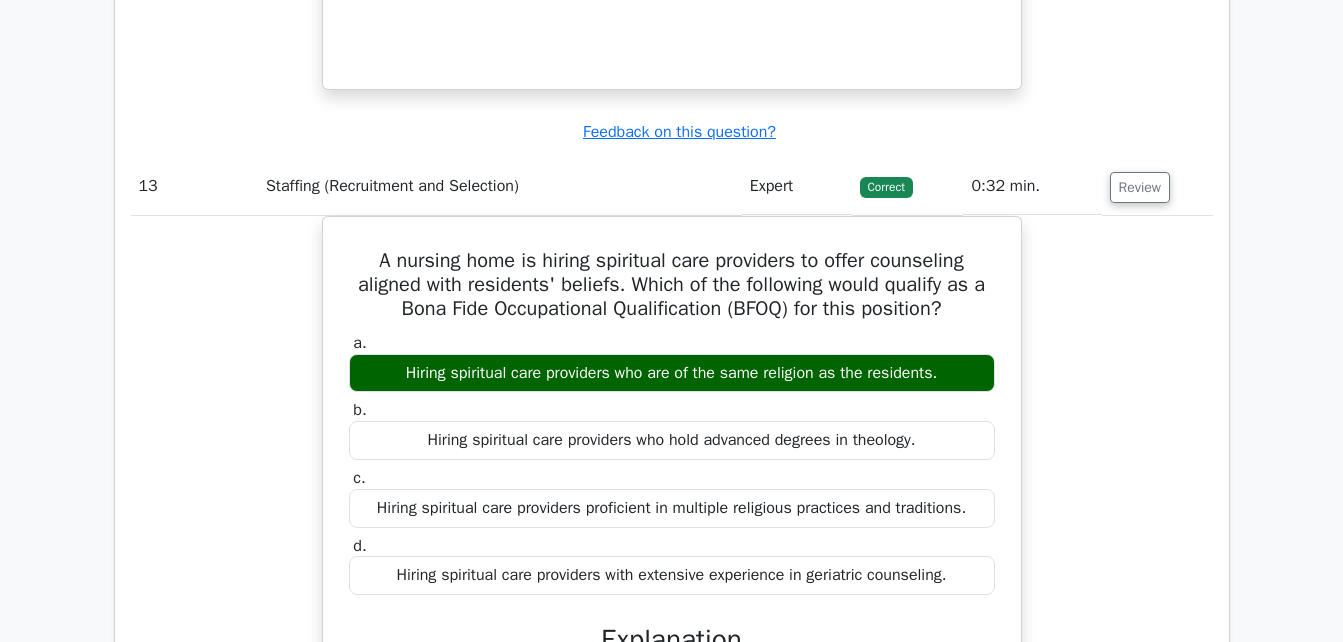 click on "A nursing home is hiring spiritual care providers to offer counseling aligned with residents' beliefs. Which of the following would qualify as a Bona Fide Occupational Qualification (BFOQ) for this position?
a.
Hiring spiritual care providers who are of the same religion as the residents.
b.
c. d." at bounding box center (672, 609) 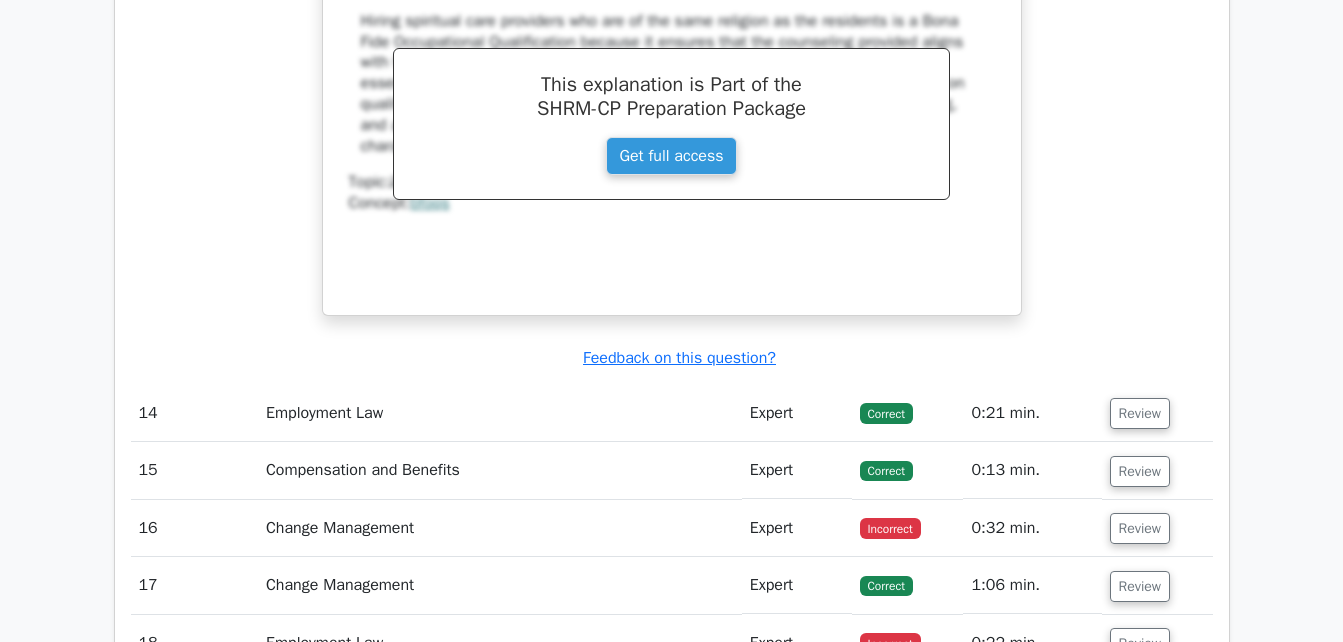 scroll, scrollTop: 12360, scrollLeft: 0, axis: vertical 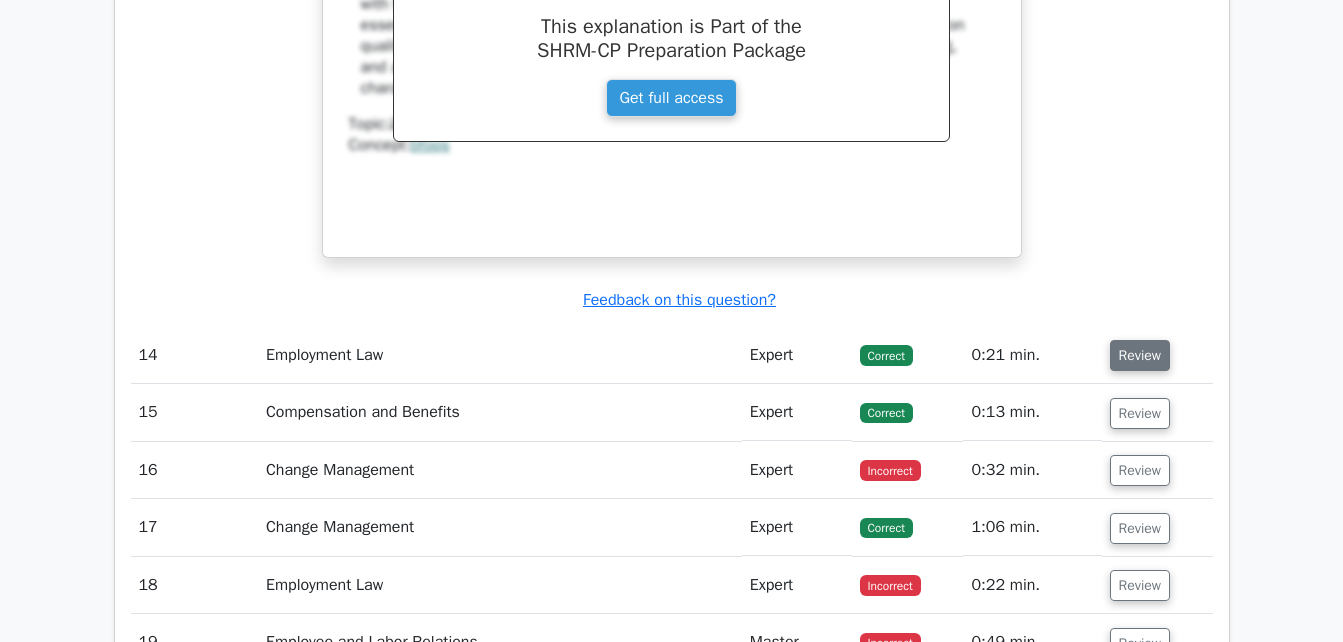 click on "Review" at bounding box center (1140, 355) 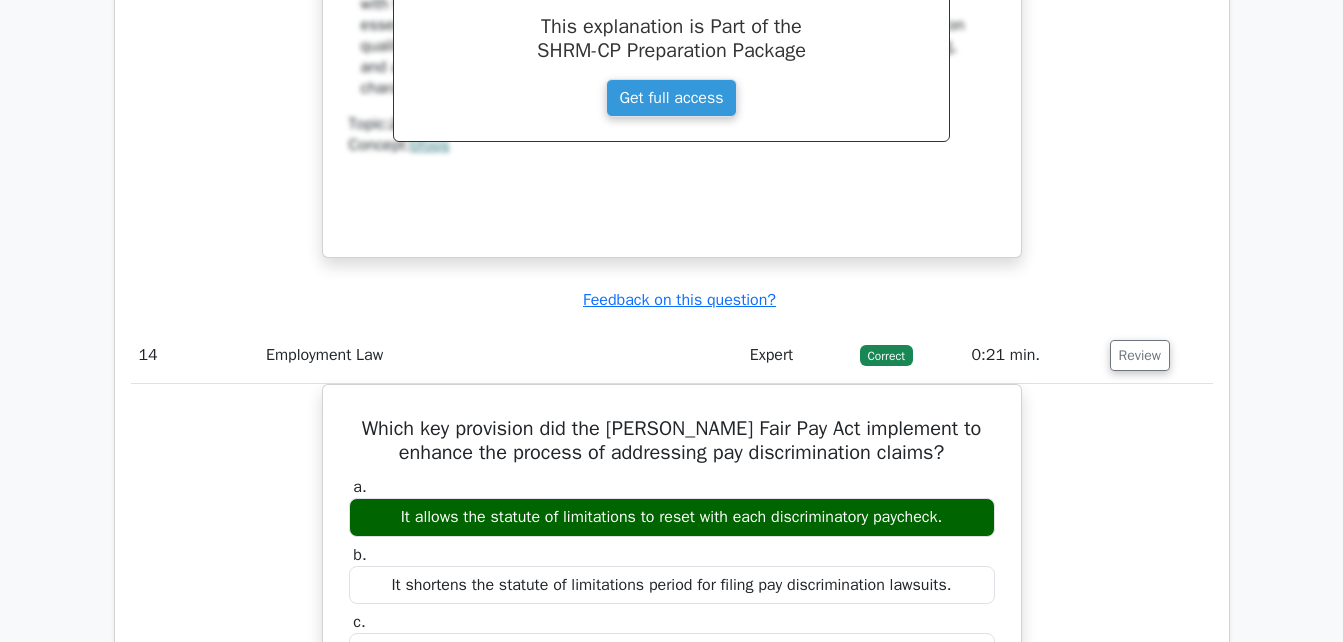 click on "Question Analysis
Question  #
Topic
Difficulty
Result
Time Spent
Action
1
Employment Law
Master
Incorrect" at bounding box center (672, -4695) 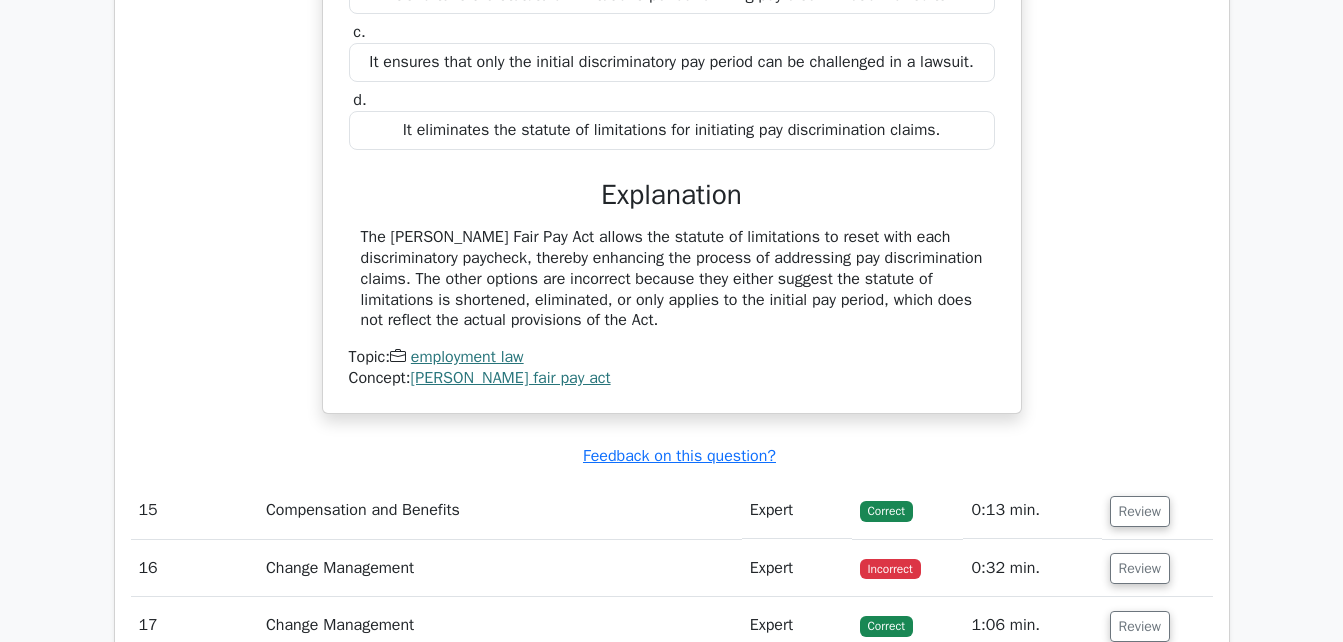 scroll, scrollTop: 13160, scrollLeft: 0, axis: vertical 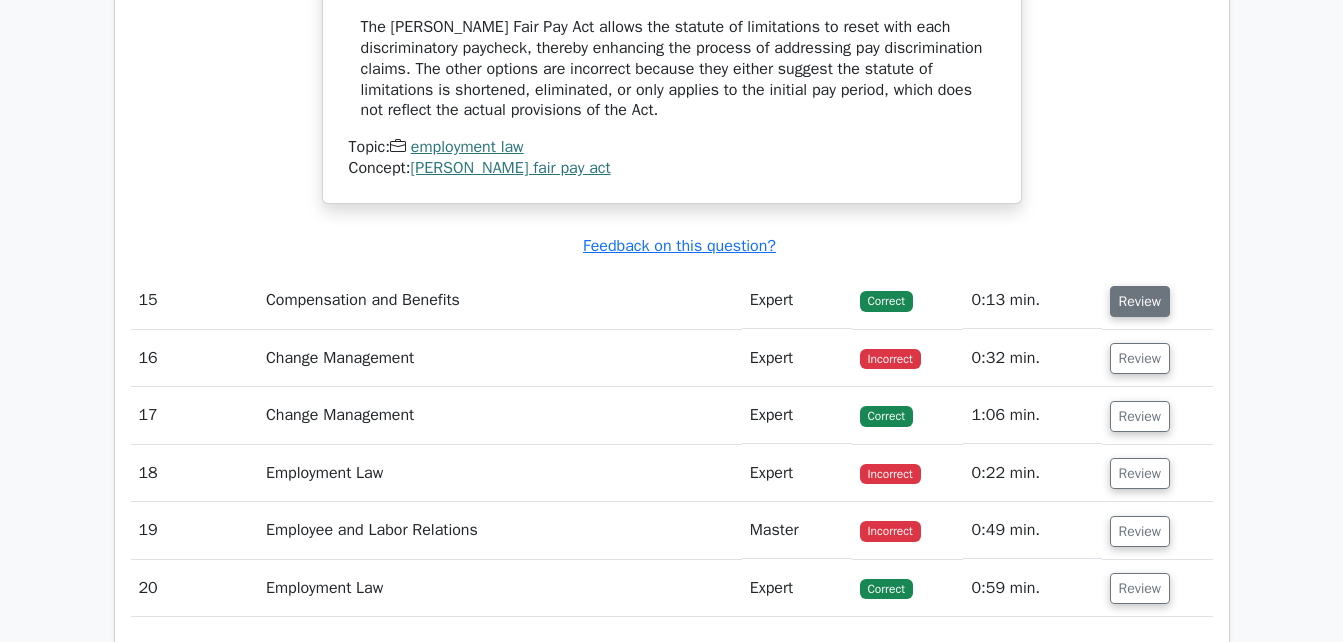 click on "Review" at bounding box center [1140, 301] 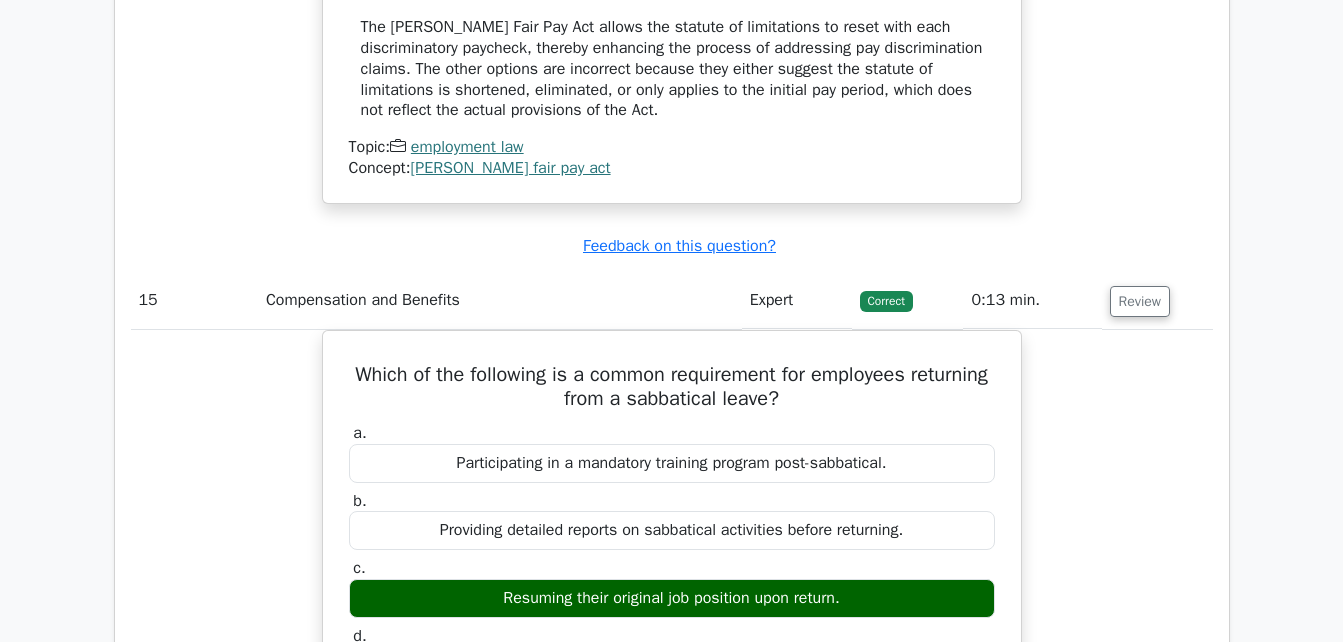 click on "Review" at bounding box center [1157, 300] 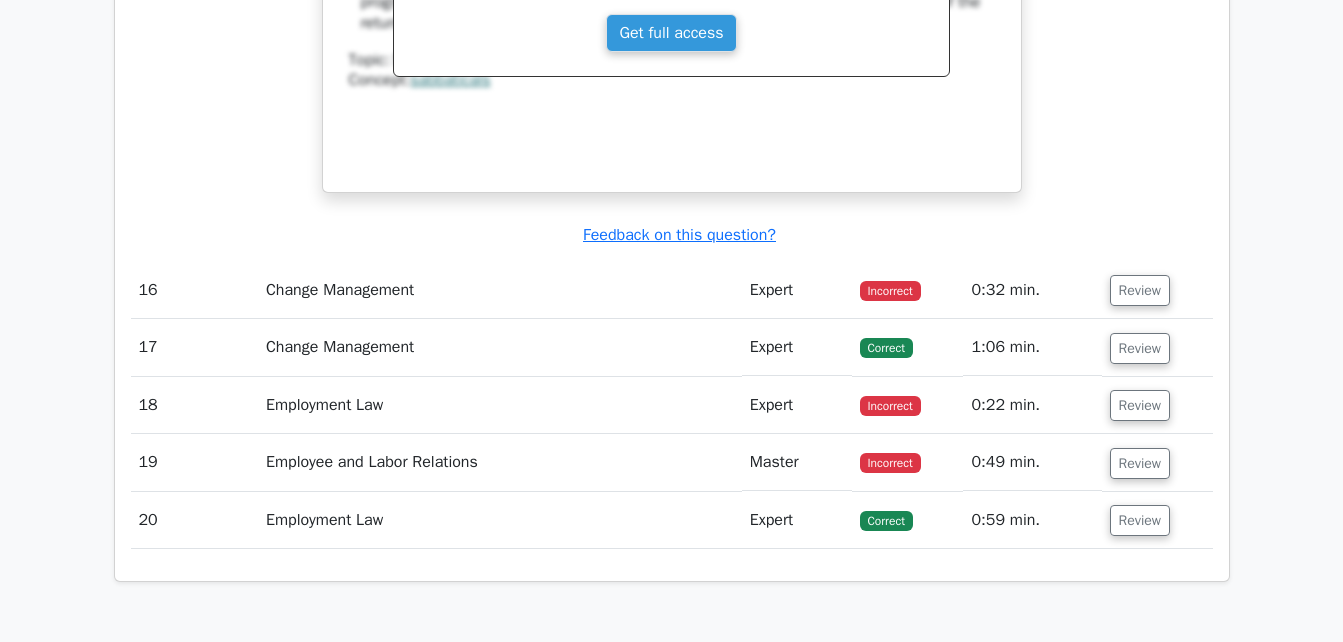scroll, scrollTop: 14040, scrollLeft: 0, axis: vertical 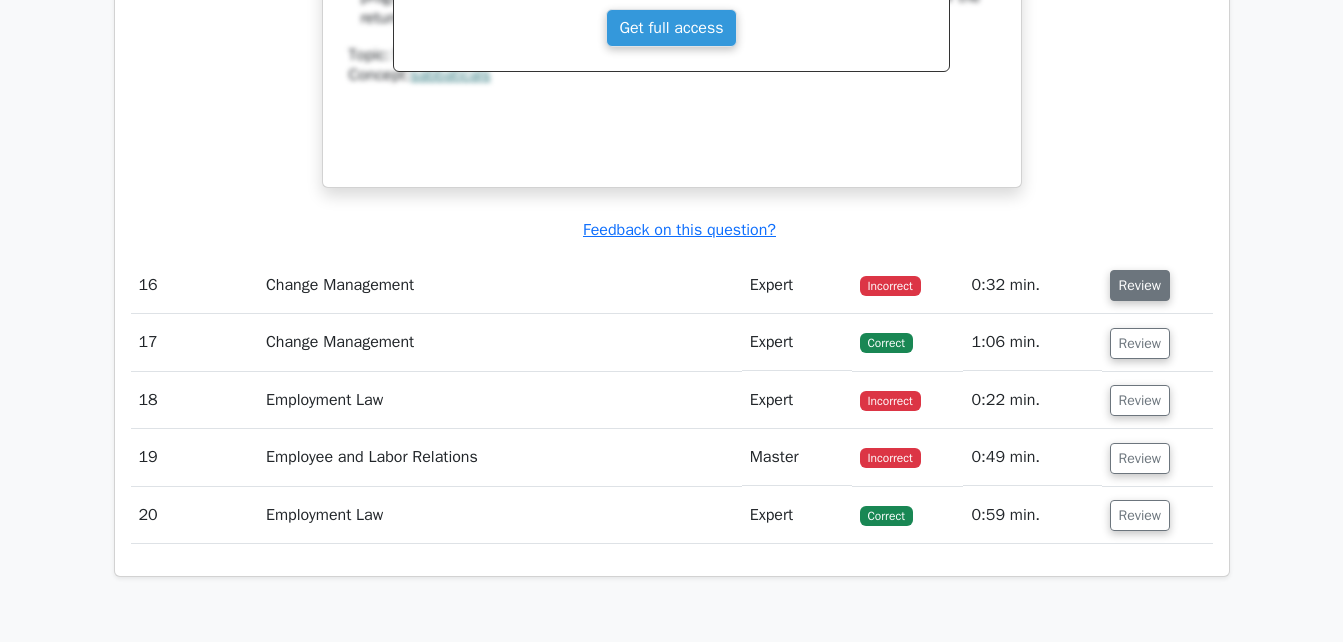 click on "Review" at bounding box center [1140, 285] 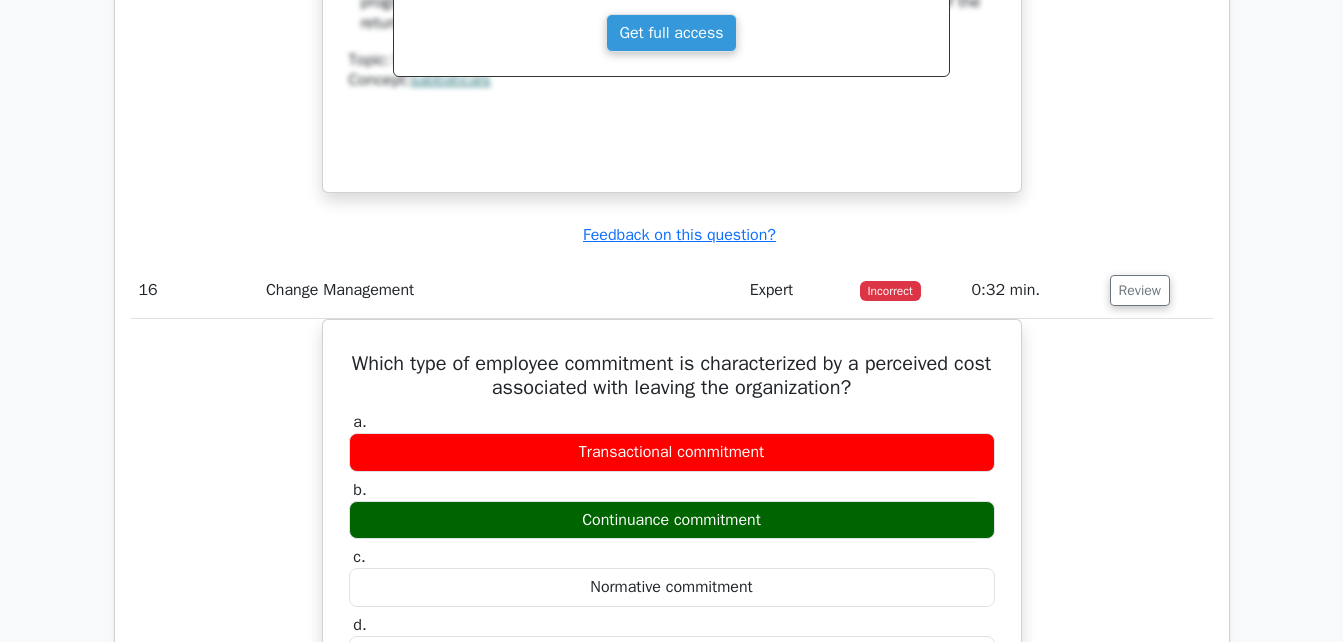 type 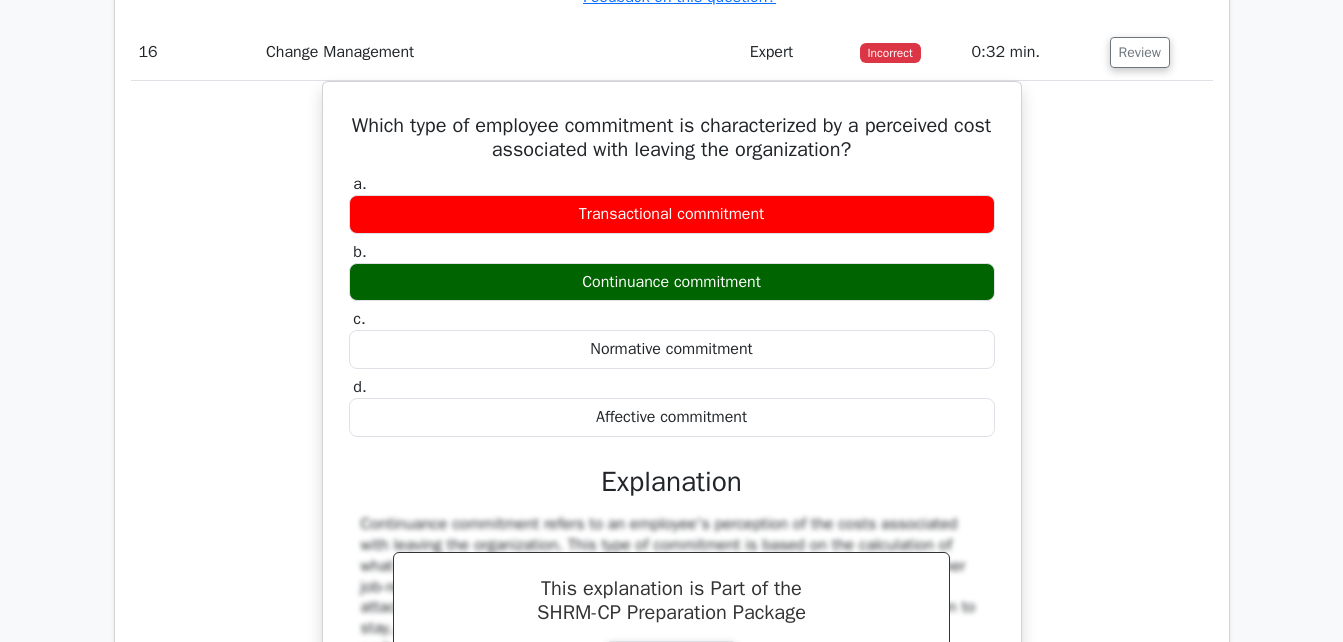 scroll, scrollTop: 14280, scrollLeft: 0, axis: vertical 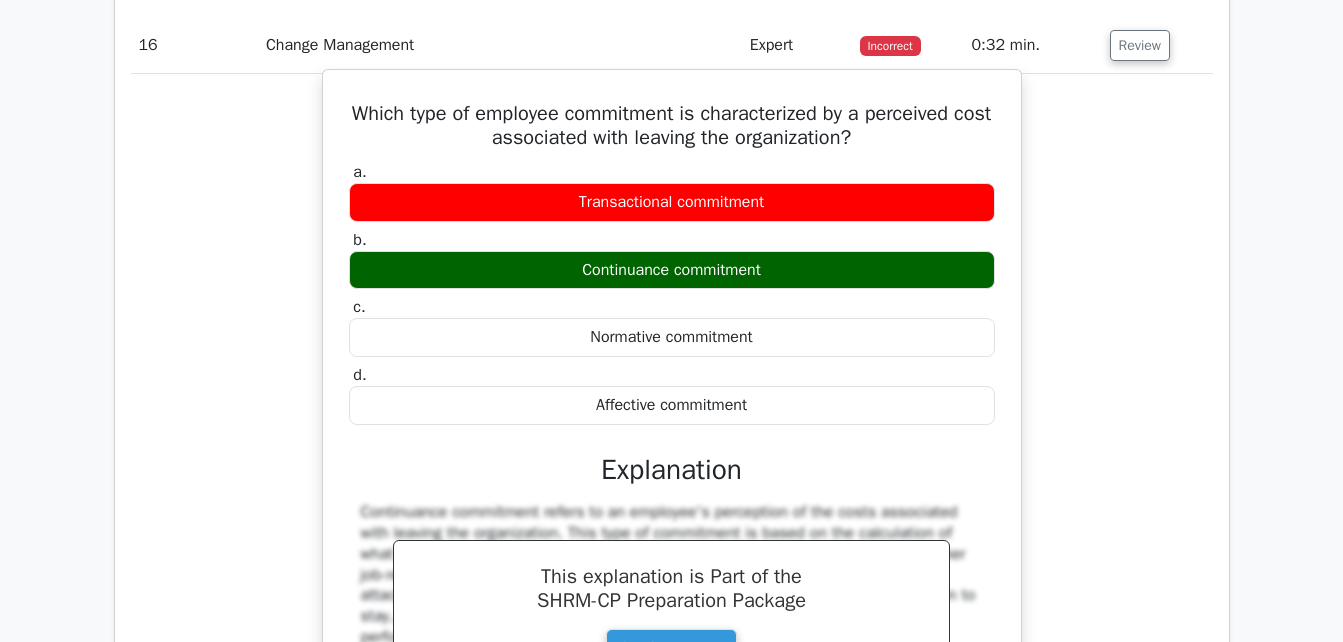 drag, startPoint x: 363, startPoint y: 113, endPoint x: 790, endPoint y: 423, distance: 527.6637 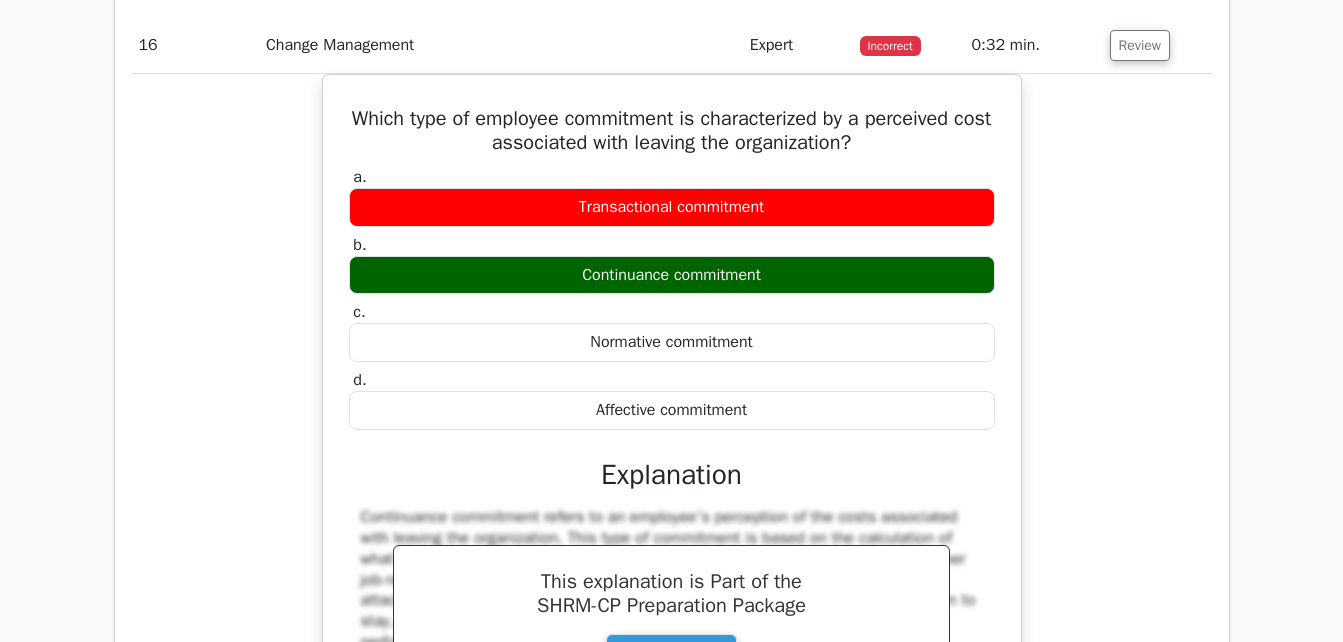 click on "Which type of employee commitment is characterized by a perceived cost associated with leaving the organization?
a.
Transactional commitment
b.
c. d." at bounding box center (672, 455) 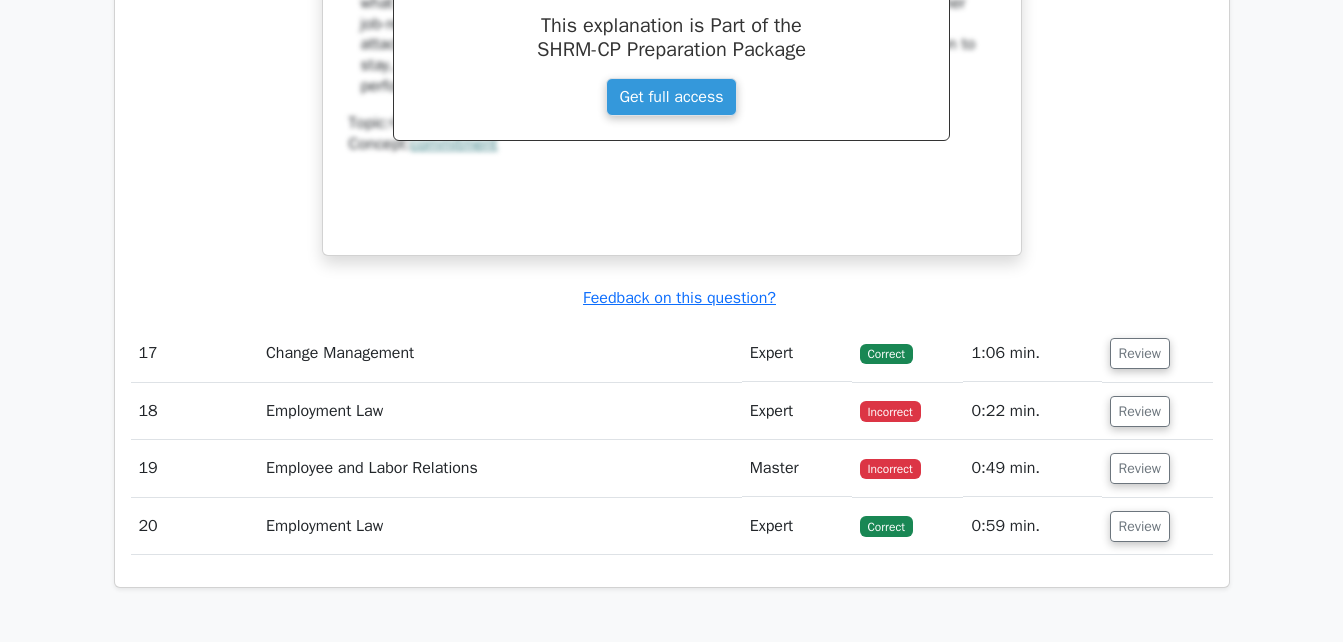 scroll, scrollTop: 14840, scrollLeft: 0, axis: vertical 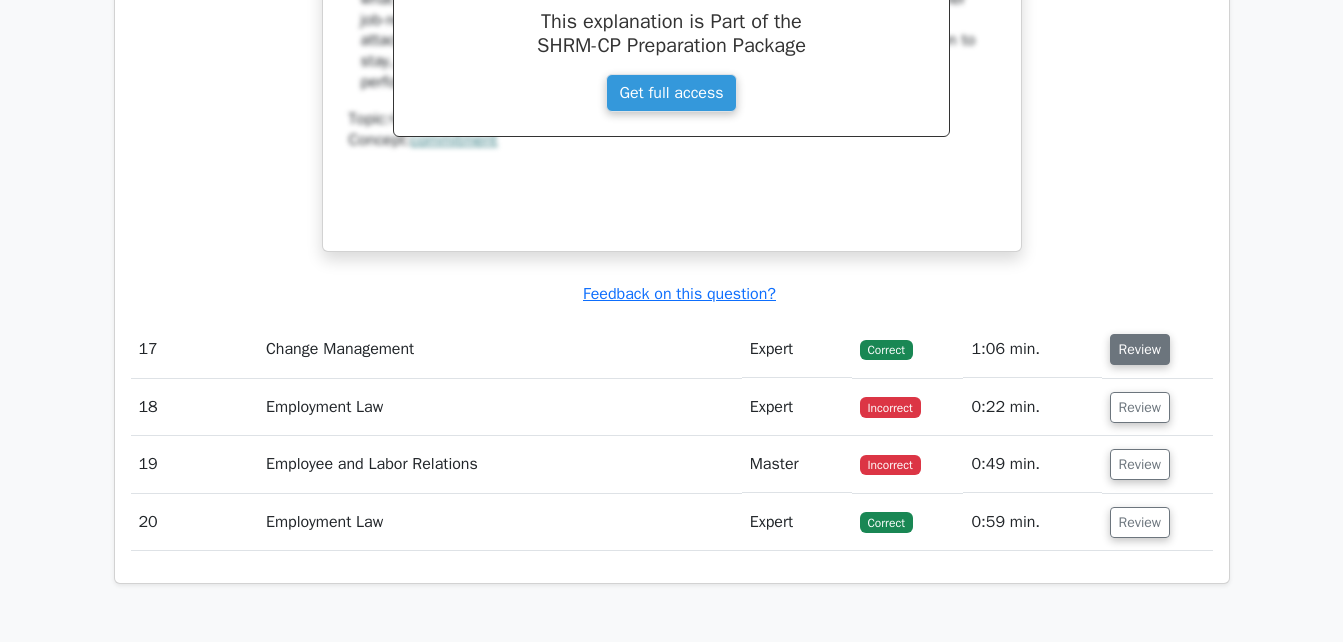 click on "Review" at bounding box center (1140, 349) 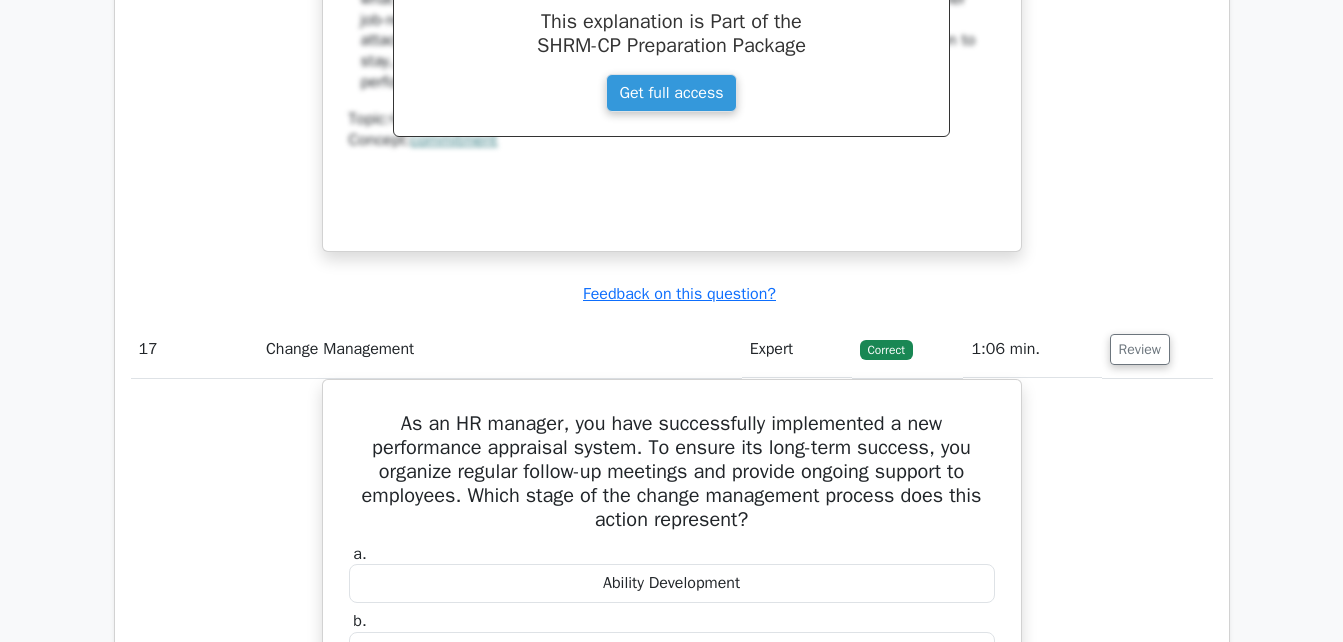 click on "As an HR manager, you have successfully implemented a new performance appraisal system. To ensure its long-term success, you organize regular follow-up meetings and provide ongoing support to employees. Which stage of the change management process does this action represent?
a.
Ability Development
b." at bounding box center [672, 747] 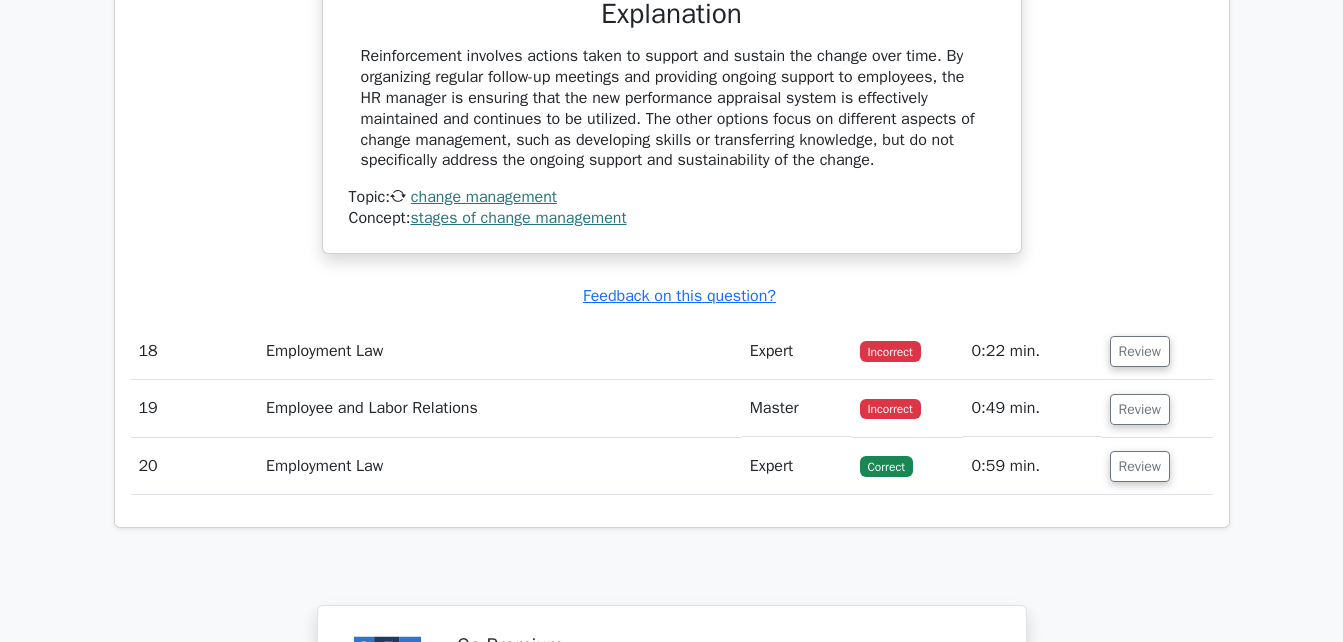 scroll, scrollTop: 15680, scrollLeft: 0, axis: vertical 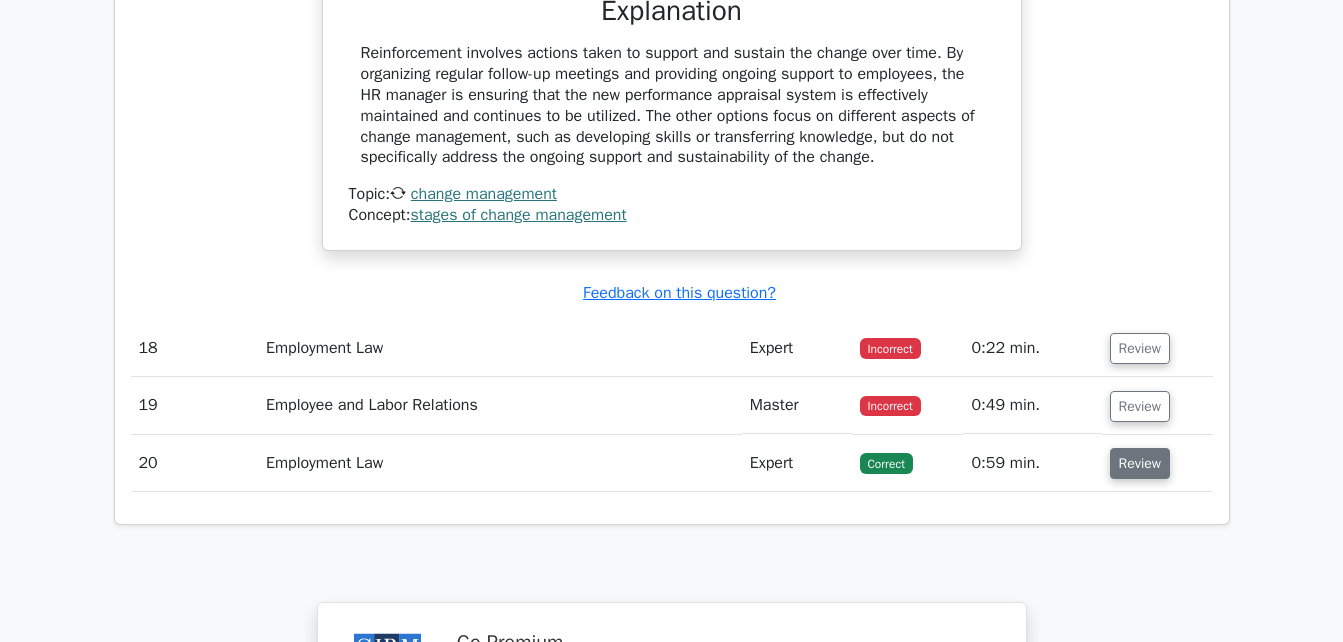 click on "Review" at bounding box center (1140, 463) 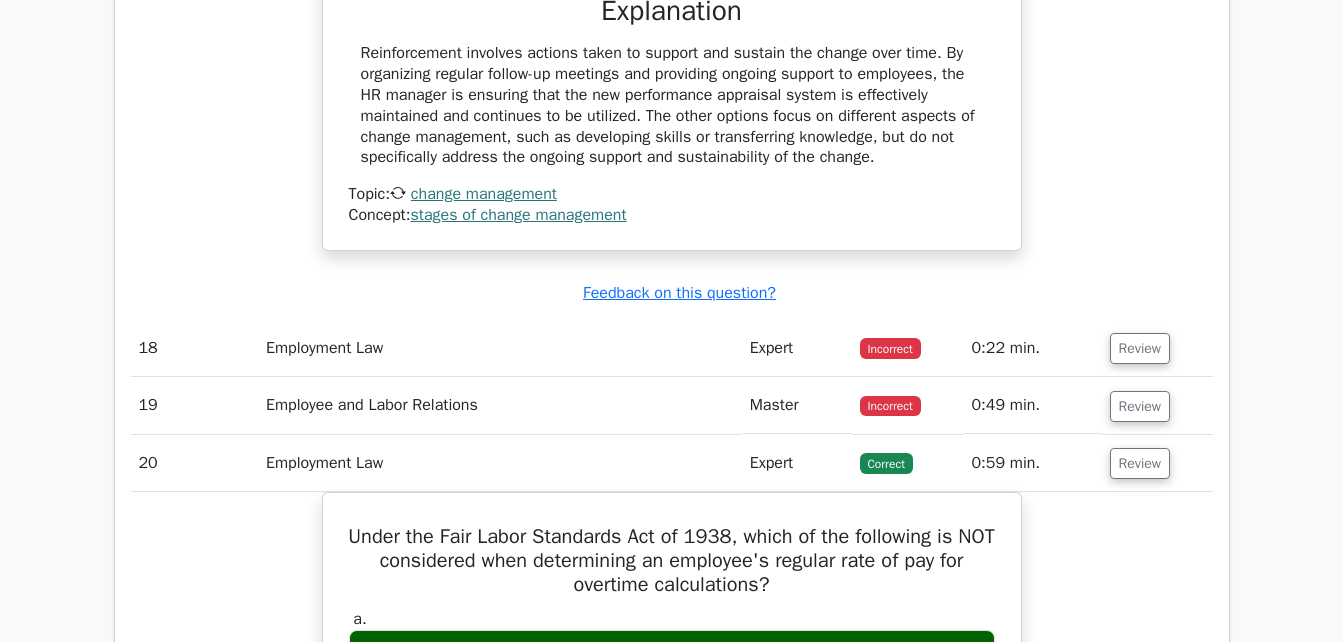click on "Question Analysis
Question  #
Topic
Difficulty
Result
Time Spent
Action
1
Employment Law
Master
Incorrect" at bounding box center [672, -6451] 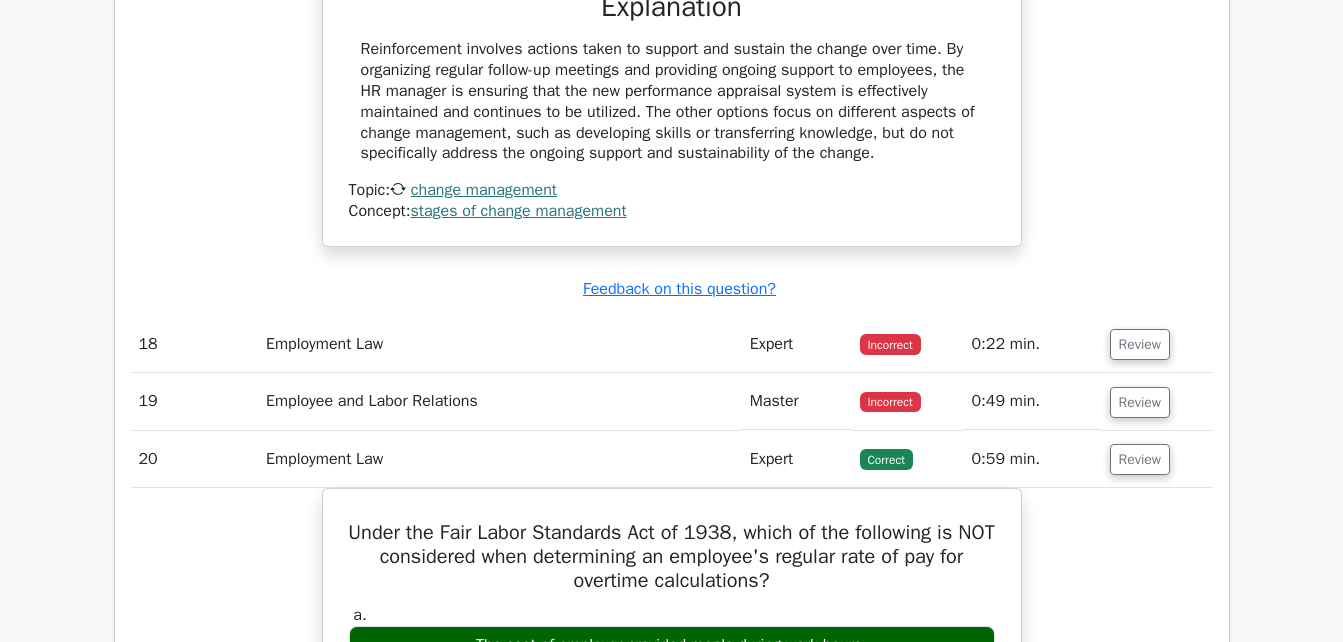 scroll, scrollTop: 15680, scrollLeft: 0, axis: vertical 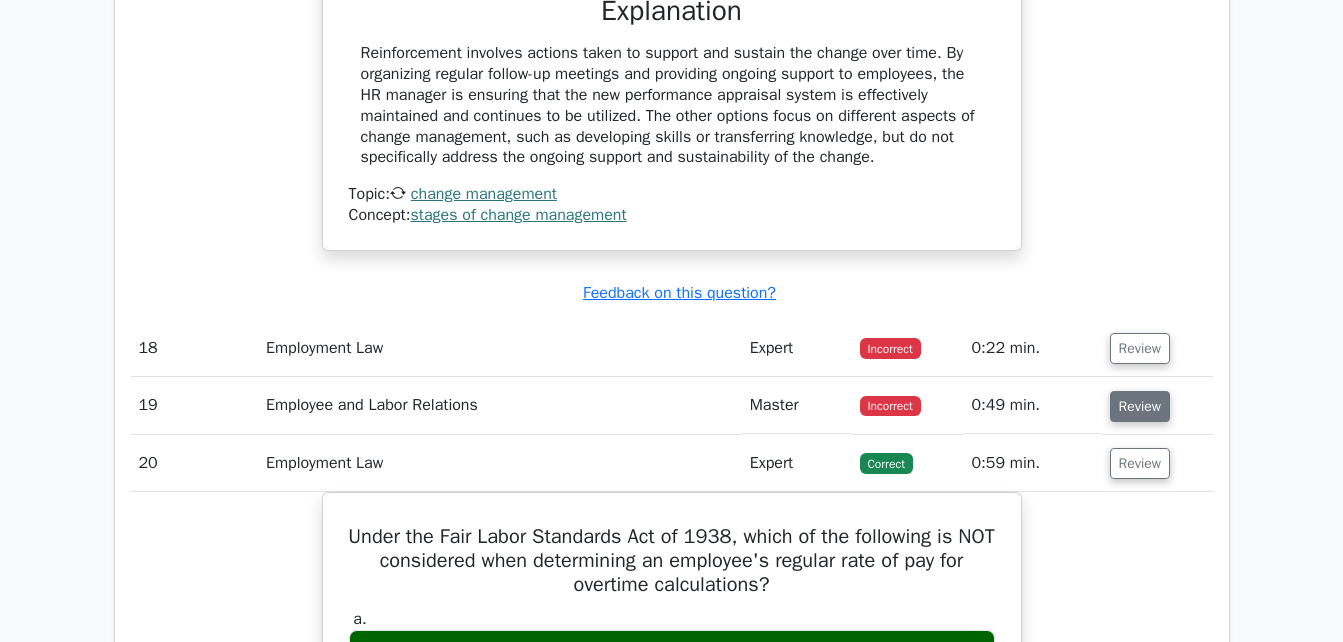 click on "Review" at bounding box center [1140, 406] 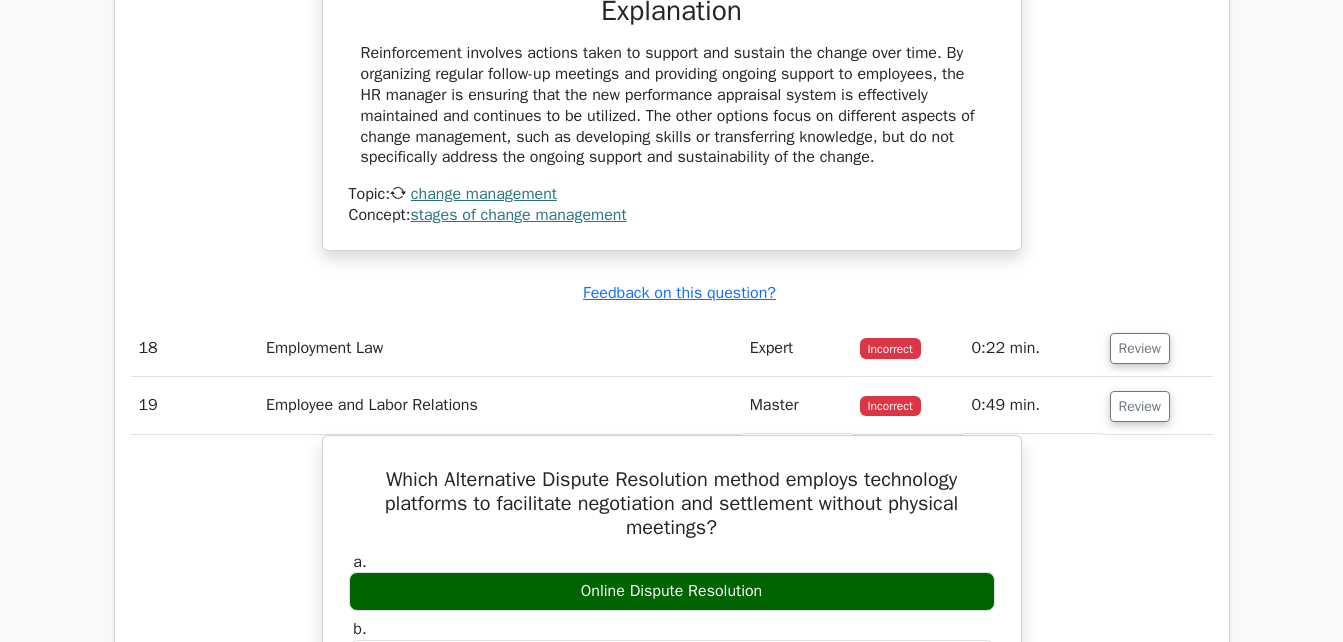 type 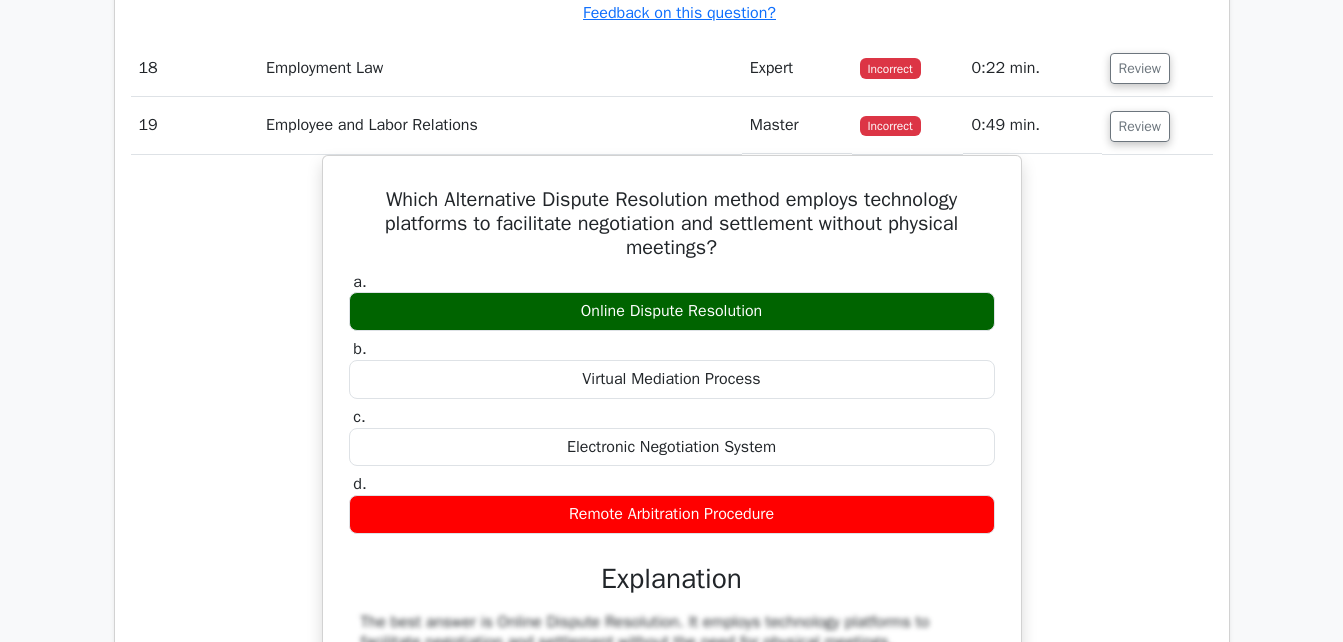 scroll, scrollTop: 16080, scrollLeft: 0, axis: vertical 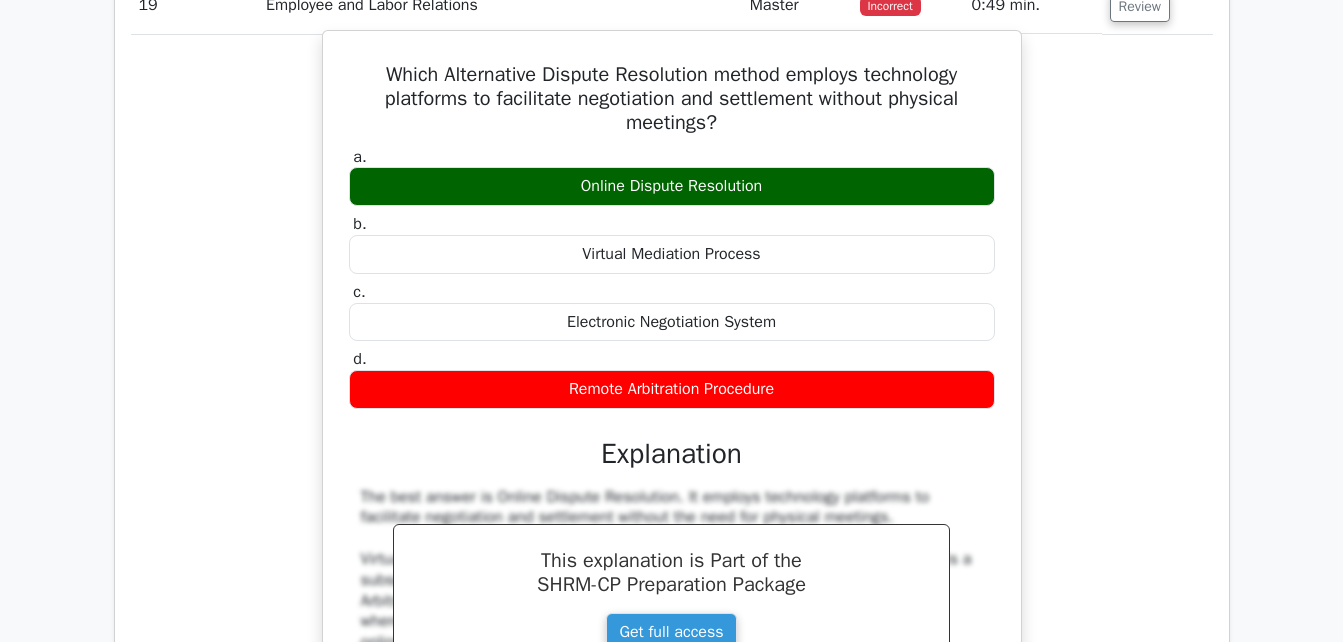 drag, startPoint x: 374, startPoint y: 76, endPoint x: 782, endPoint y: 396, distance: 518.521 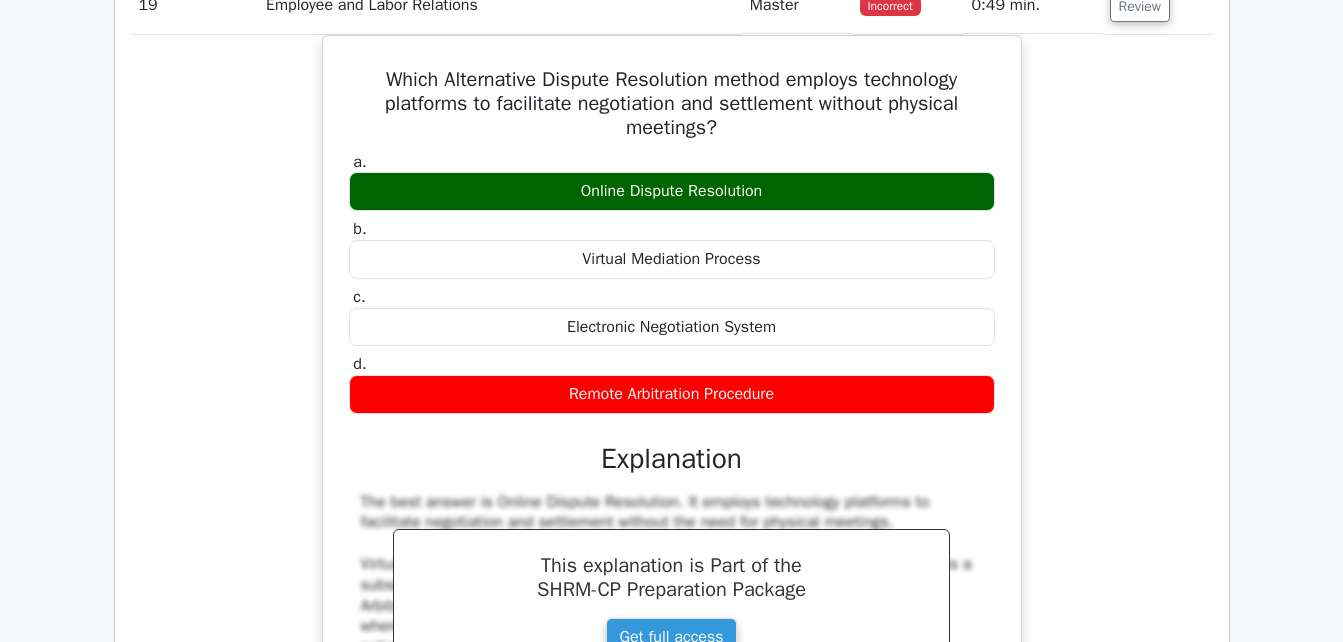 click on "Which Alternative Dispute Resolution method employs technology platforms to facilitate negotiation and settlement without physical meetings?
a.
Online Dispute Resolution
b.
c. d." at bounding box center (672, 428) 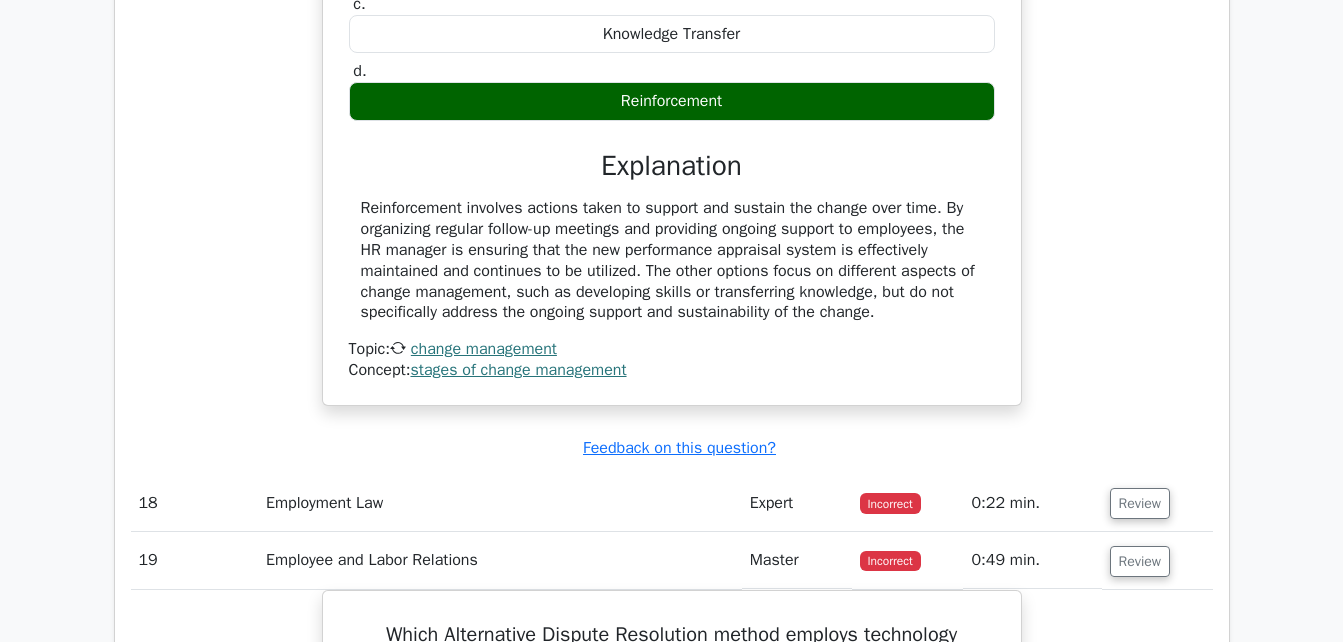 scroll, scrollTop: 15480, scrollLeft: 0, axis: vertical 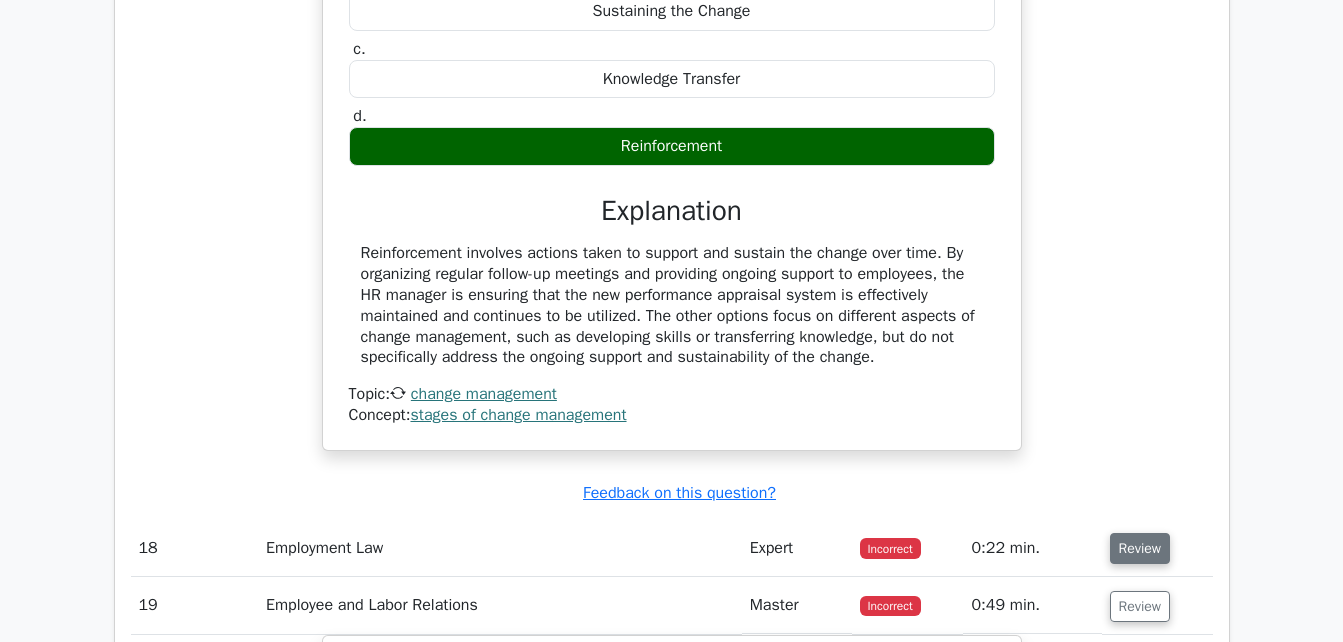 click on "Review" at bounding box center (1140, 548) 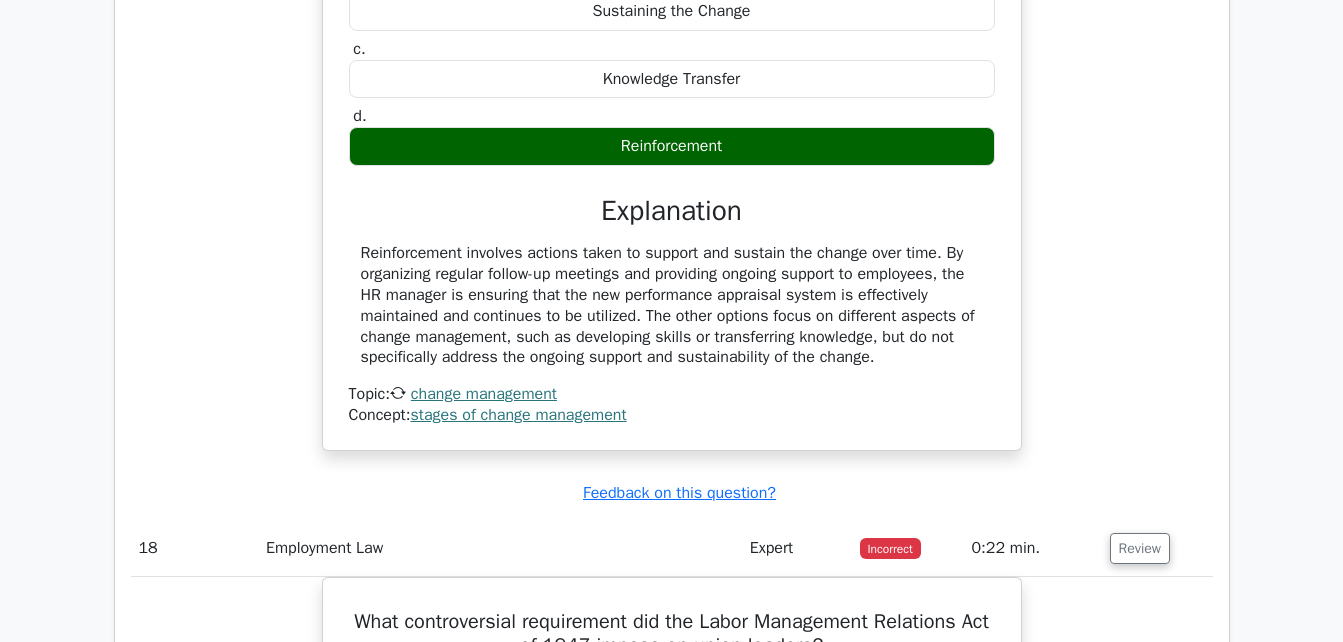 click on "As an HR manager, you have successfully implemented a new performance appraisal system. To ensure its long-term success, you organize regular follow-up meetings and provide ongoing support to employees. Which stage of the change management process does this action represent?
a.
Ability Development
b." at bounding box center [672, 107] 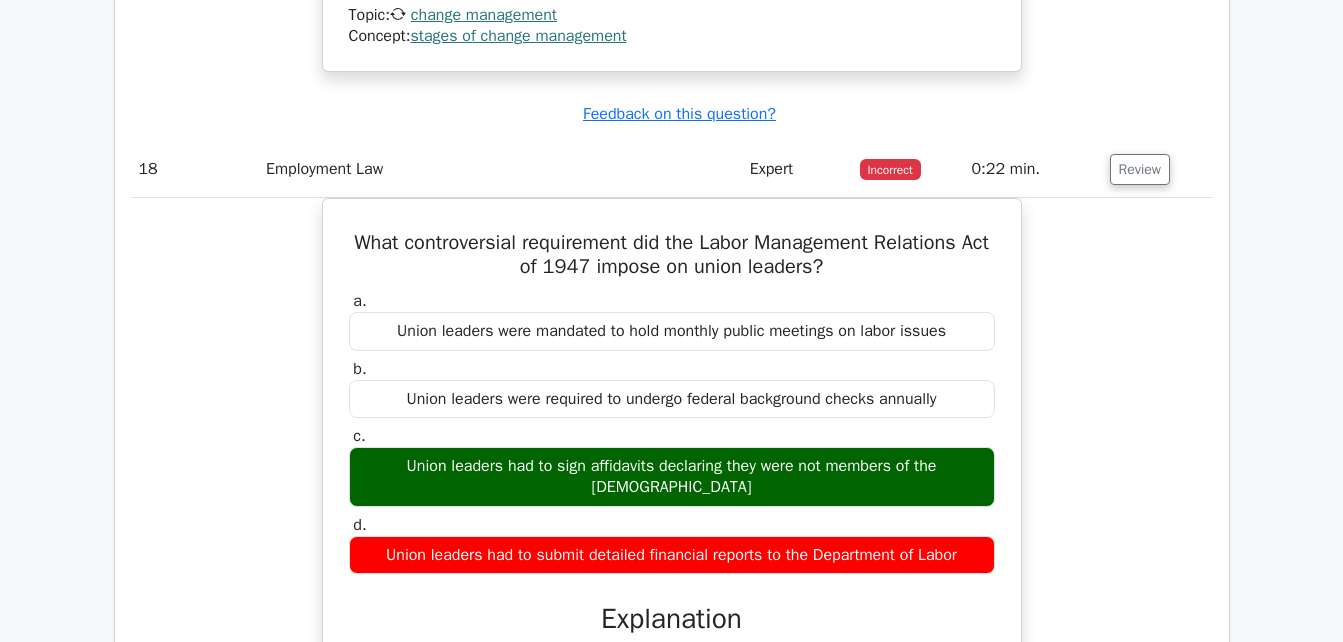 scroll, scrollTop: 15880, scrollLeft: 0, axis: vertical 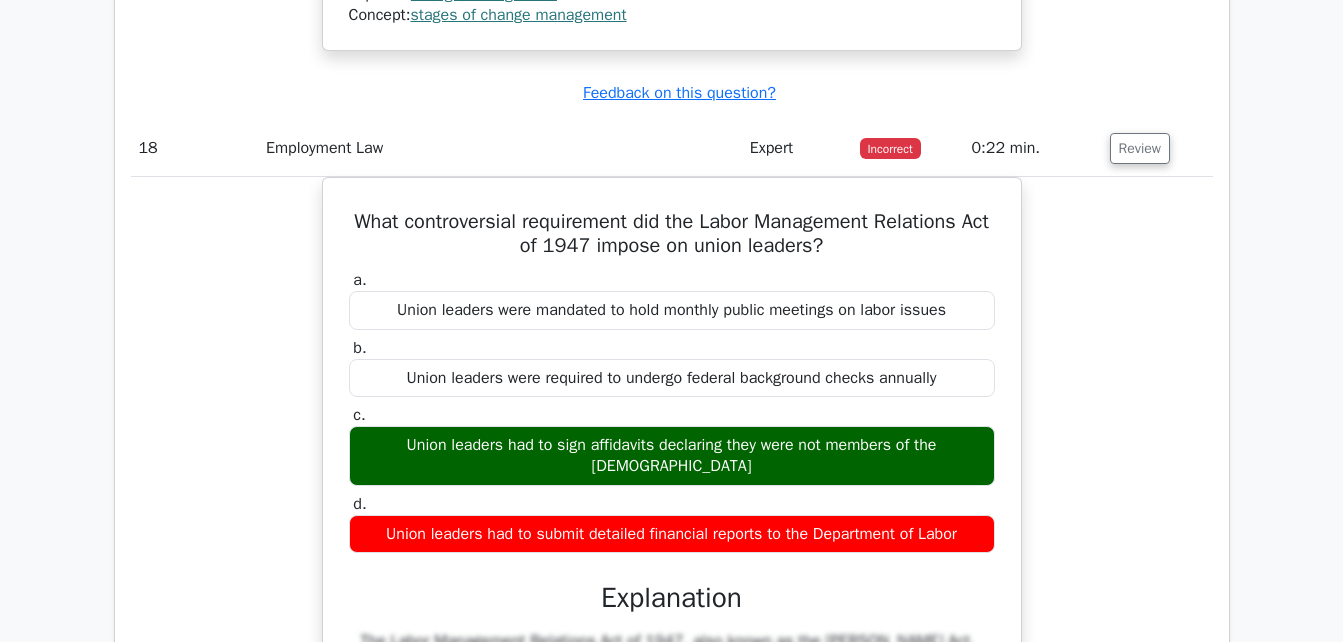 click on "What controversial requirement did the Labor Management Relations Act of 1947 impose on union leaders?
a.
Union leaders were mandated to hold monthly public meetings on labor issues
b.
c. d." at bounding box center (672, 568) 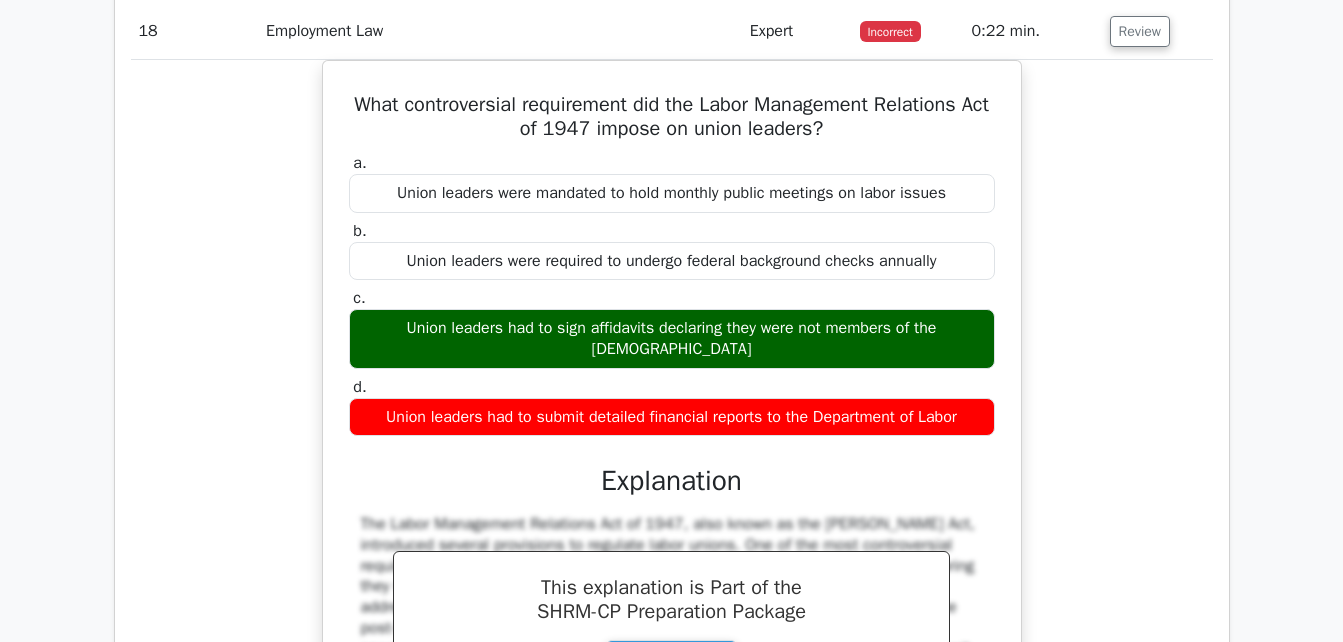 scroll, scrollTop: 16000, scrollLeft: 0, axis: vertical 